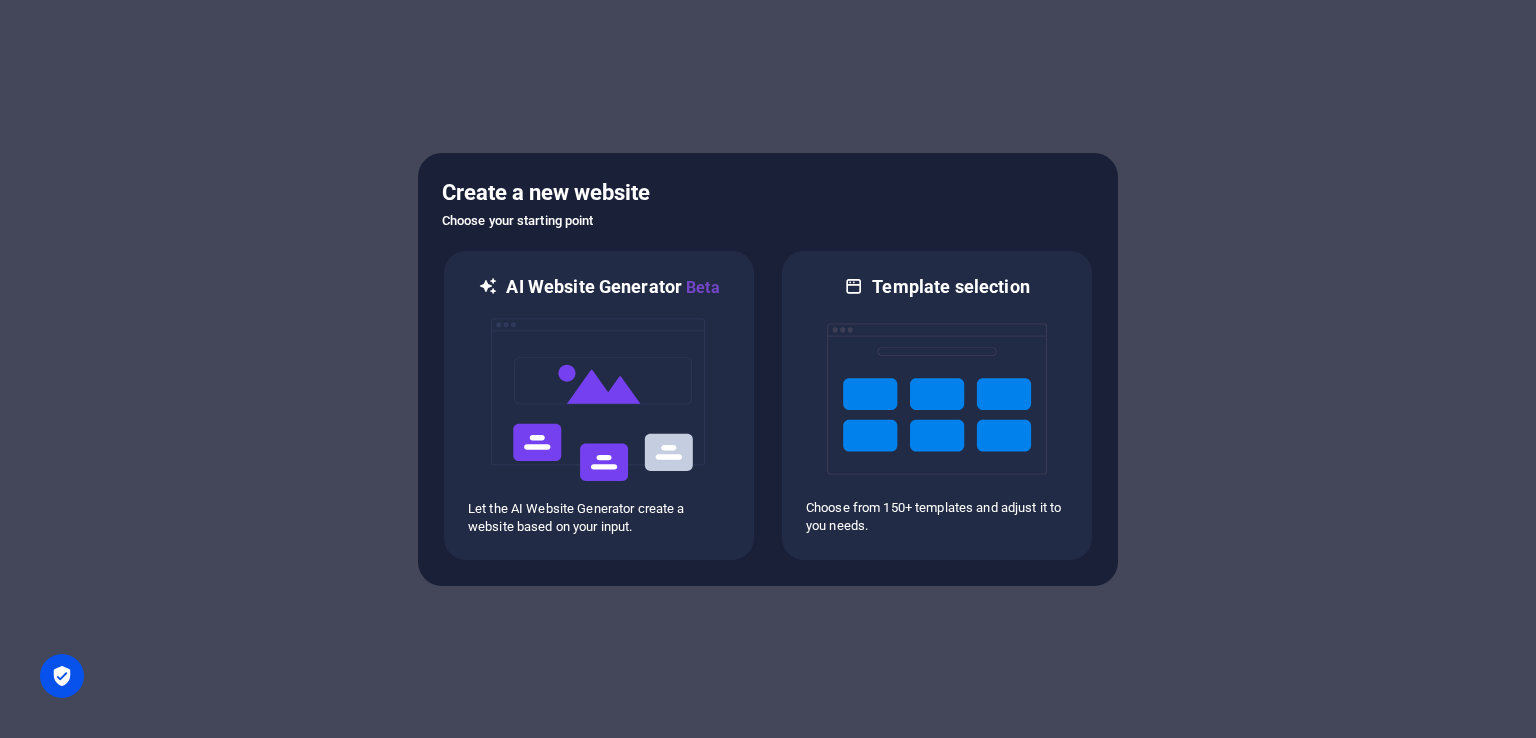 scroll, scrollTop: 0, scrollLeft: 0, axis: both 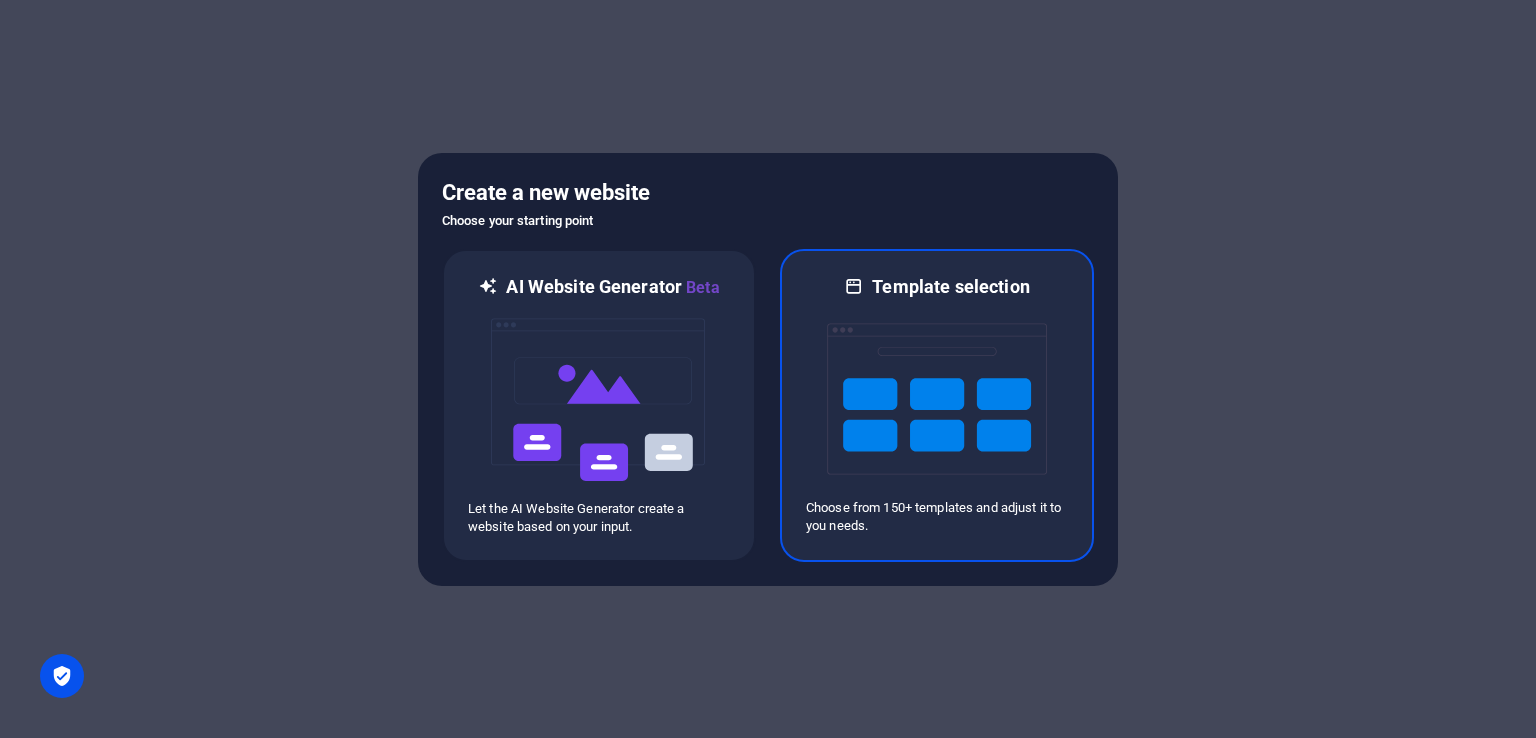 click at bounding box center [937, 399] 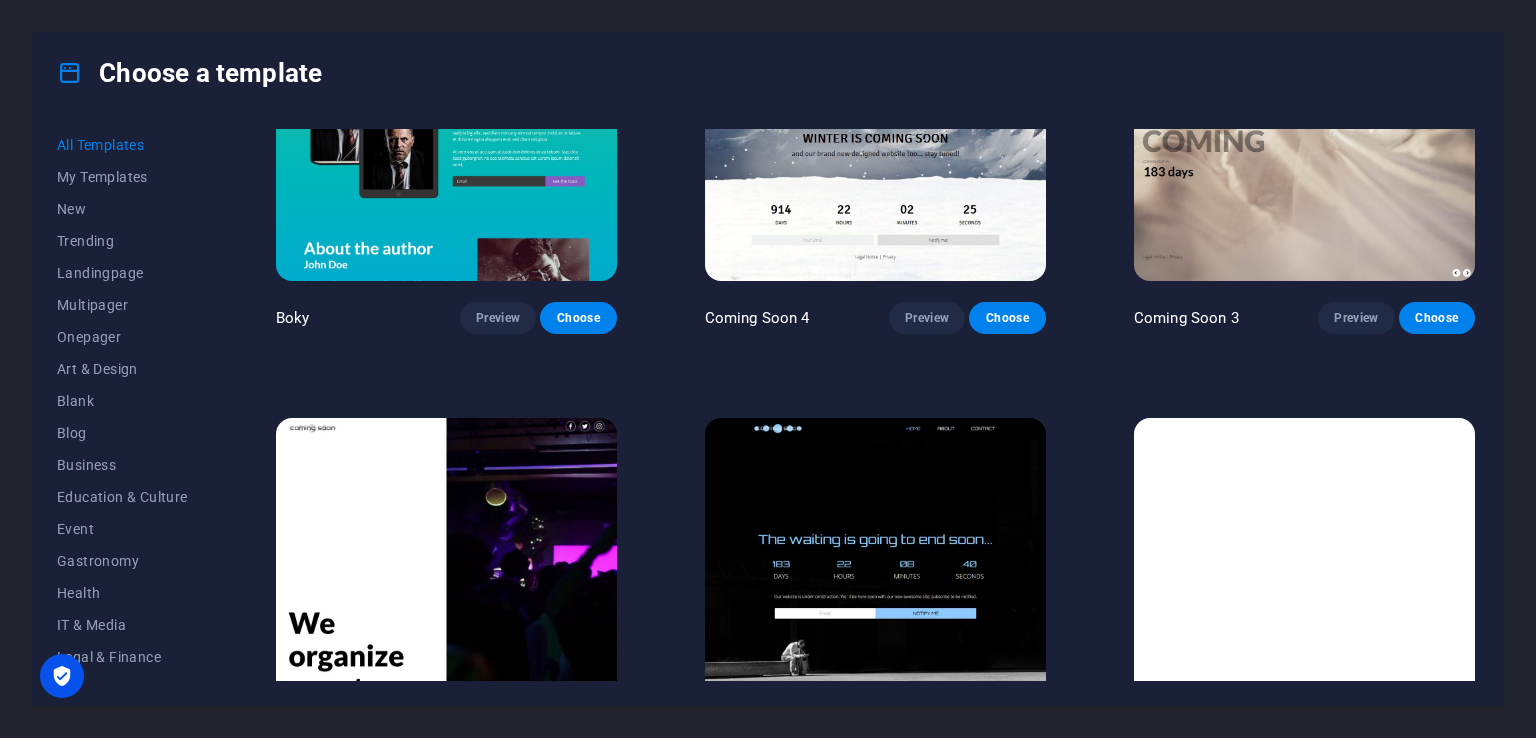 scroll, scrollTop: 23334, scrollLeft: 0, axis: vertical 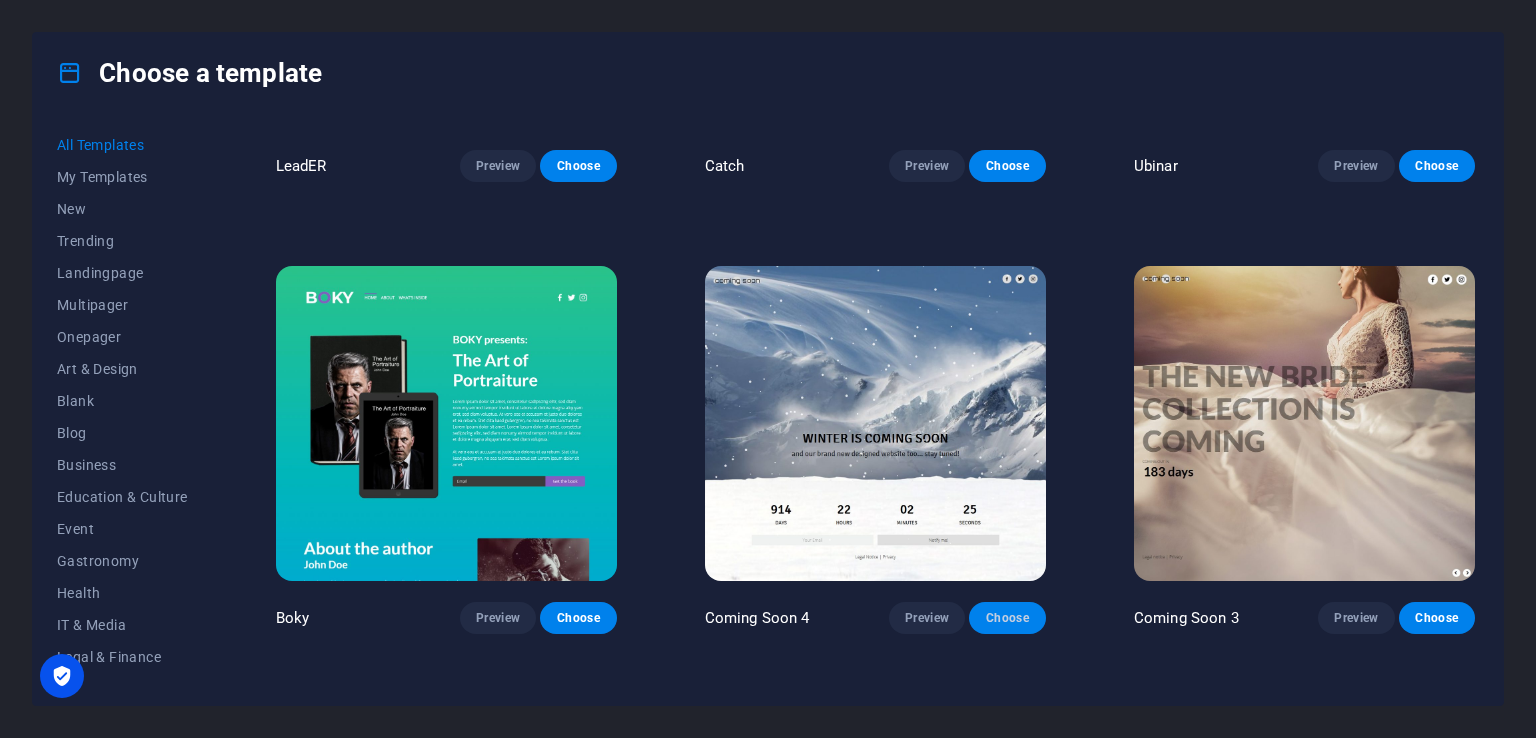 click on "Choose" at bounding box center (1007, 618) 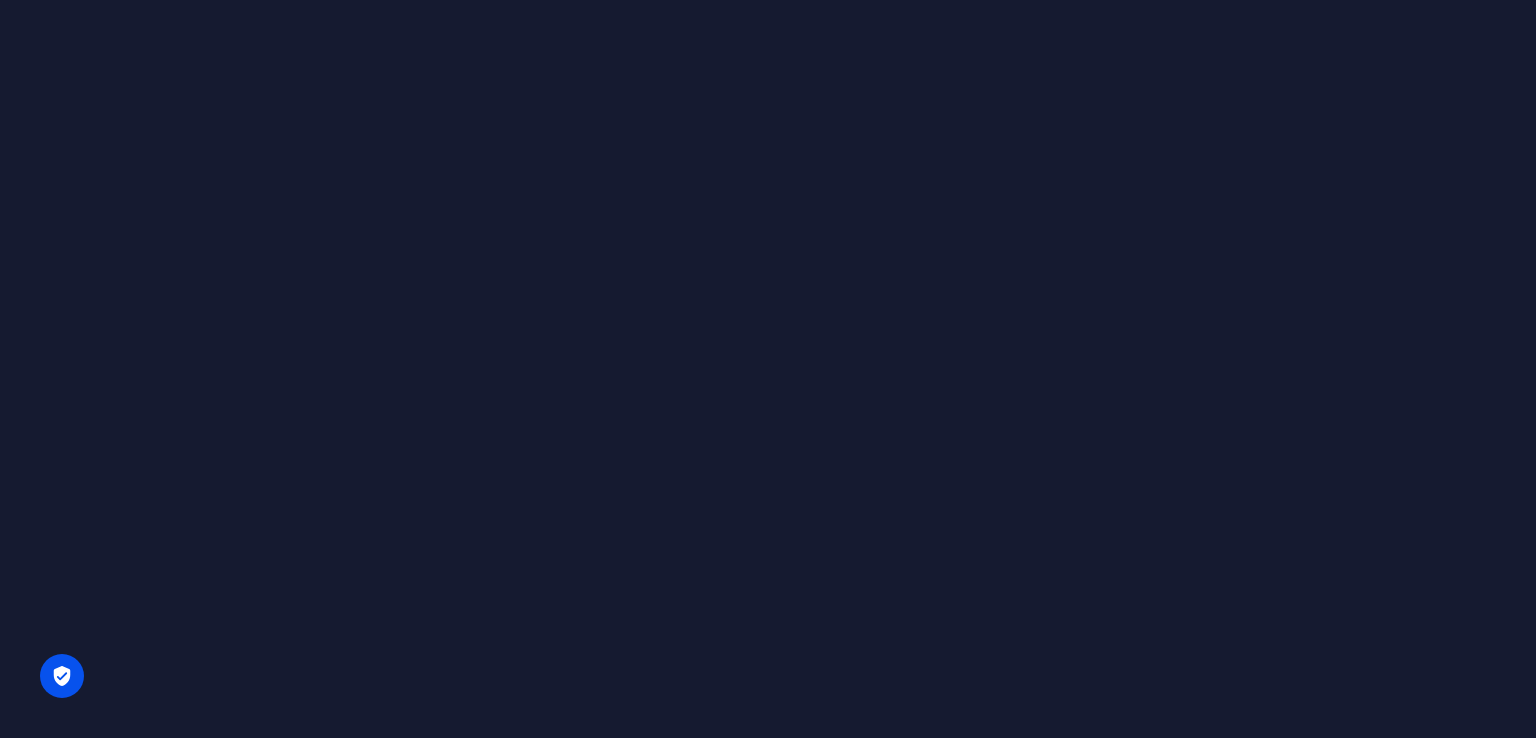 scroll, scrollTop: 0, scrollLeft: 0, axis: both 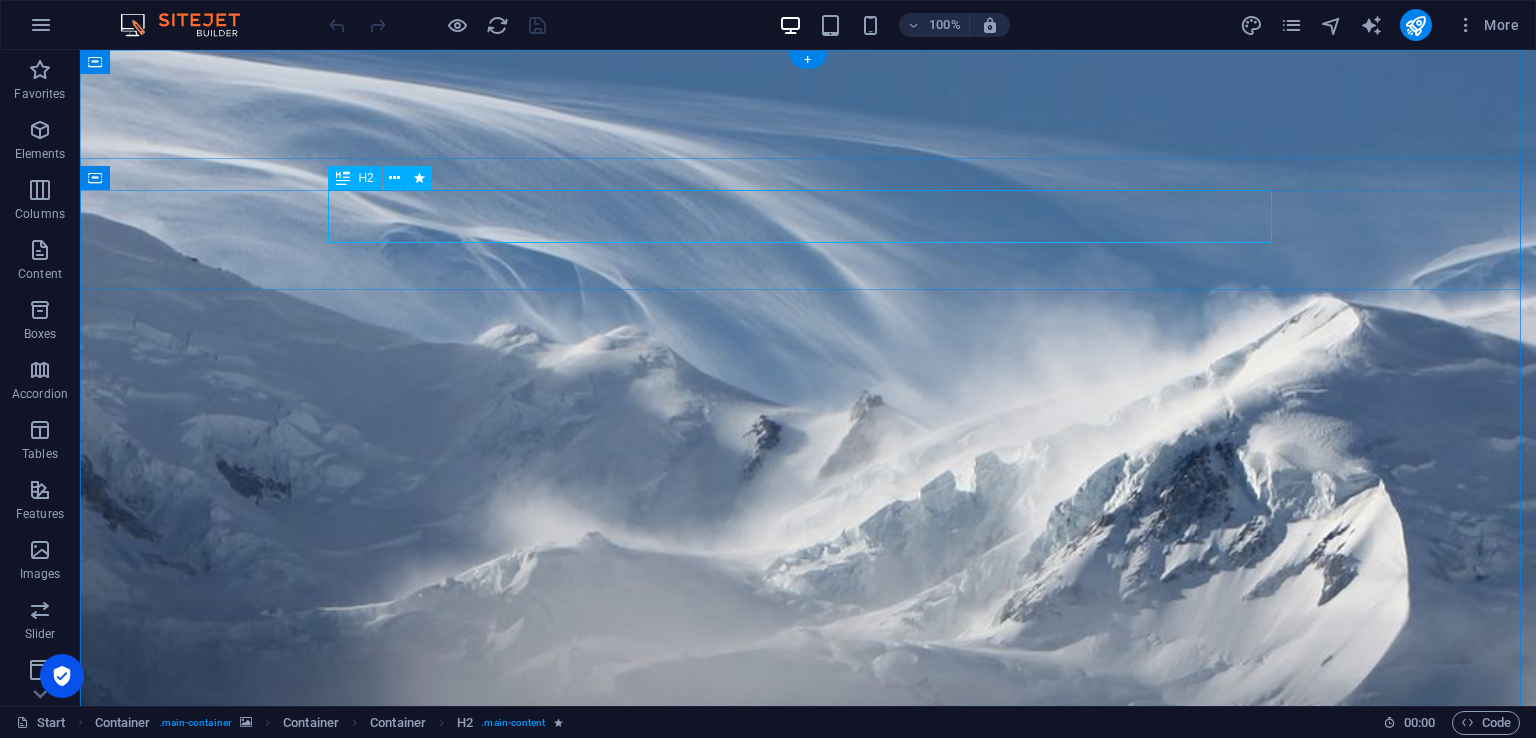 click on "Winter is coming soon" at bounding box center [808, 1427] 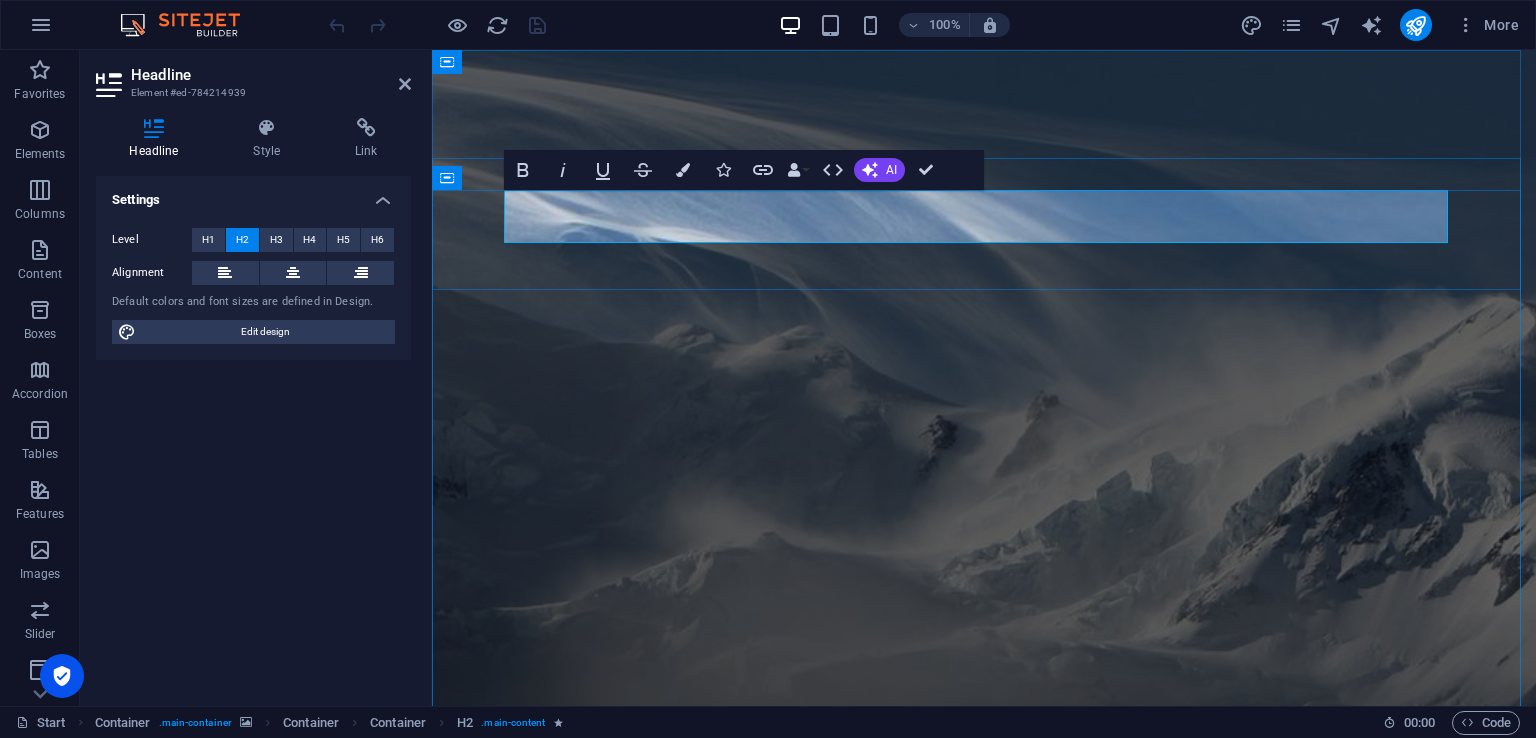 click on "Winter is coming soon" at bounding box center [984, 1427] 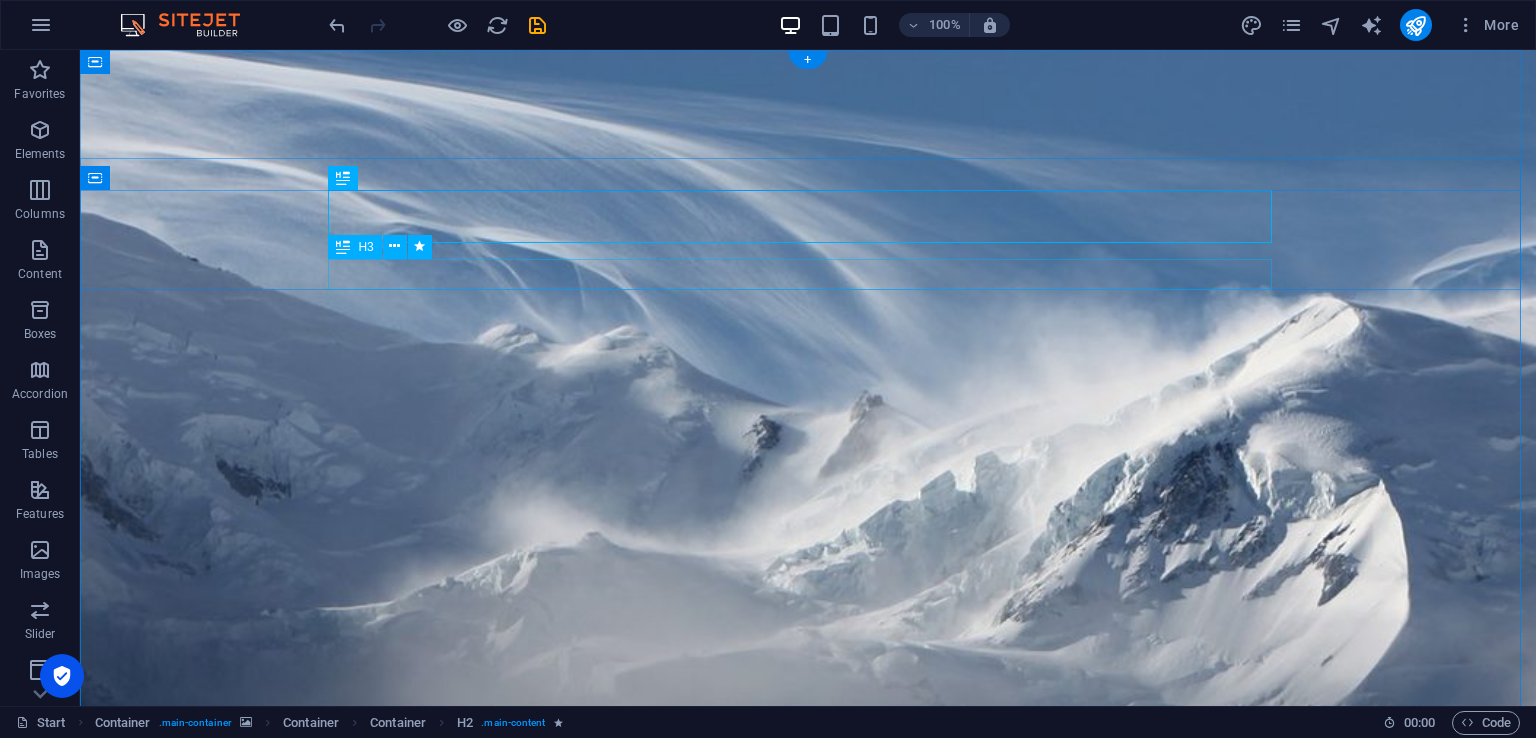 click on "and our brand new designed website too... stay tuned!" at bounding box center [808, 1485] 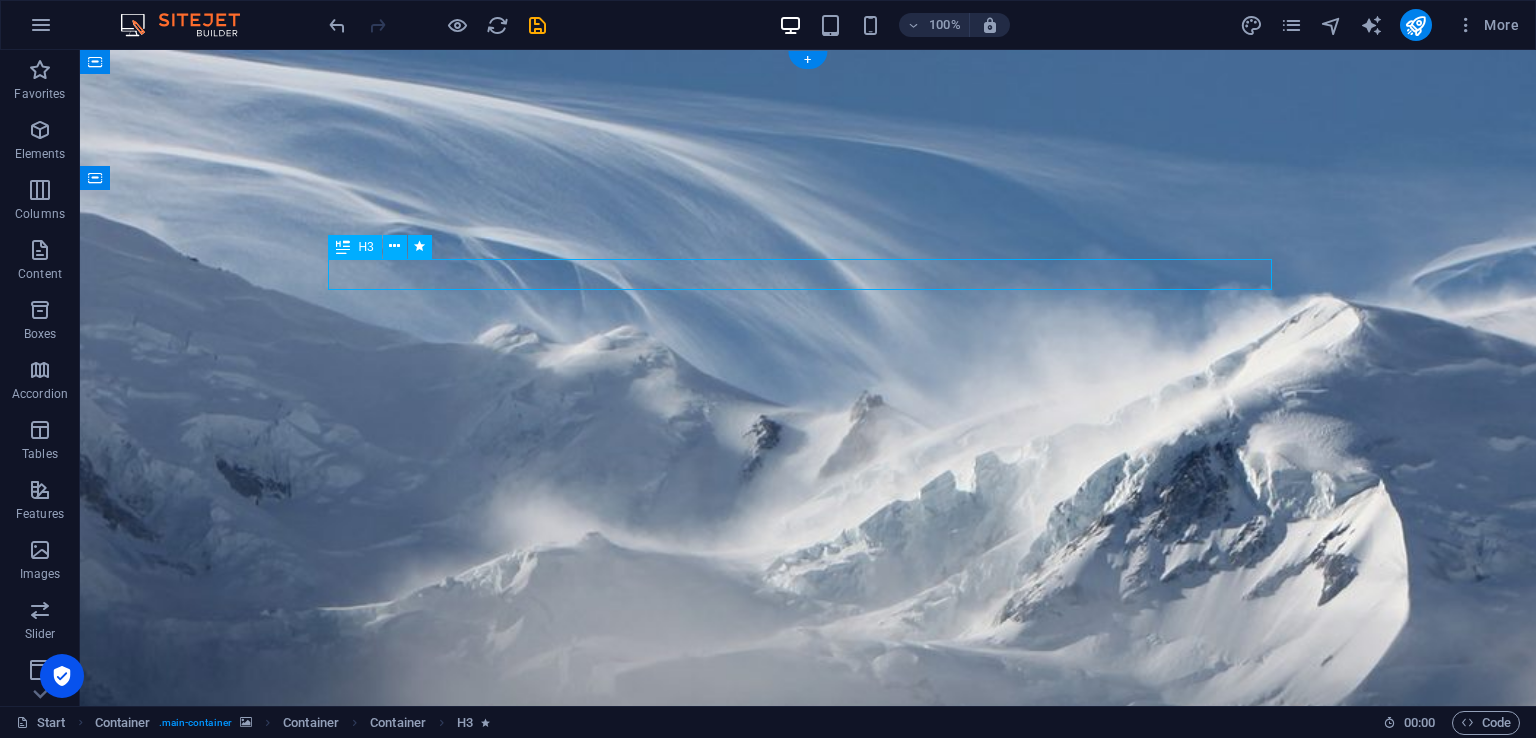 click on "and our brand new designed website too... stay tuned!" at bounding box center (808, 1485) 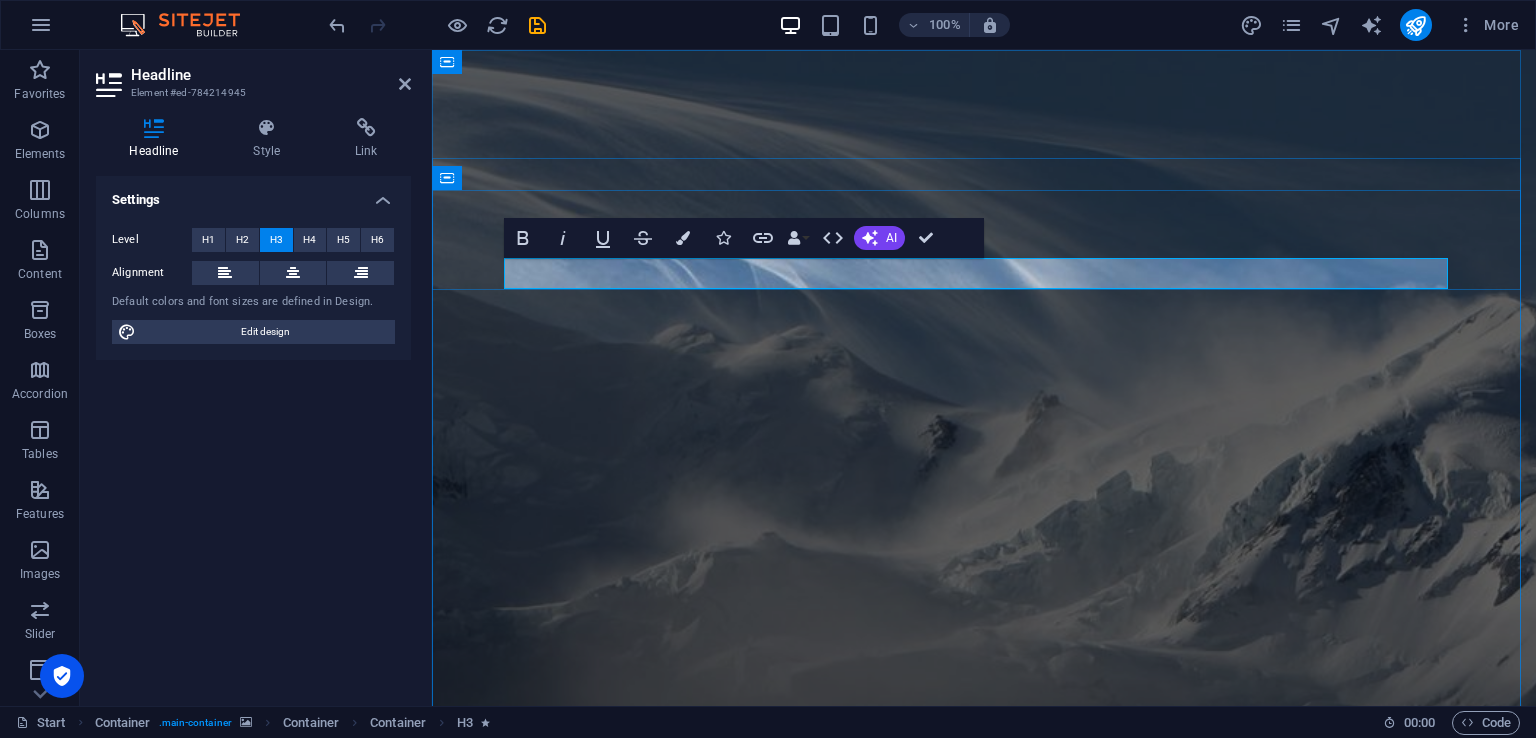 scroll, scrollTop: 0, scrollLeft: 0, axis: both 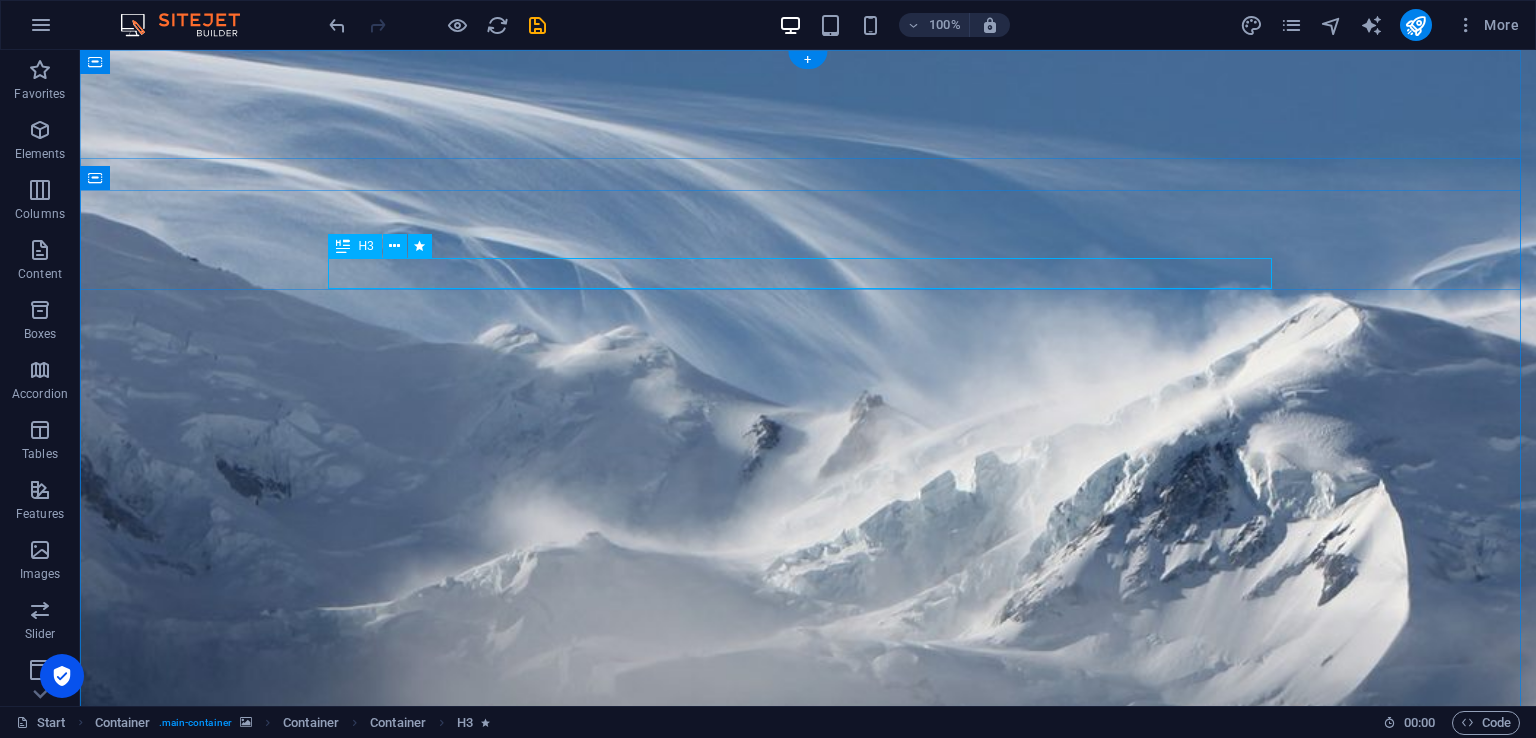 click on "and our brand new designed website too... stay tuned!" at bounding box center [808, 1485] 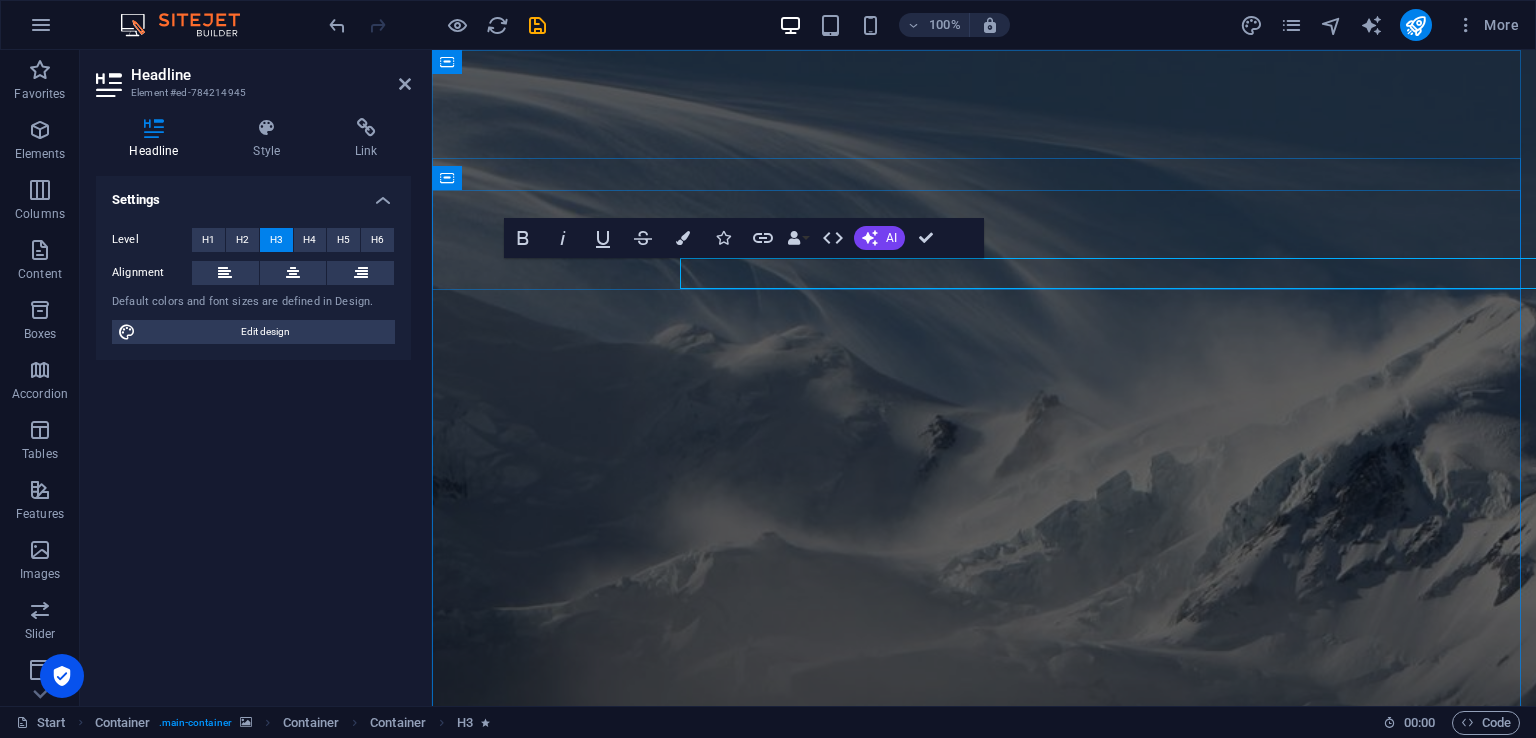scroll, scrollTop: 0, scrollLeft: 0, axis: both 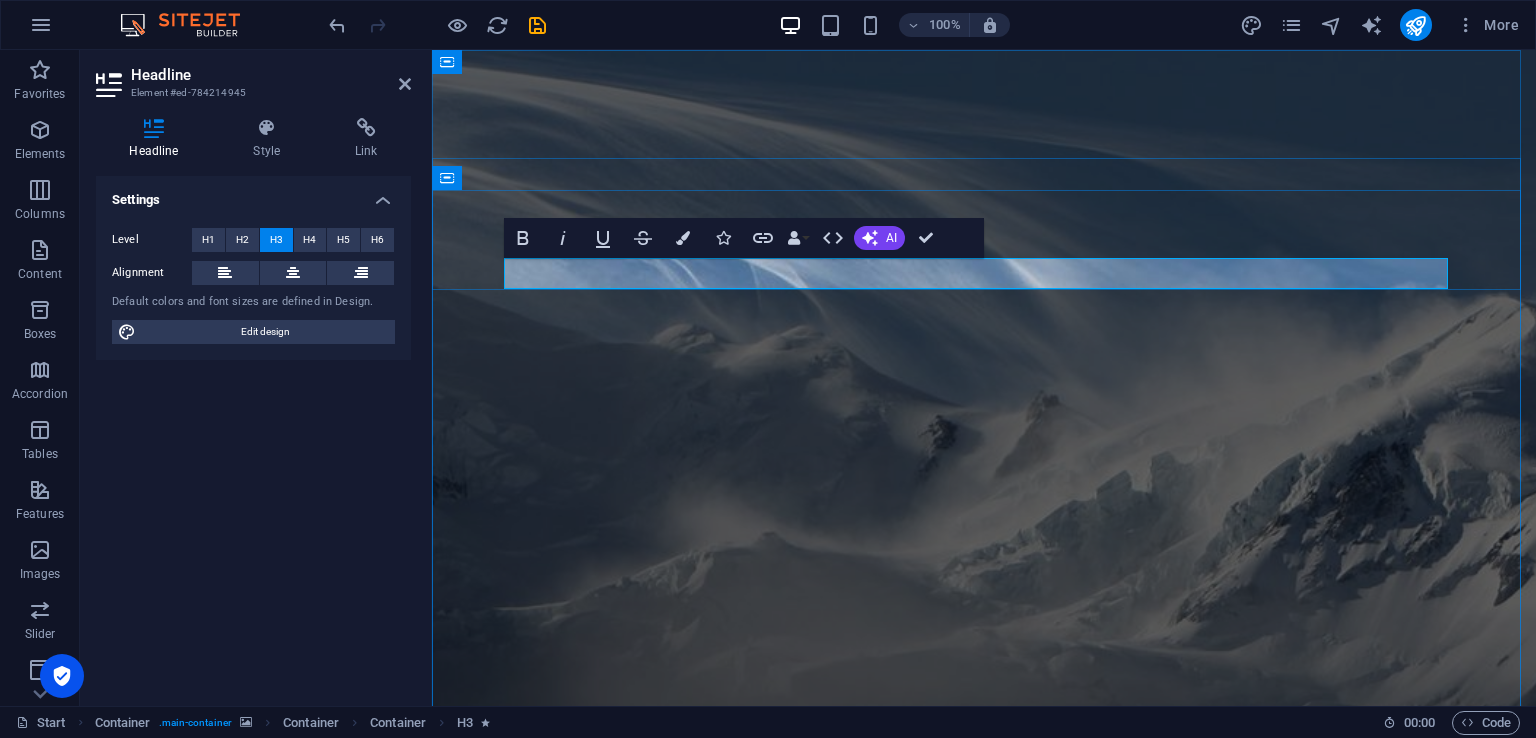 click on "and our brand new designed website too... stay tuned!" at bounding box center (984, 1485) 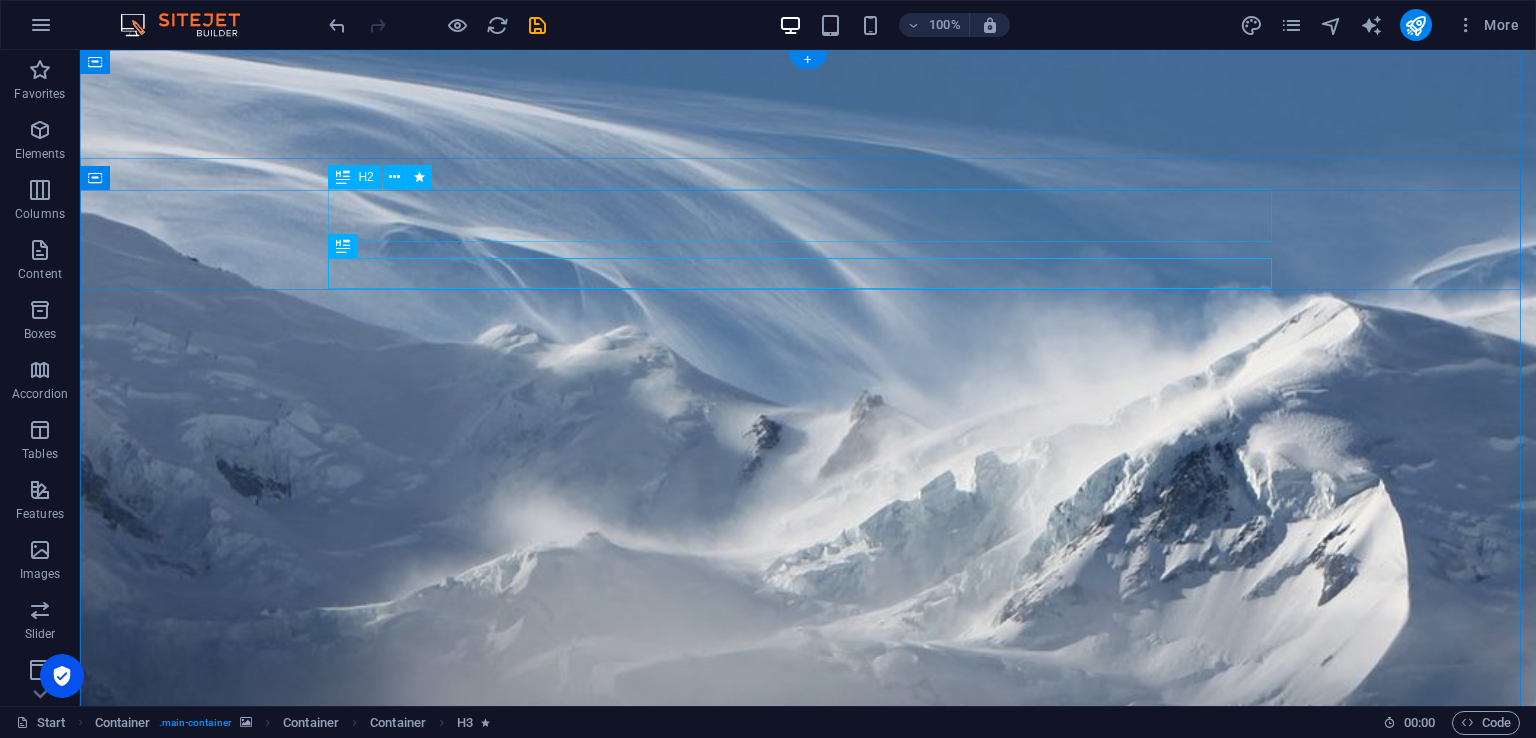 click on "migwicars.co.ke is coming soon" at bounding box center (808, 1427) 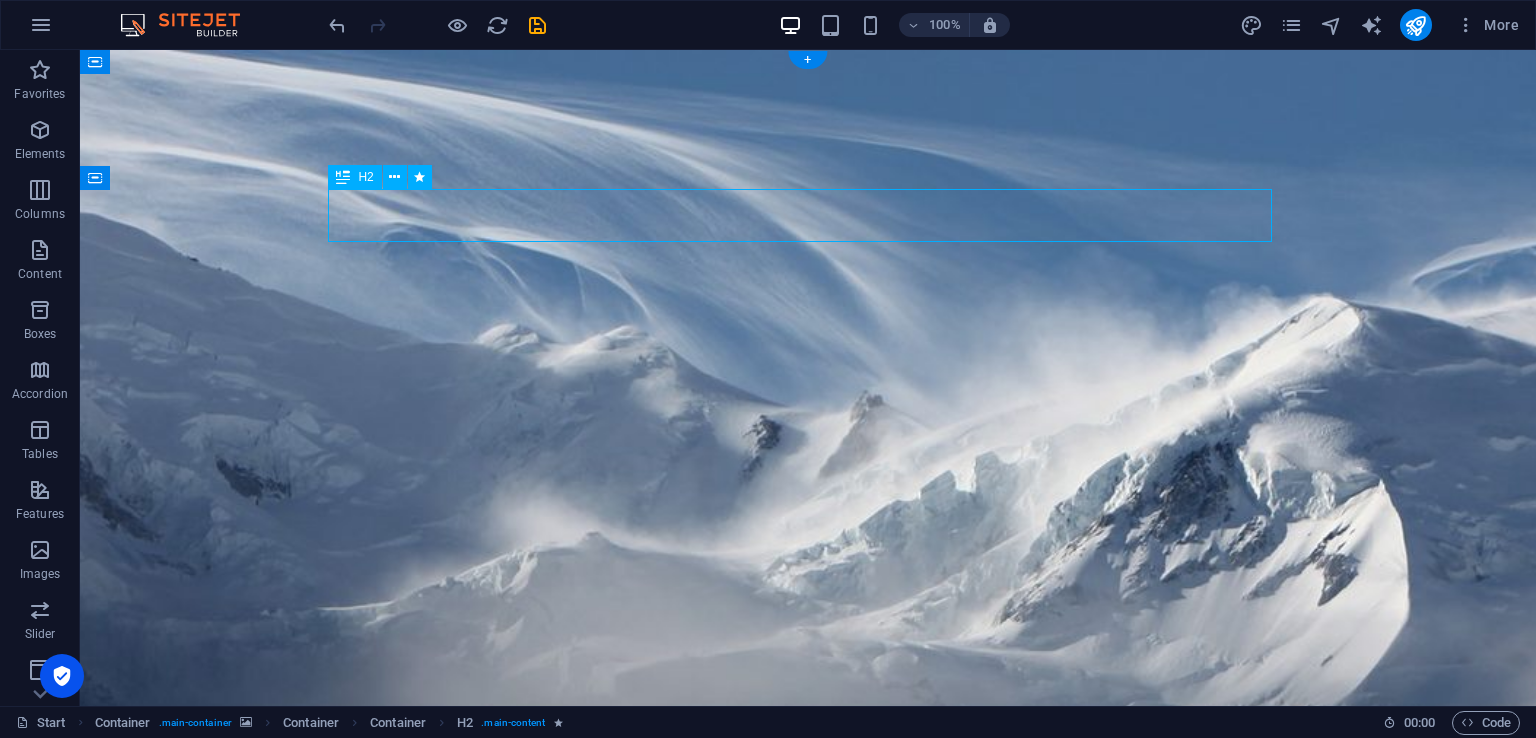 click on "migwicars.co.ke is coming soon" at bounding box center (808, 1427) 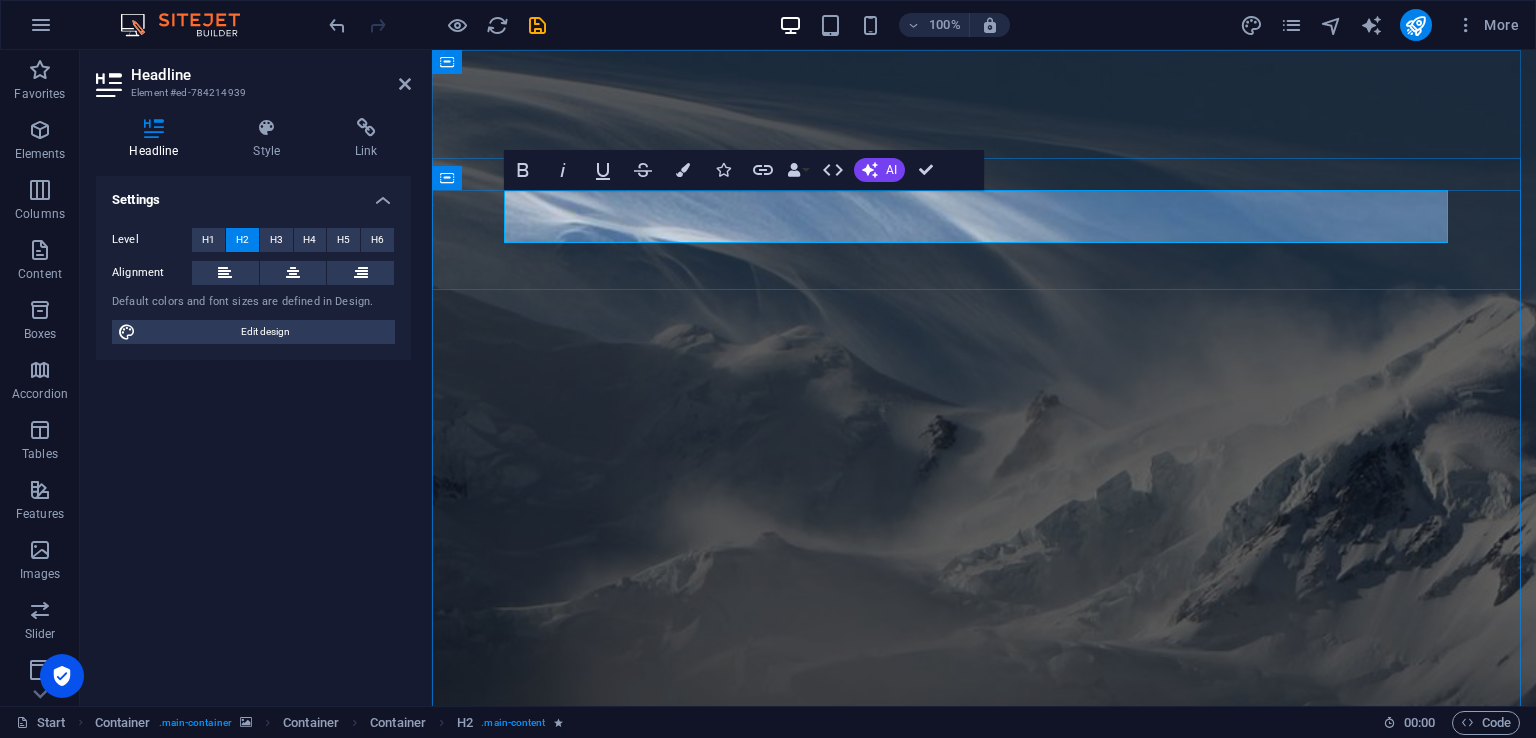 click on "migwicars.co.ke is coming soon" at bounding box center (984, 1427) 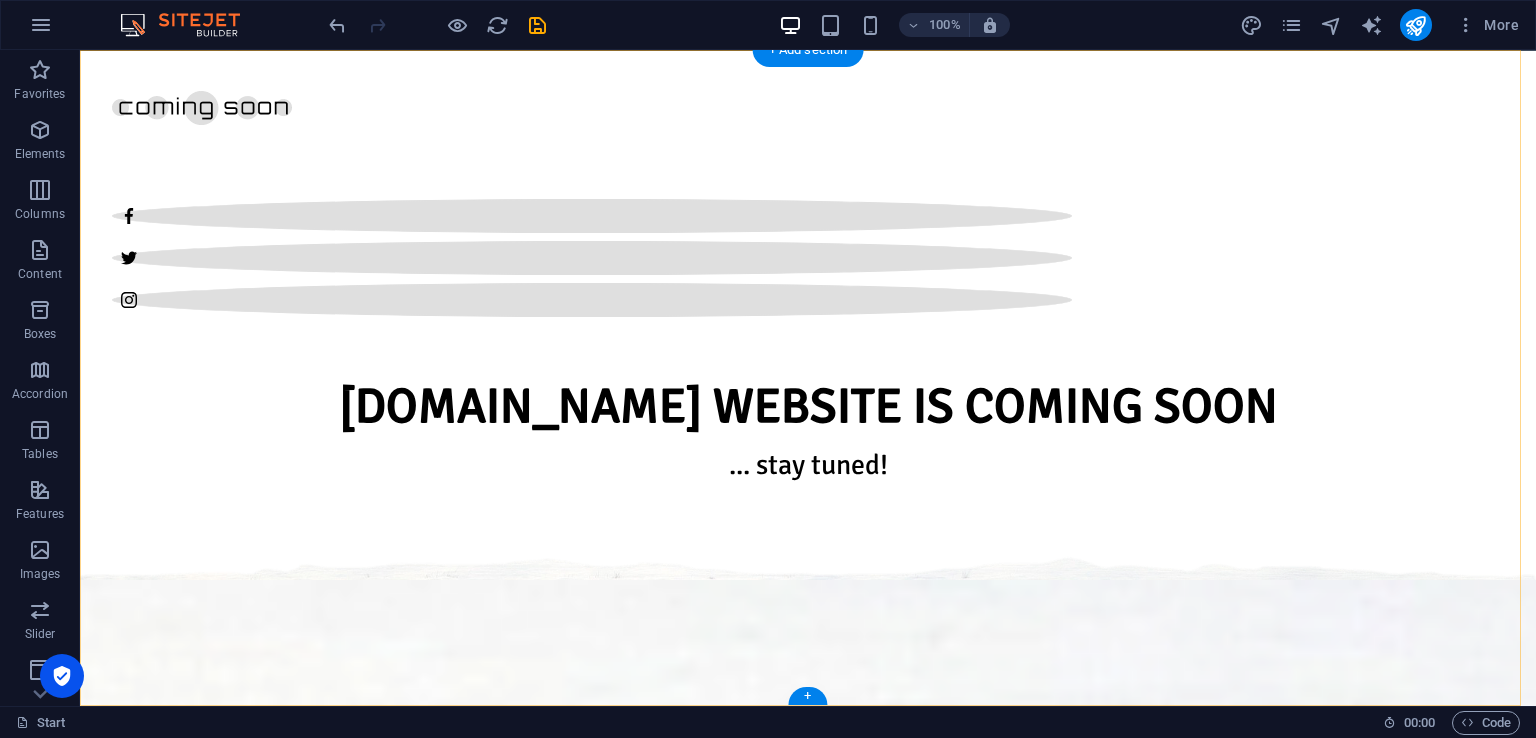 scroll, scrollTop: 573, scrollLeft: 0, axis: vertical 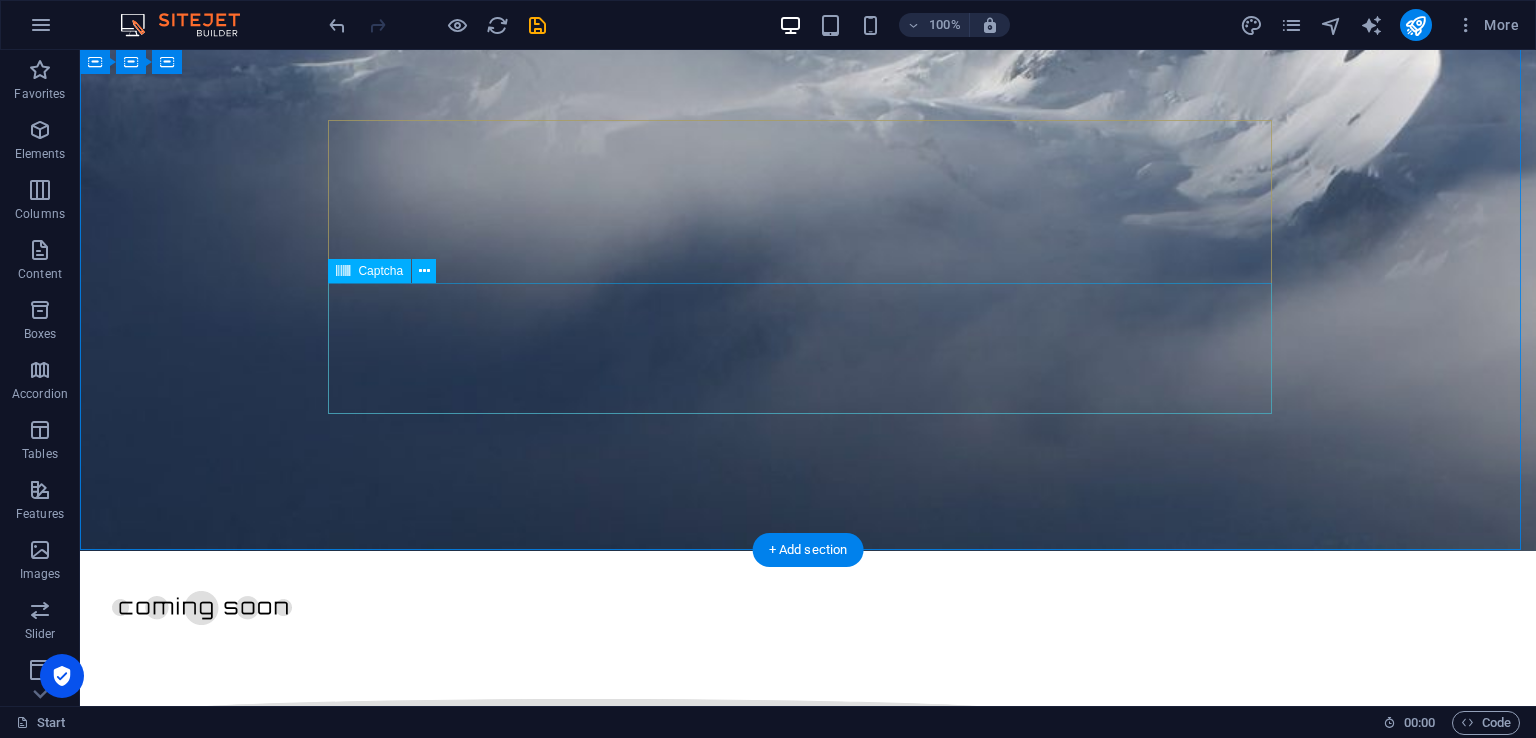 click on "Nicht lesbar? Neu generieren" at bounding box center (808, 2712) 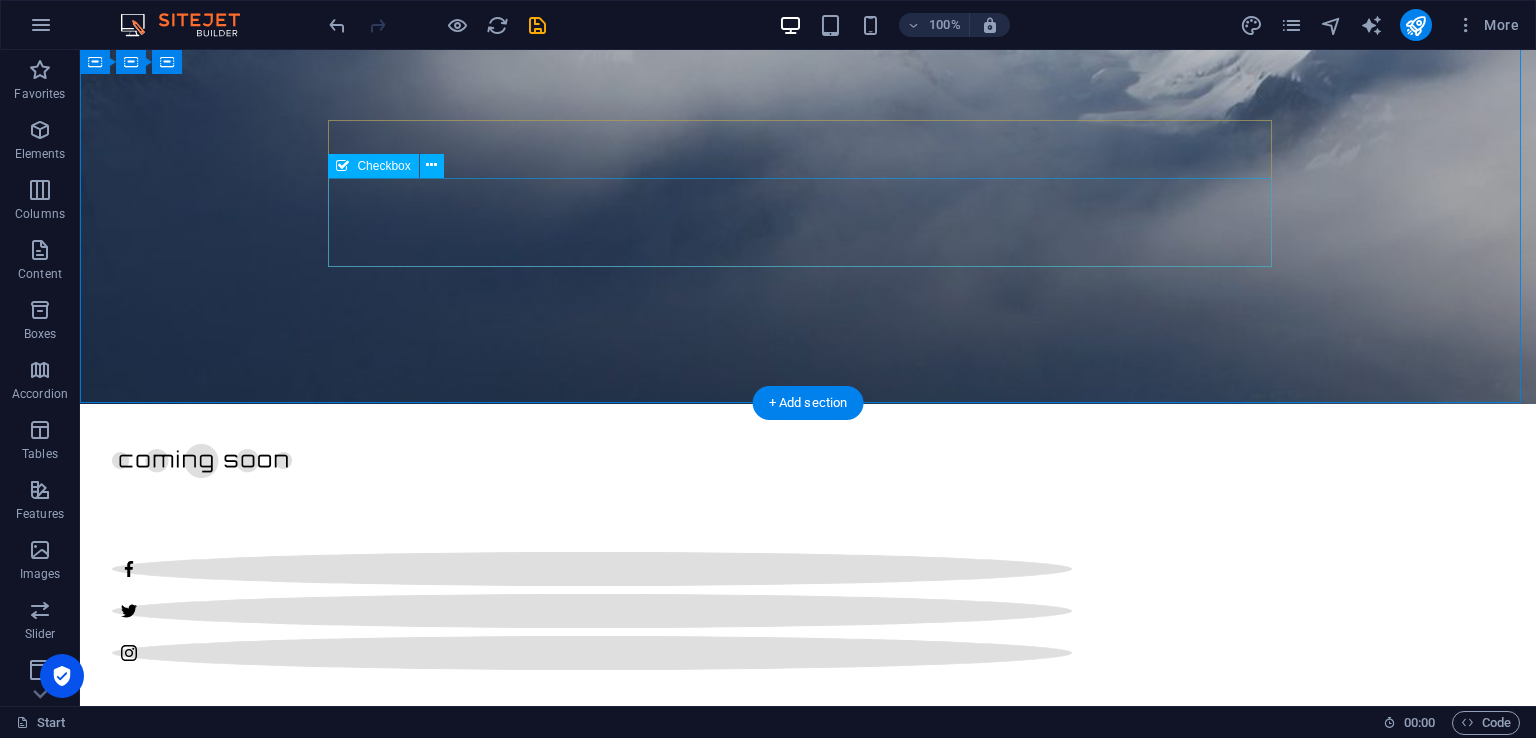 click on "I have read and understand the privacy policy." at bounding box center [808, 2271] 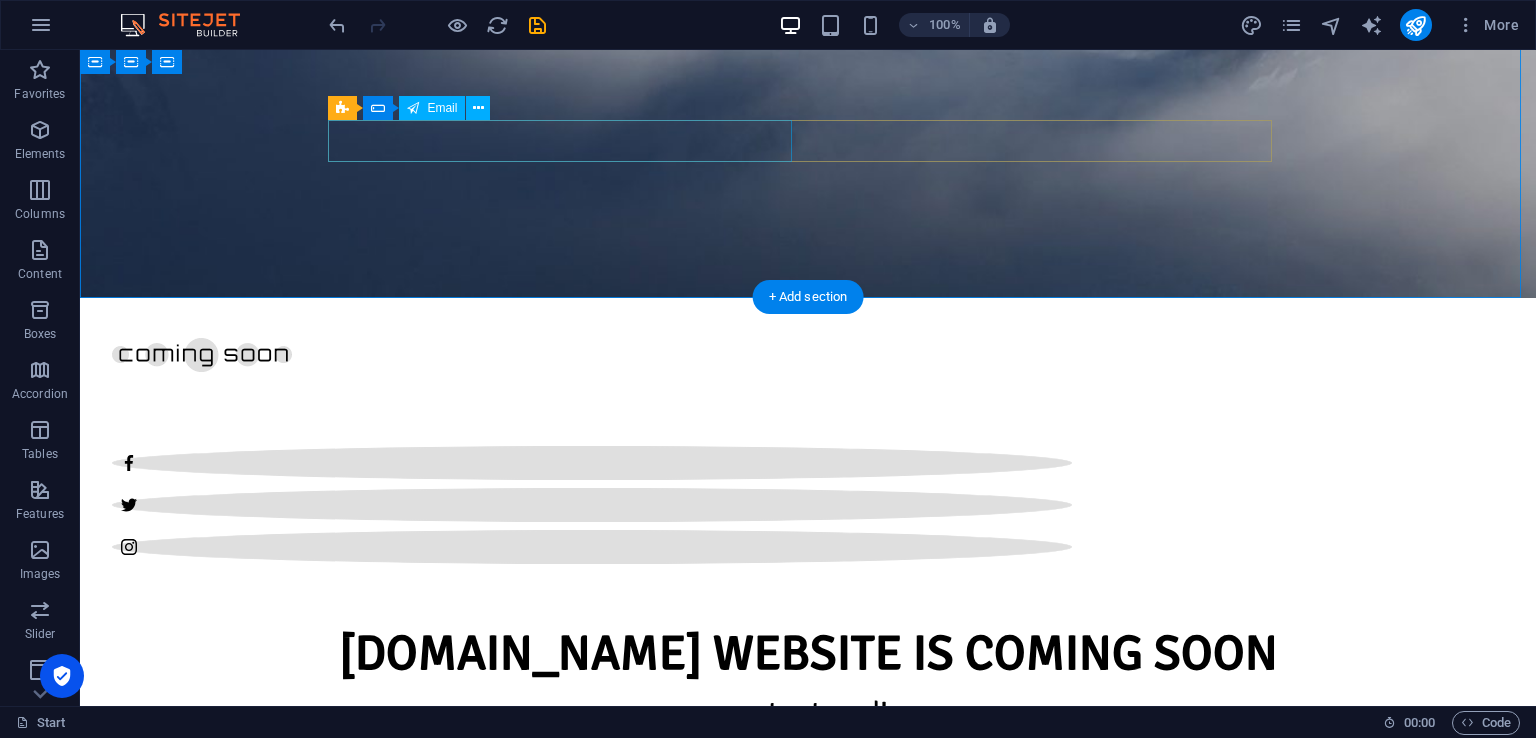 click at bounding box center (568, 1977) 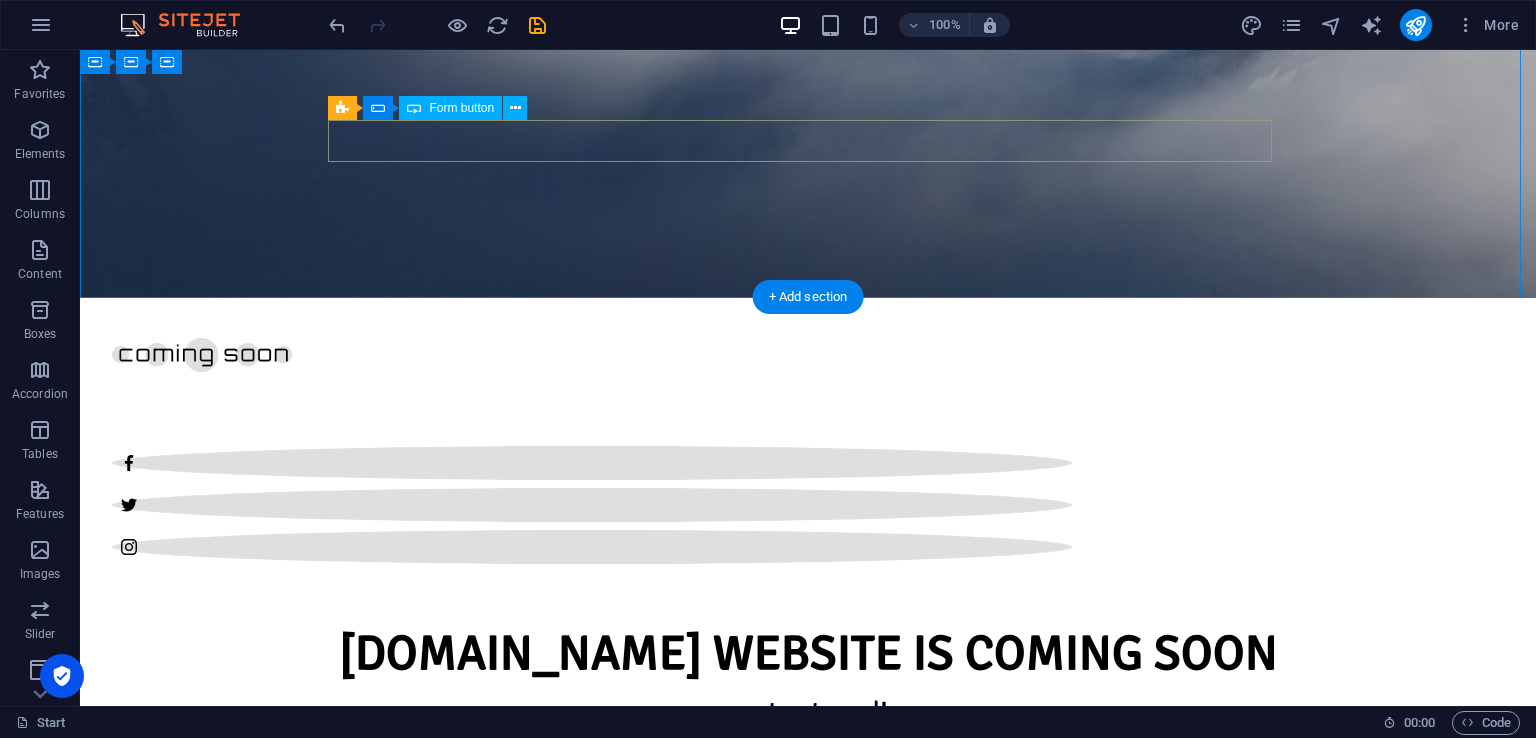 click on "Notify me!" at bounding box center (808, 1977) 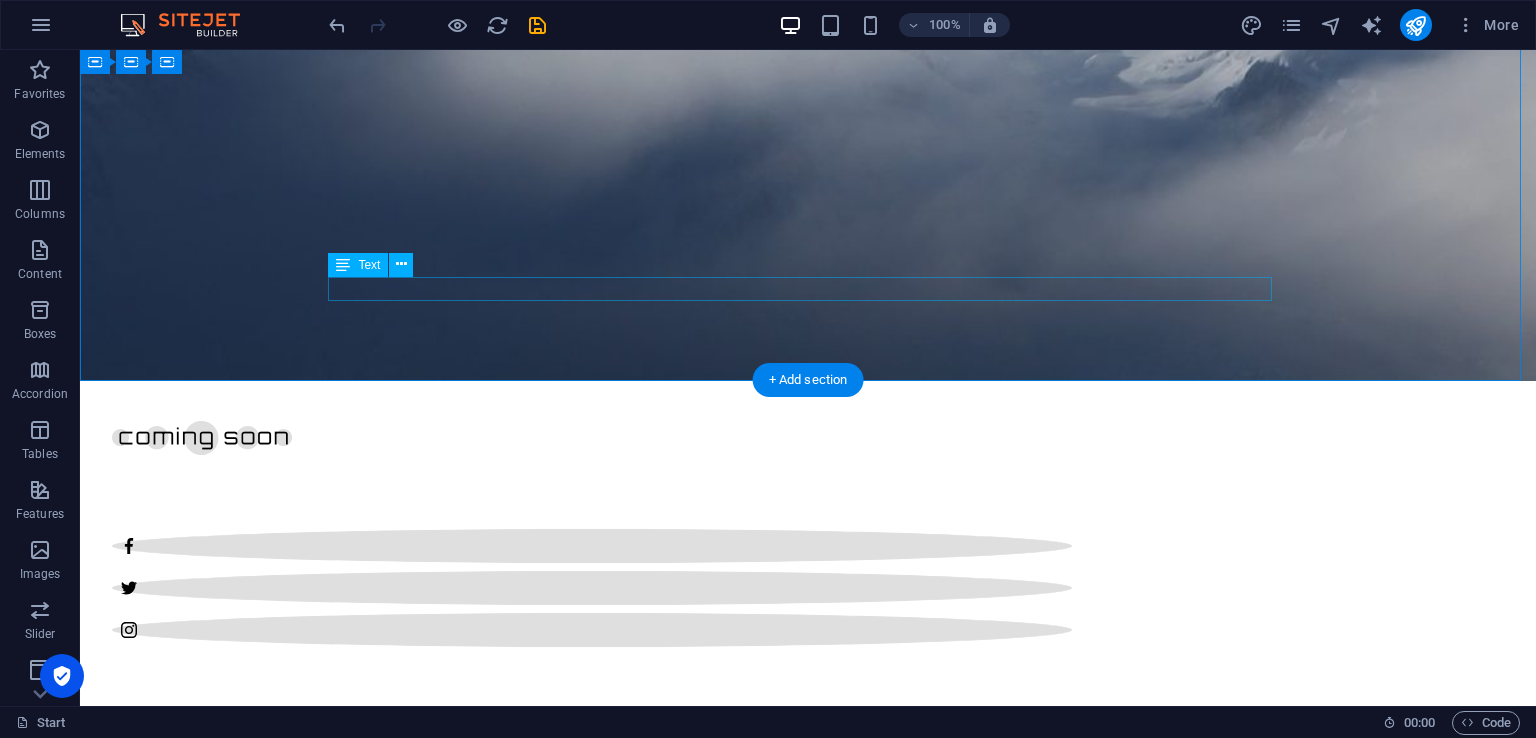 click on "Legal Notice  |  Privacy" at bounding box center [808, 2293] 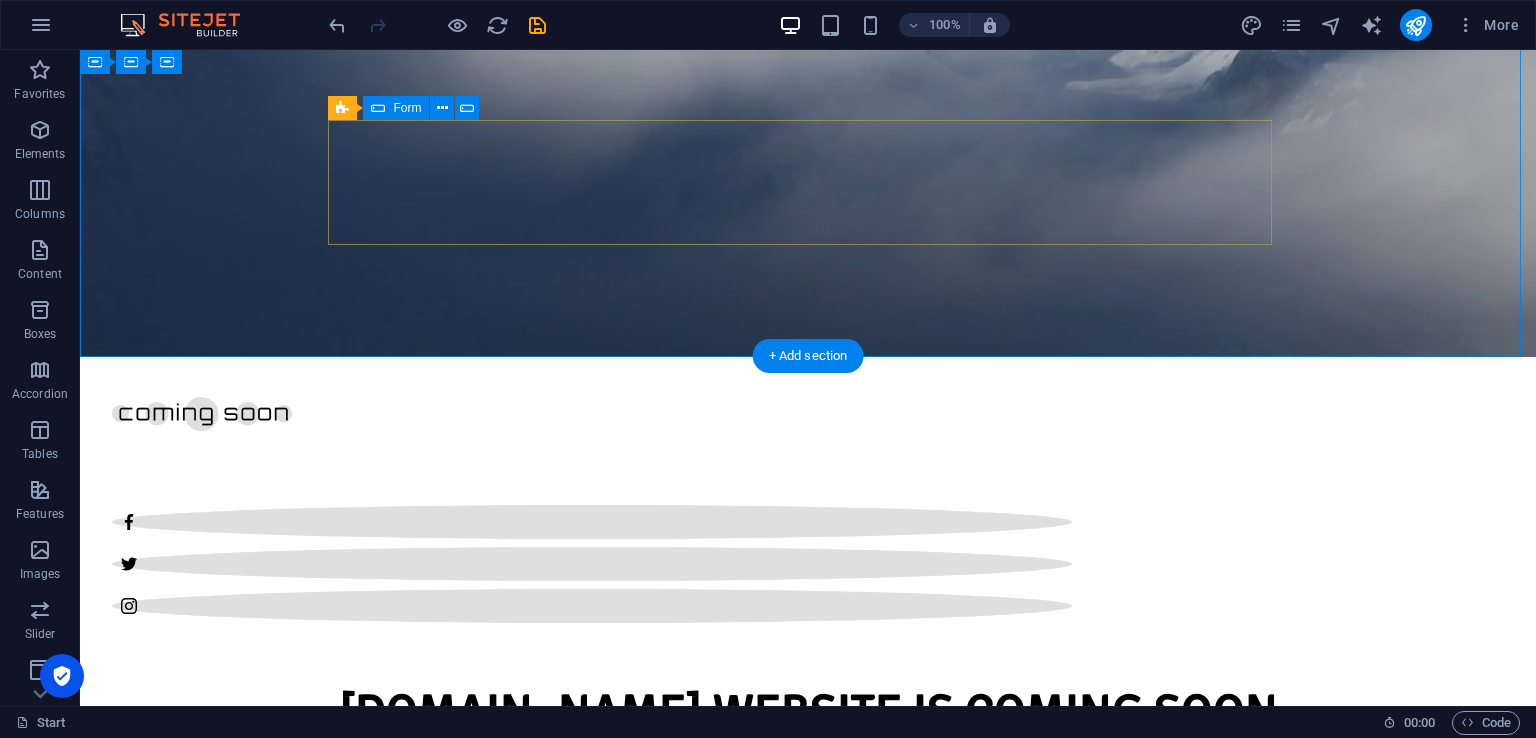click on "Add elements" at bounding box center (749, 2168) 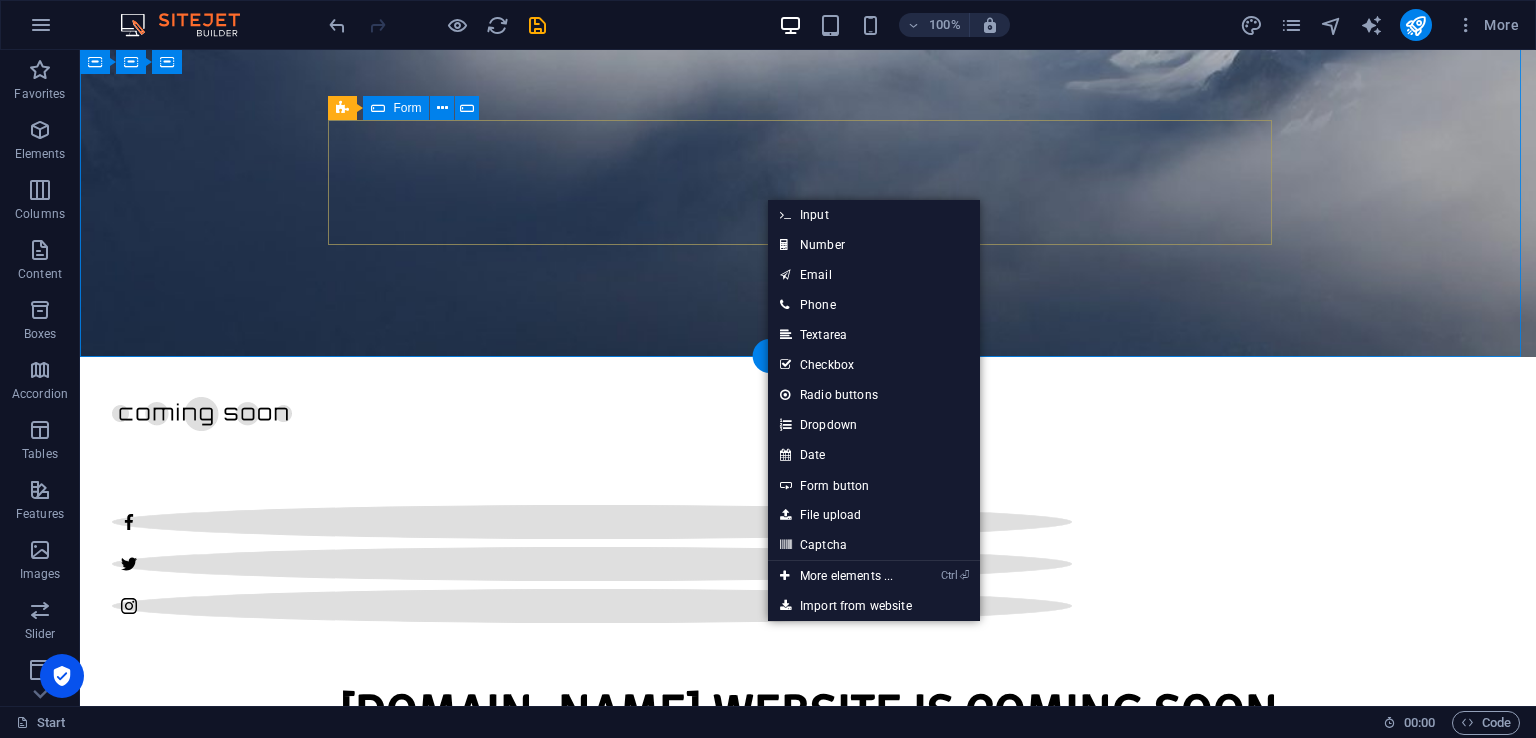 click on "Drop content here or  Add elements  Paste clipboard" at bounding box center (808, 2138) 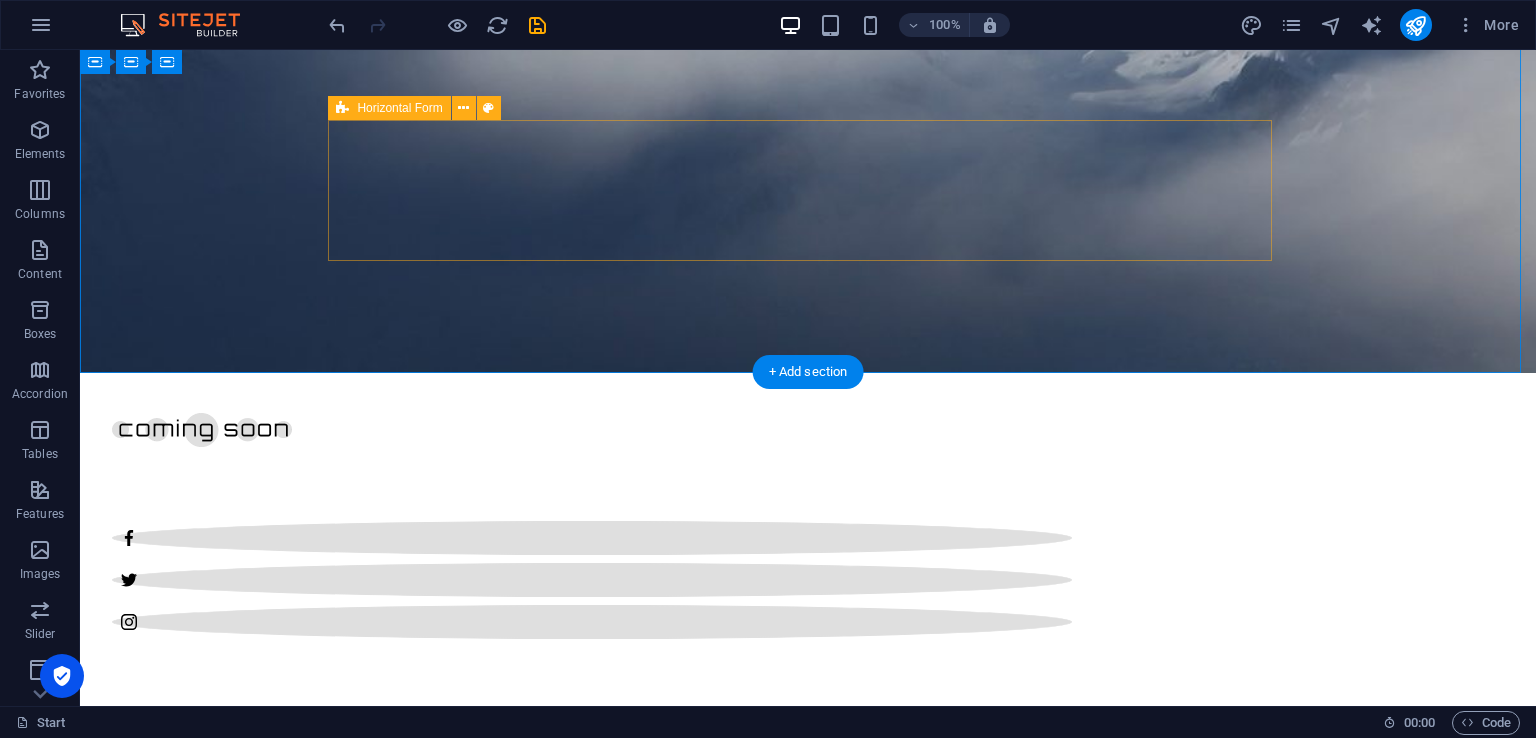click on "Drop content here or  Add elements  Paste clipboard" at bounding box center [808, 2178] 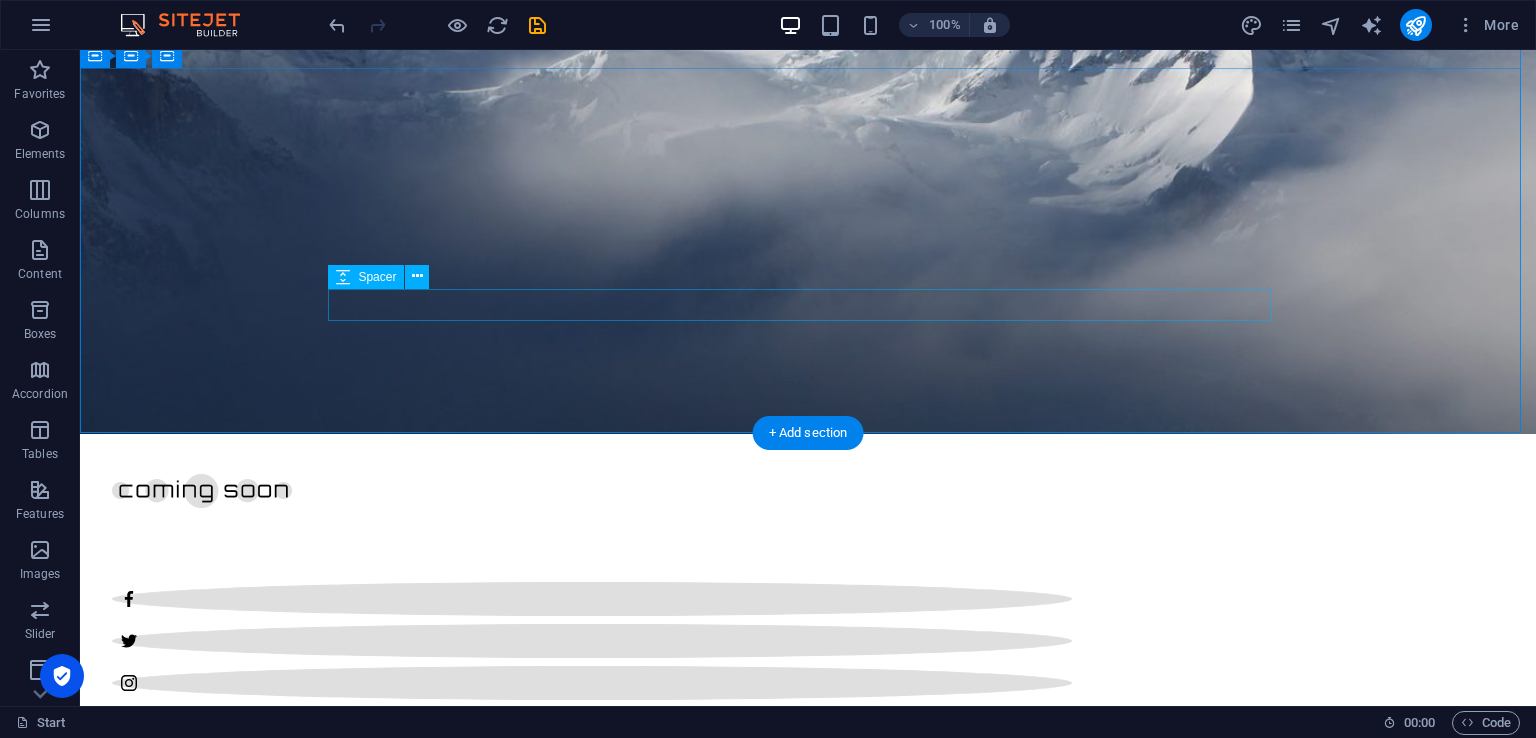 scroll, scrollTop: 373, scrollLeft: 0, axis: vertical 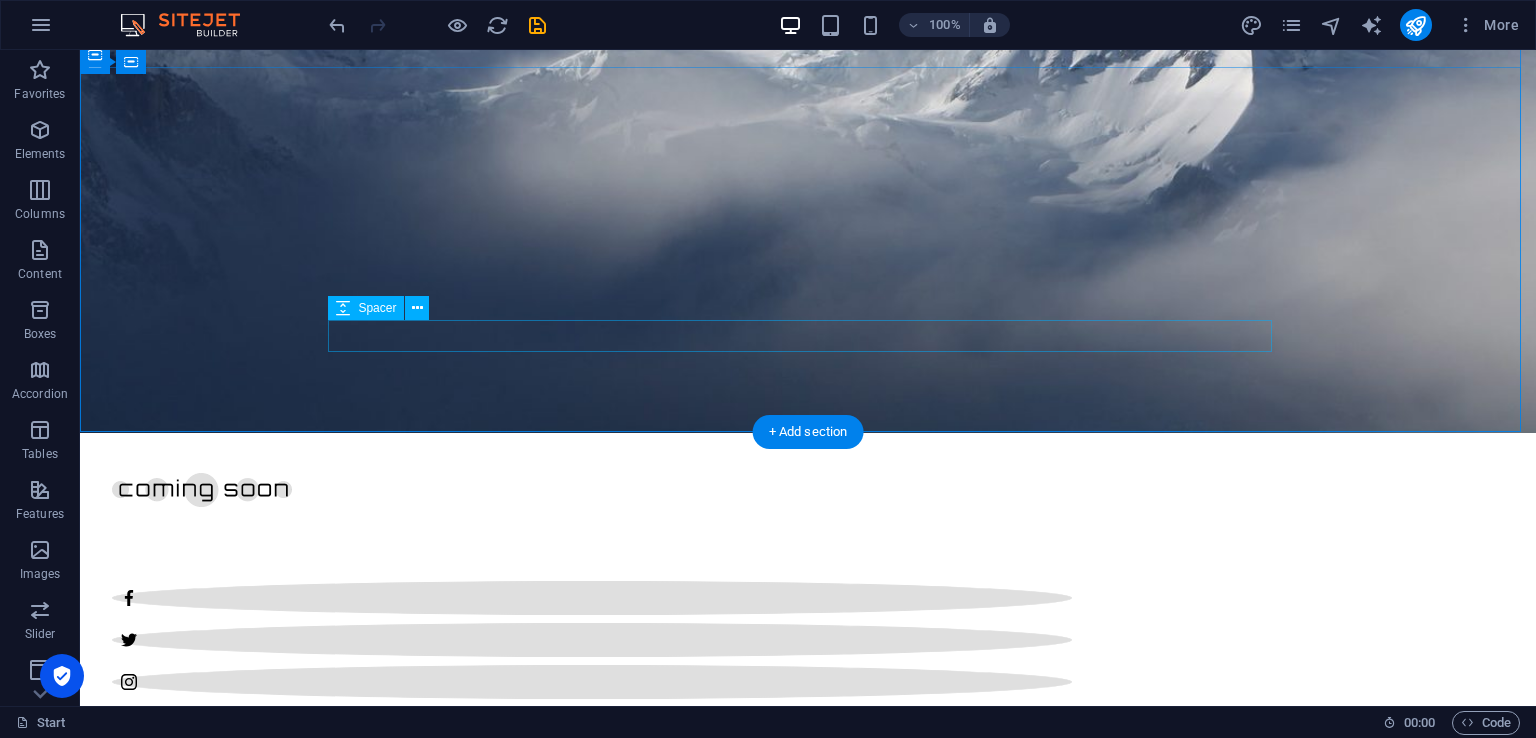 click at bounding box center (808, 2042) 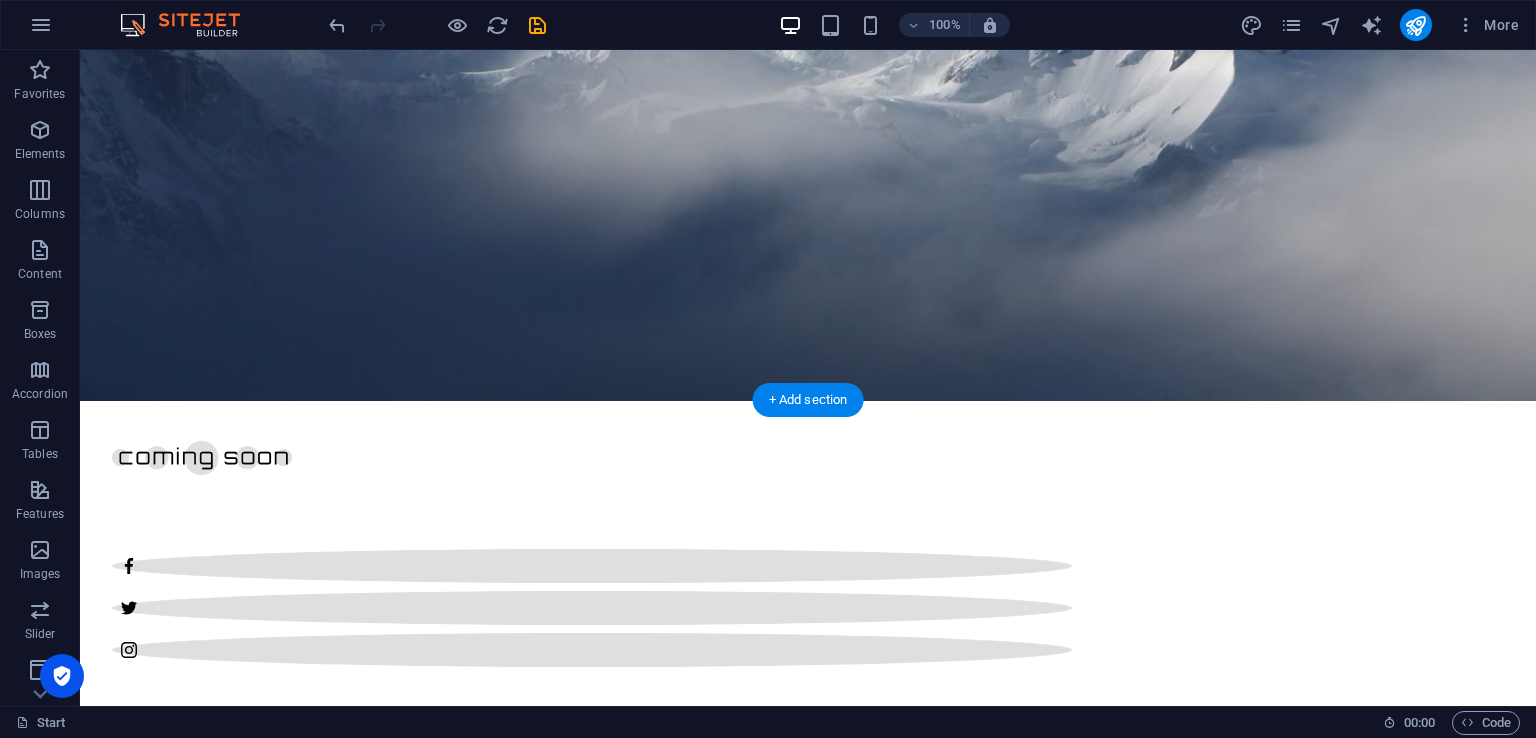 click at bounding box center (808, 1096) 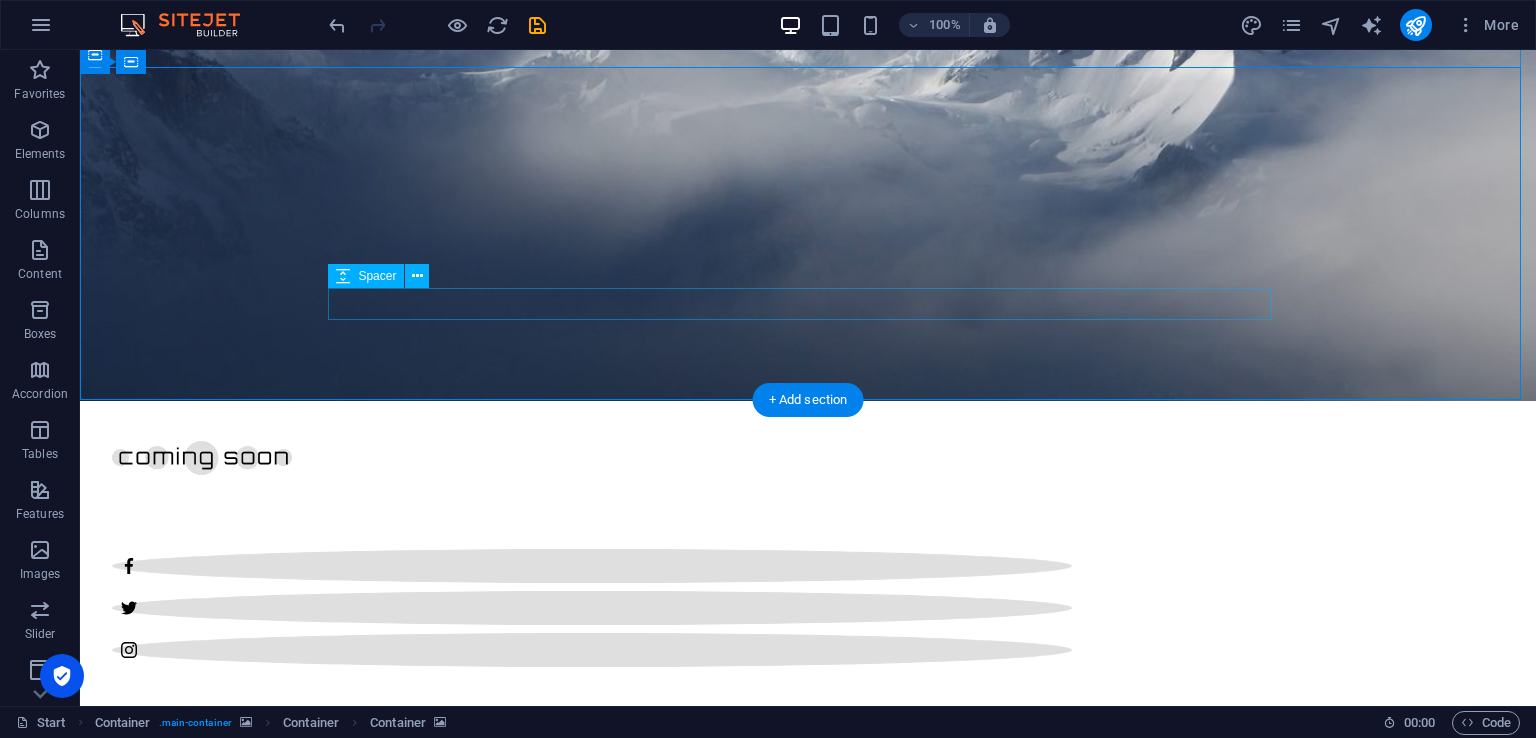 click at bounding box center (808, 1946) 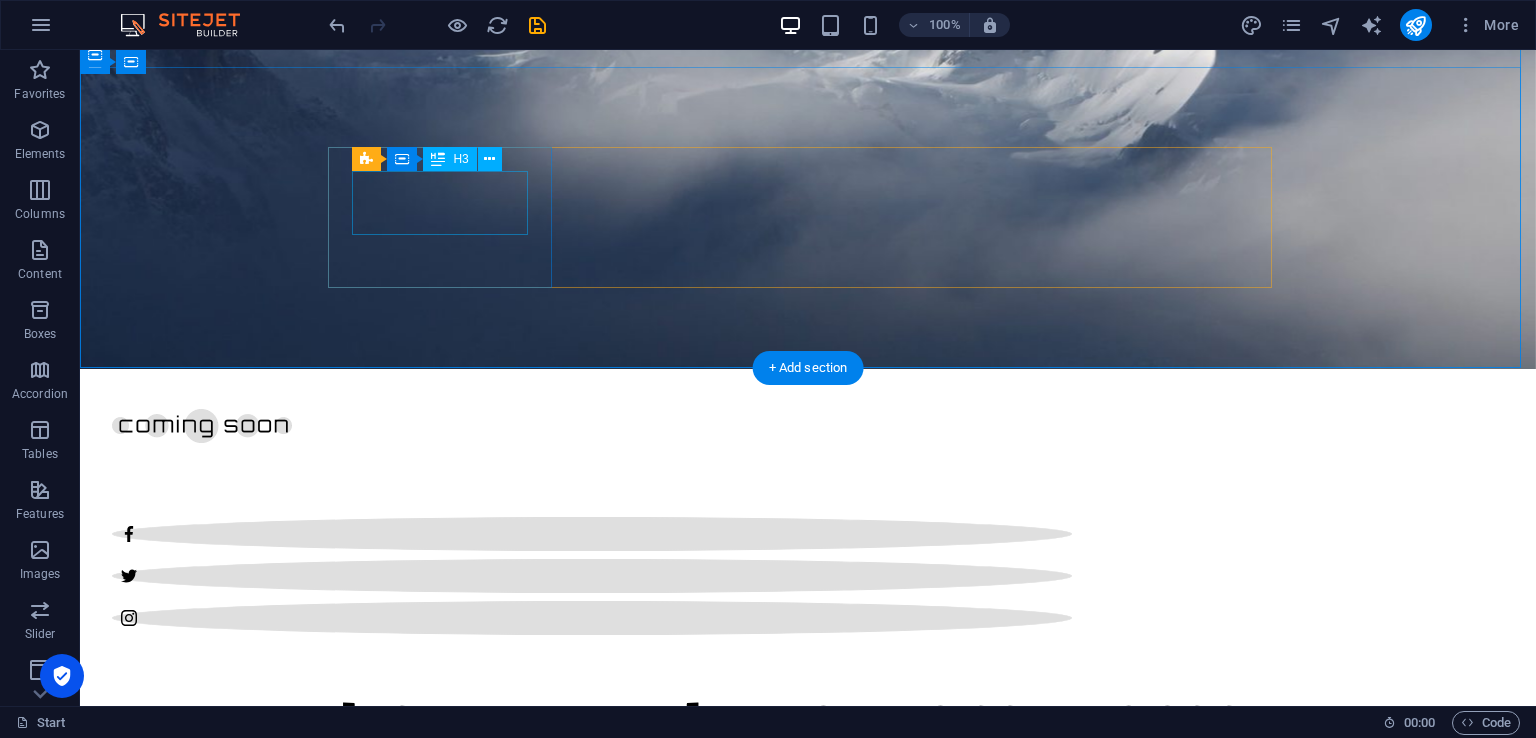 click on "0" at bounding box center [448, 1327] 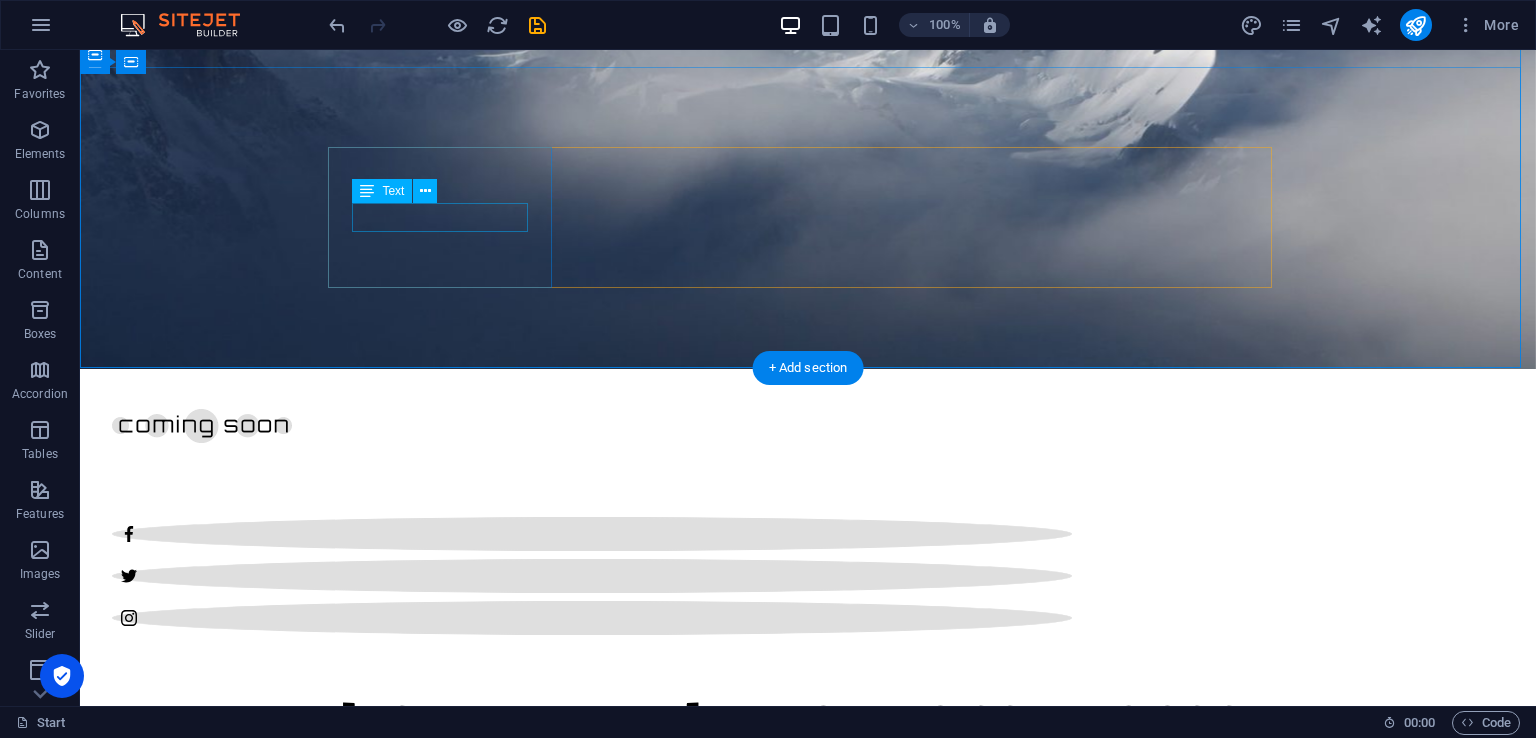 click on "Days" at bounding box center (448, 1317) 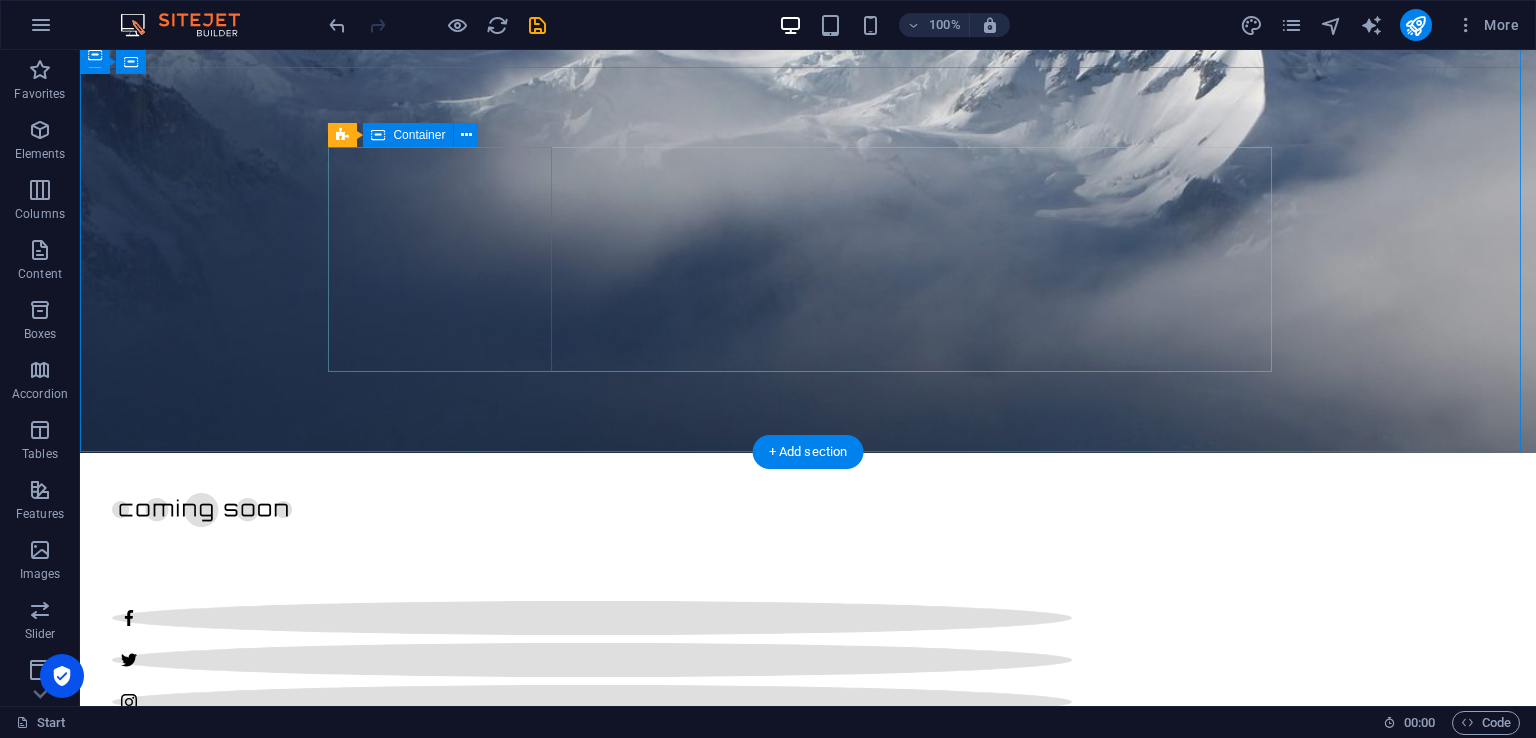 click on "Drop content here or  Add elements  Paste clipboard" at bounding box center [448, 1560] 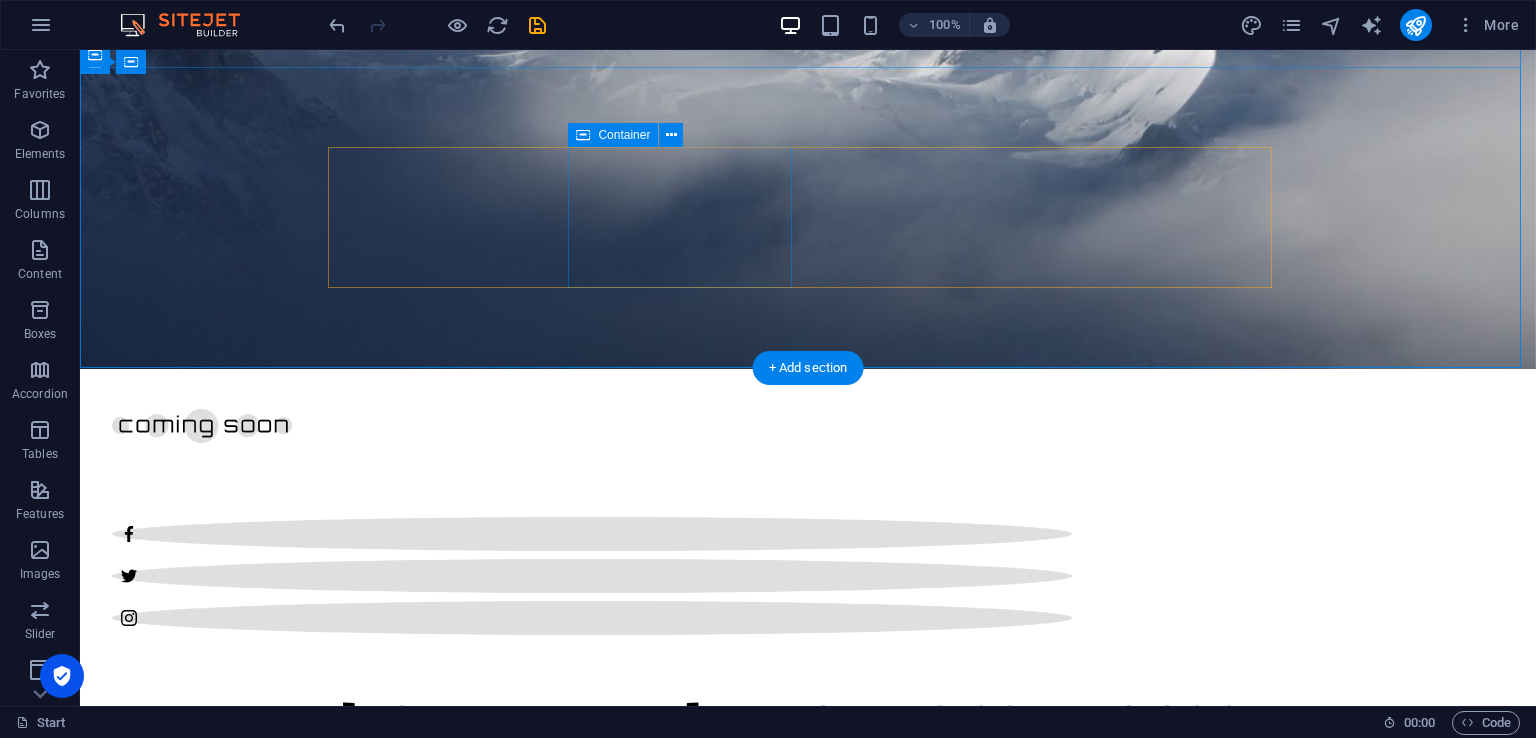 scroll, scrollTop: 0, scrollLeft: 0, axis: both 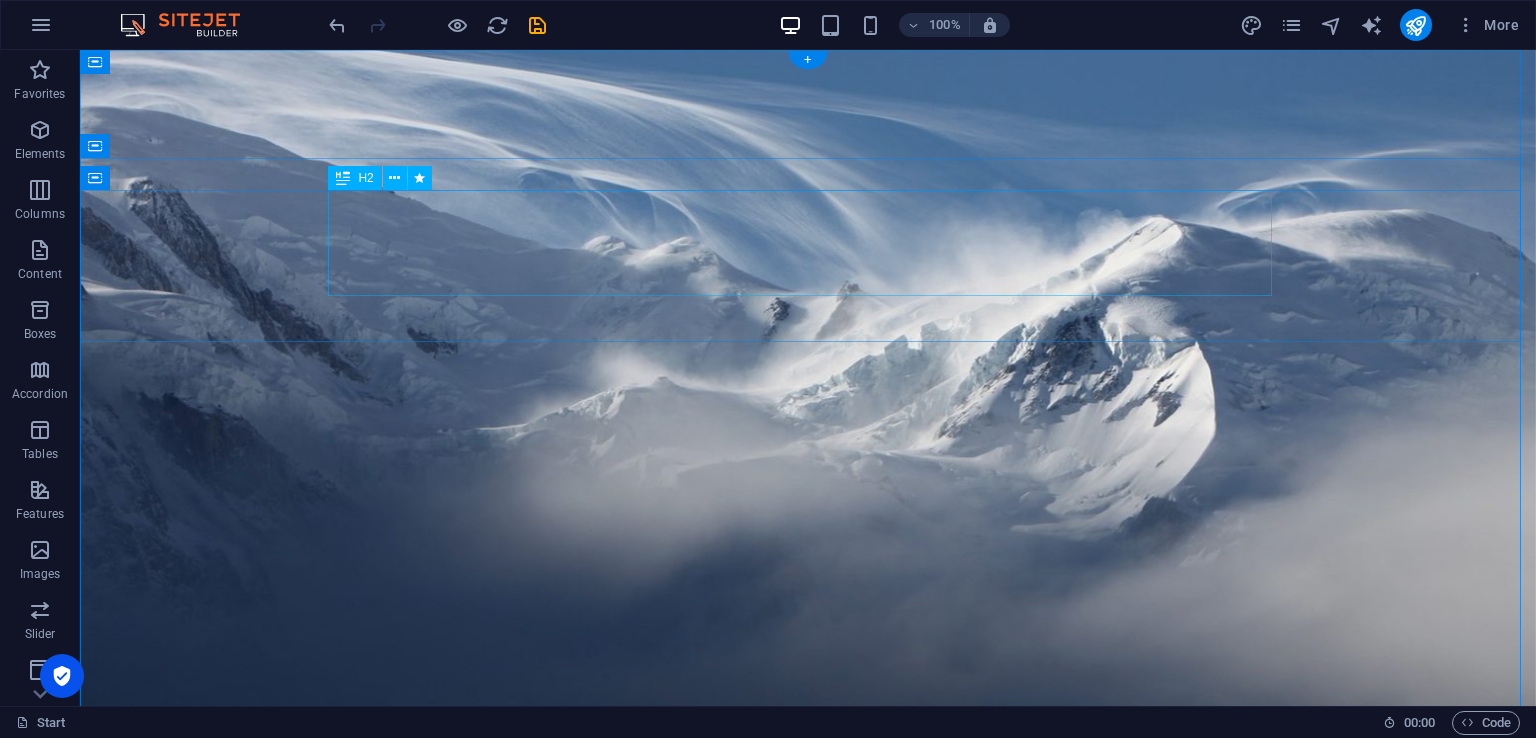 click on "migwicars.co.ke website is coming soon" at bounding box center [808, 1098] 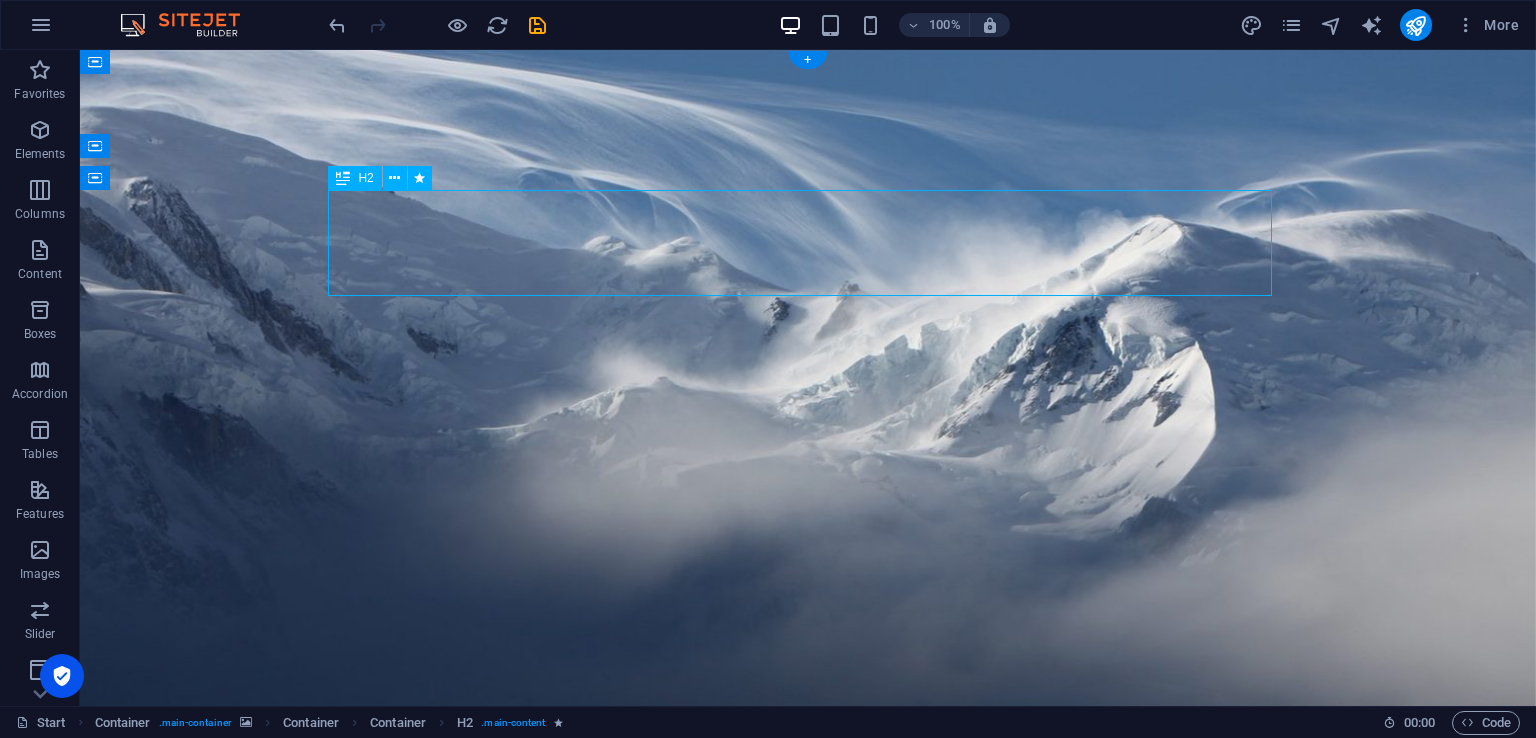 click on "migwicars.co.ke website is coming soon" at bounding box center (808, 1098) 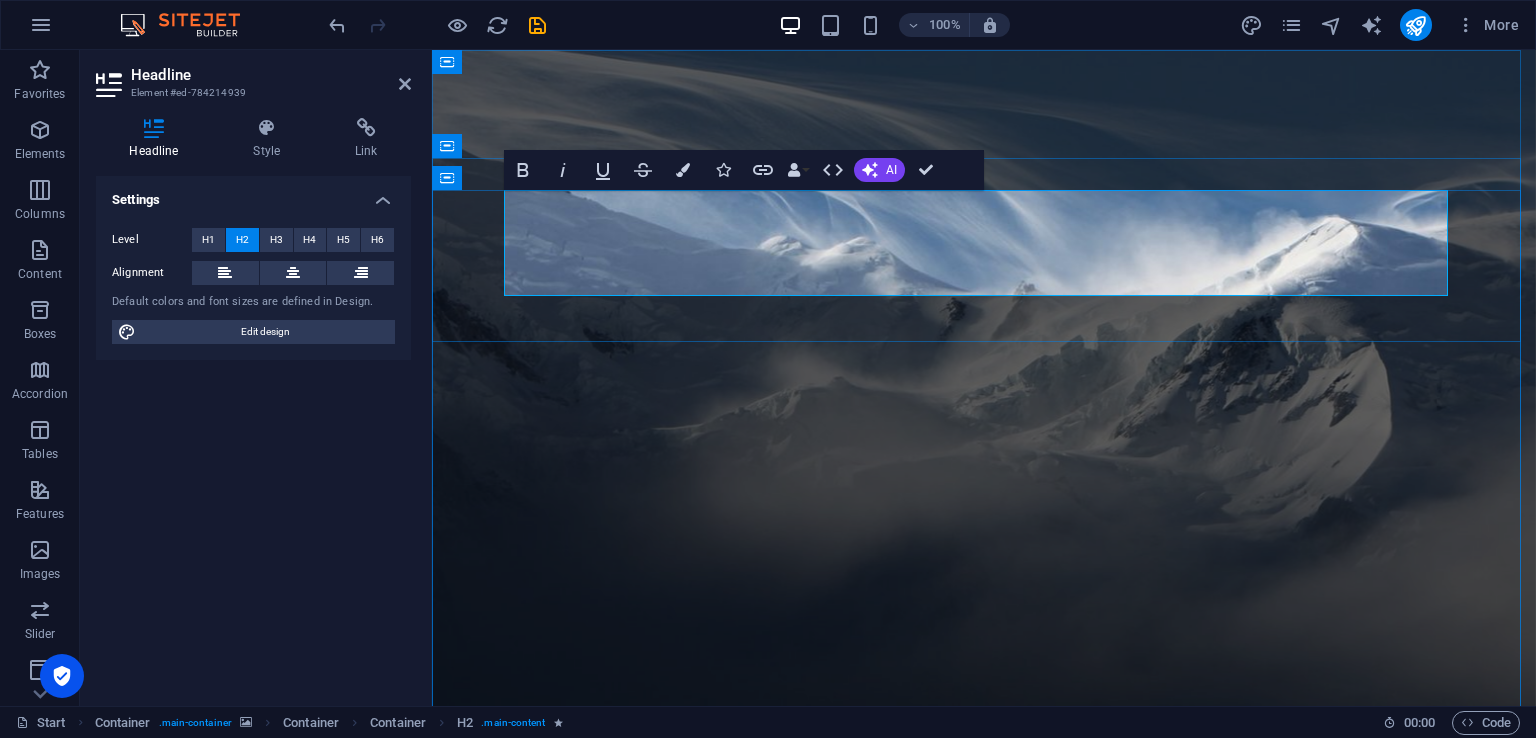 click on "migwicars.co.ke website is coming soon" at bounding box center [984, 1098] 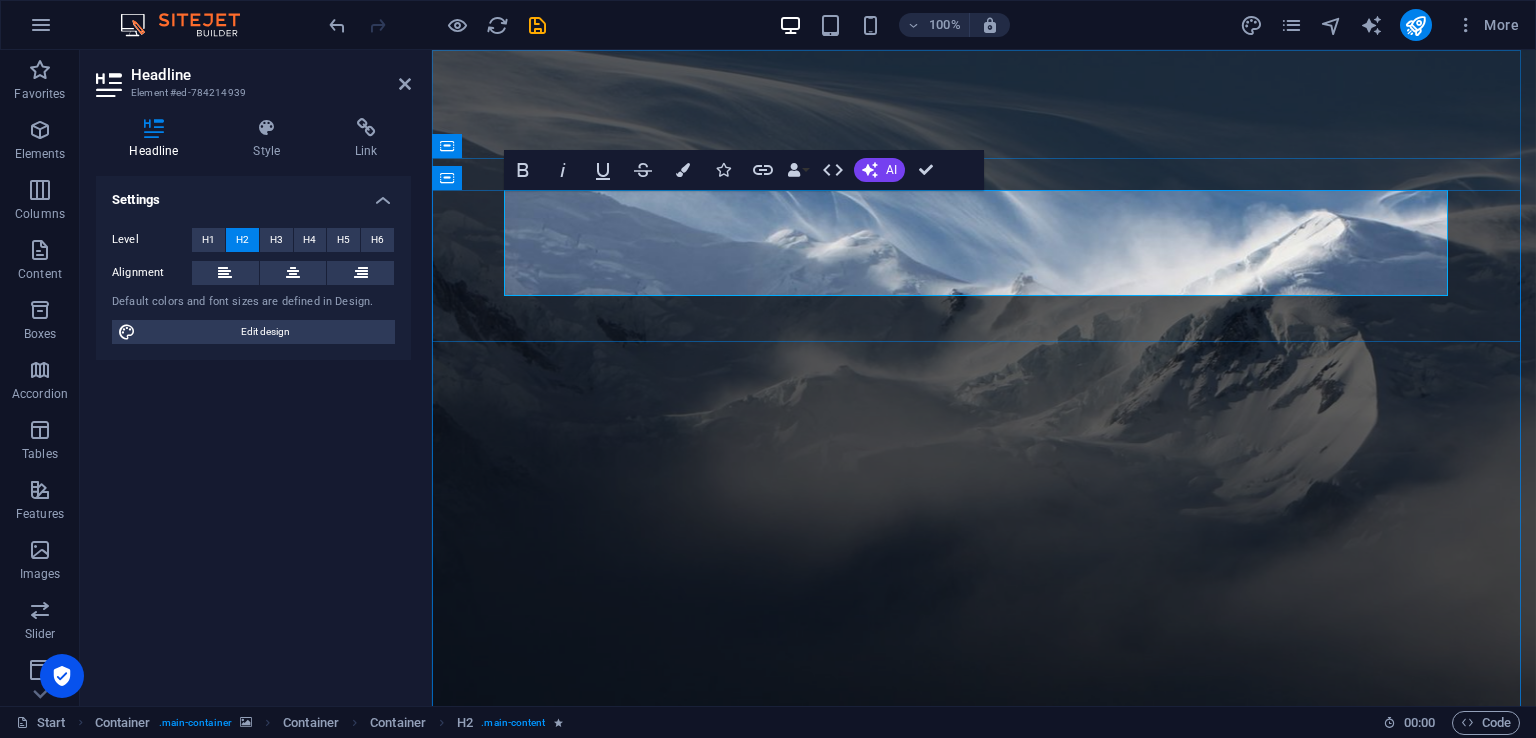scroll, scrollTop: 0, scrollLeft: 8, axis: horizontal 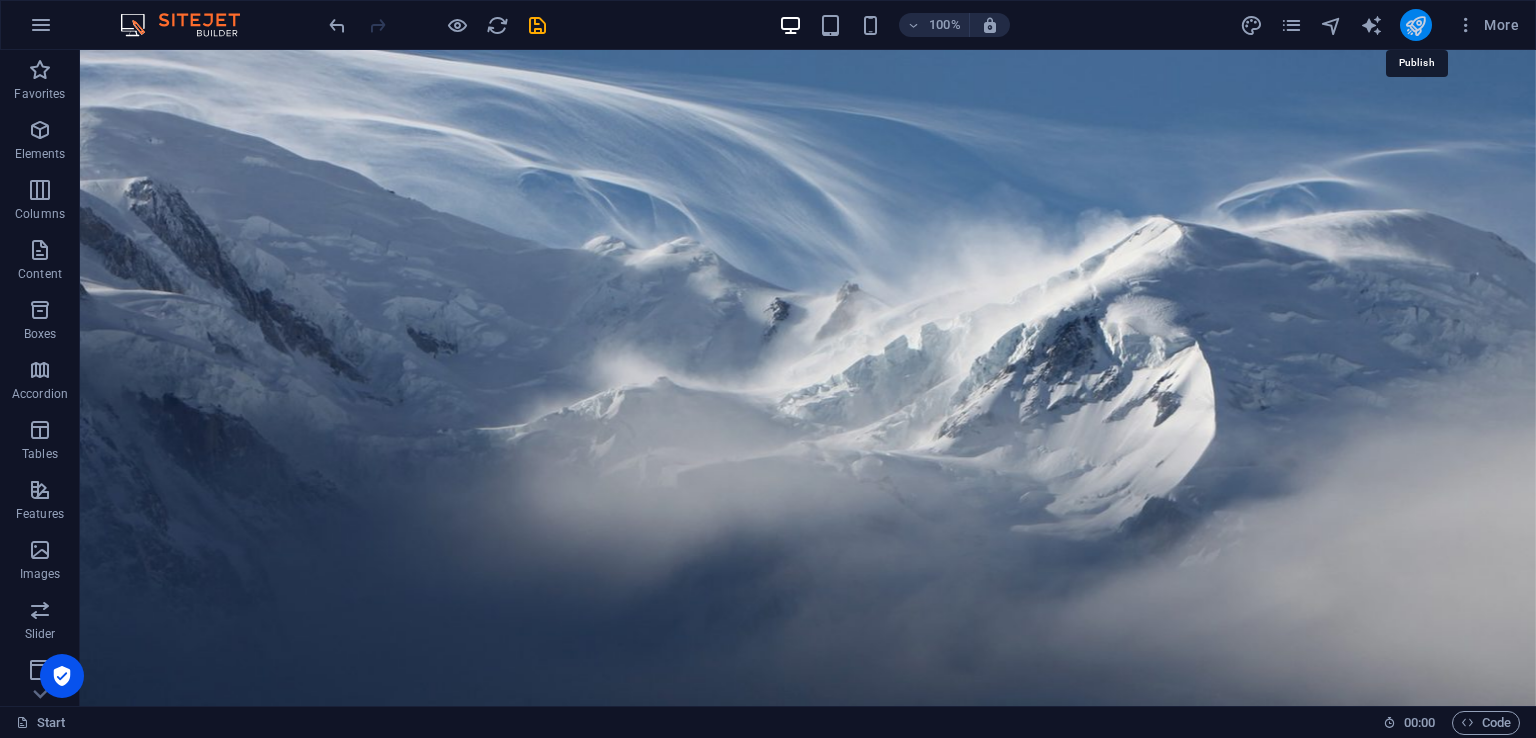 click at bounding box center (1415, 25) 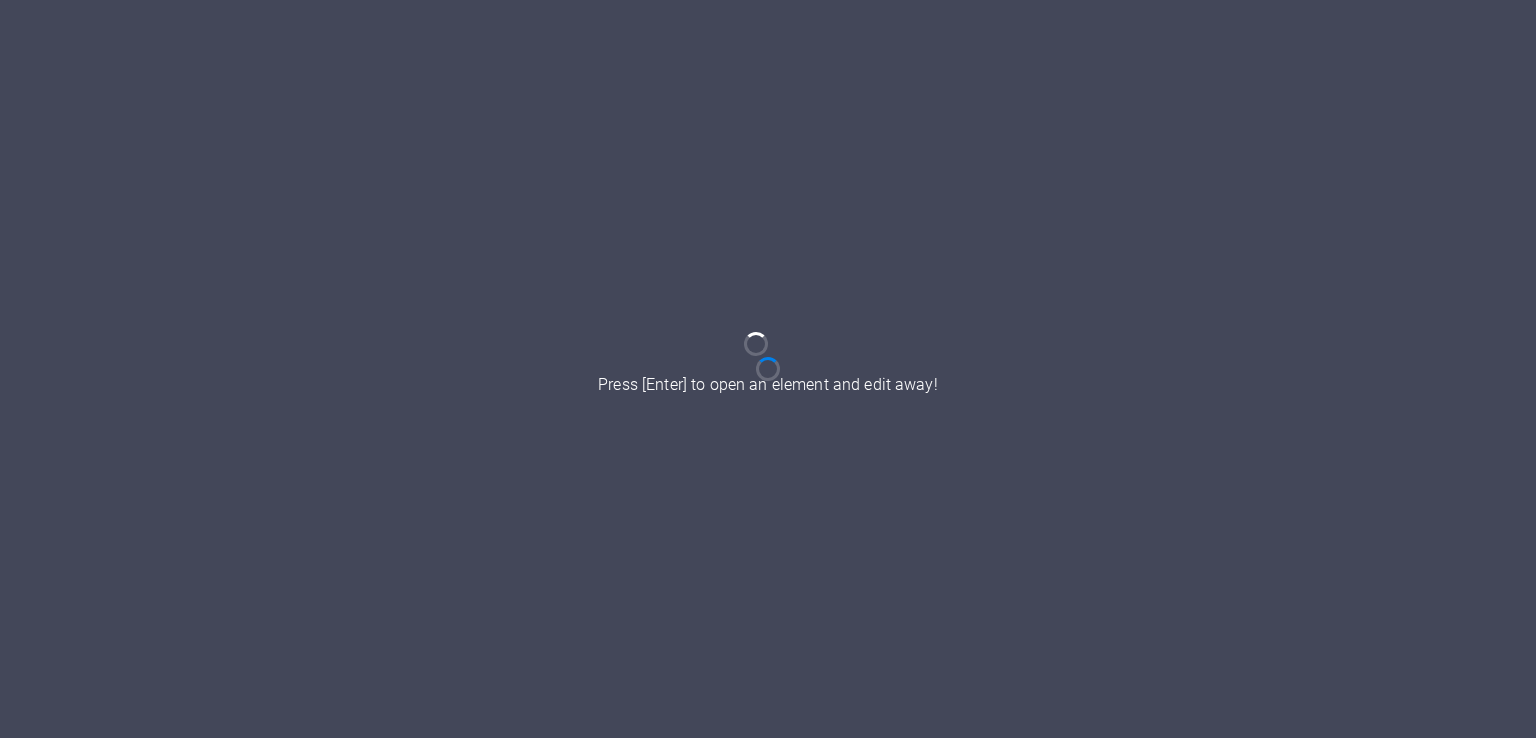 scroll, scrollTop: 0, scrollLeft: 0, axis: both 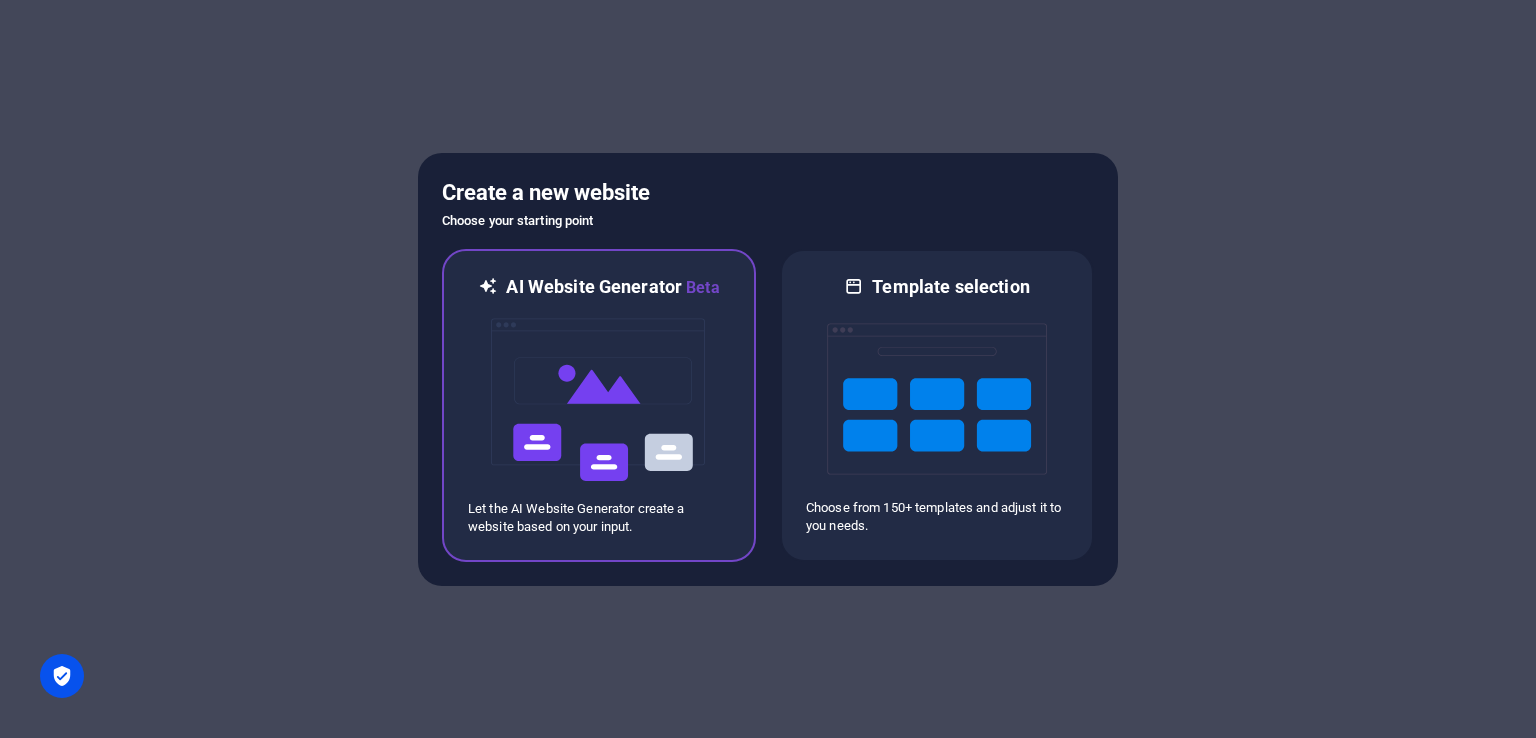 click at bounding box center [599, 400] 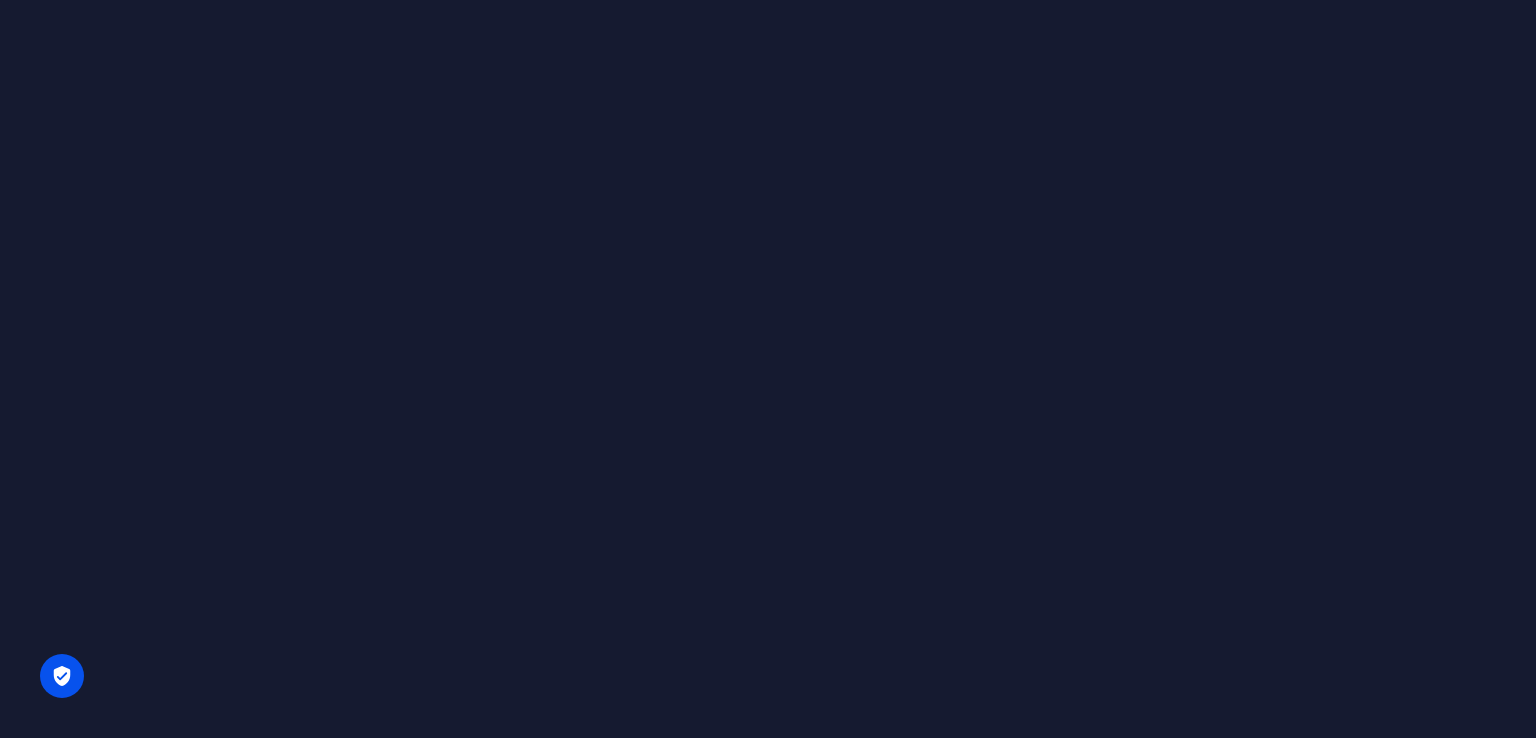 scroll, scrollTop: 0, scrollLeft: 0, axis: both 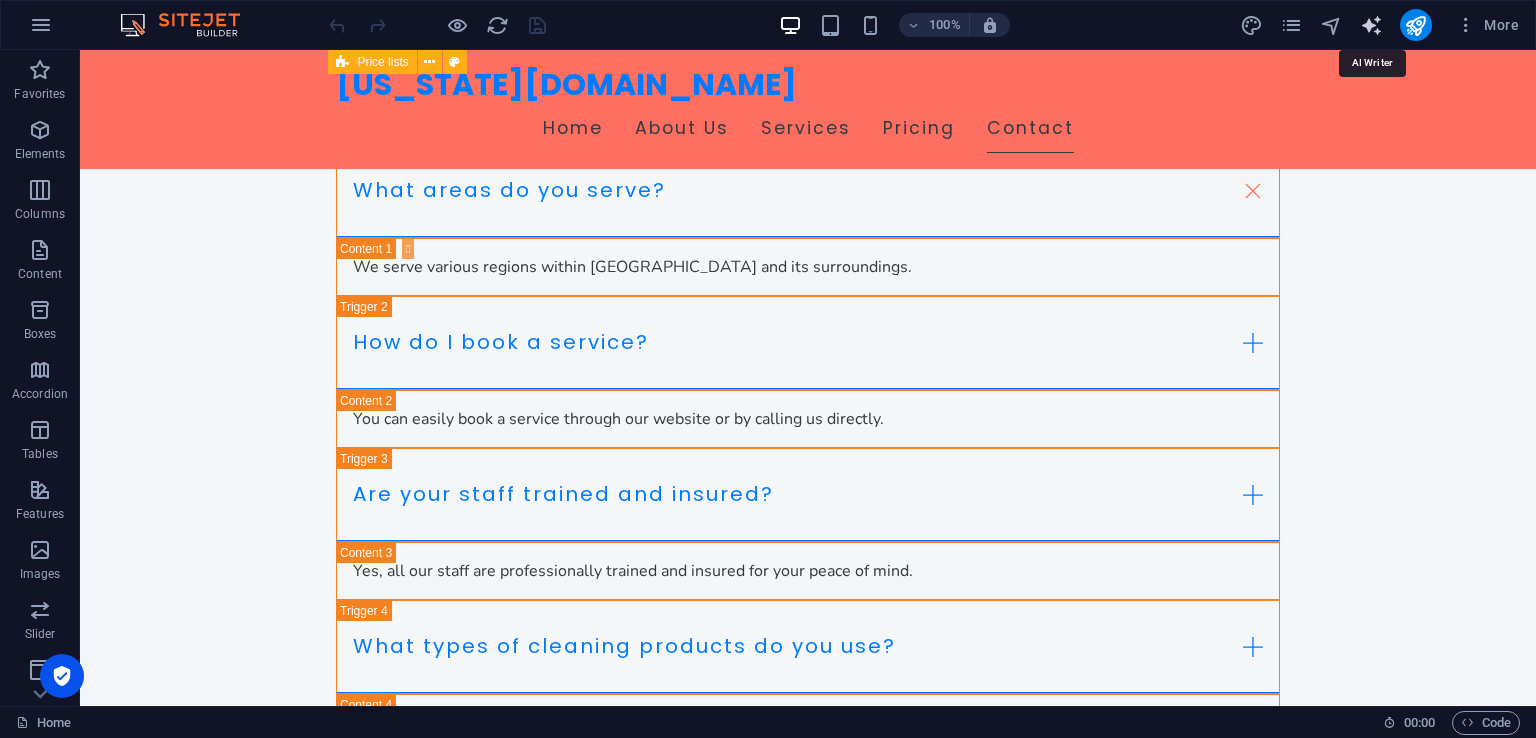 click at bounding box center (1371, 25) 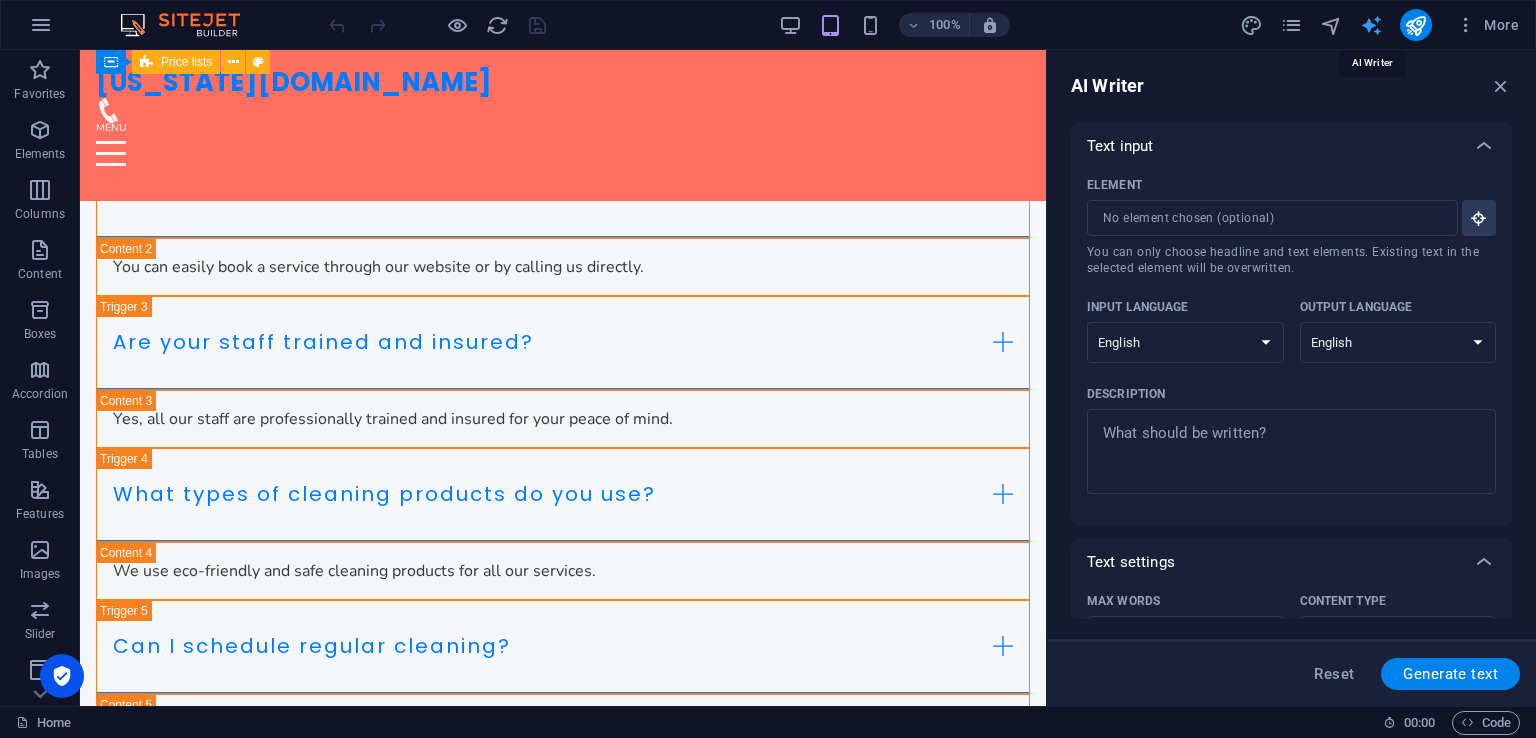 scroll, scrollTop: 7392, scrollLeft: 0, axis: vertical 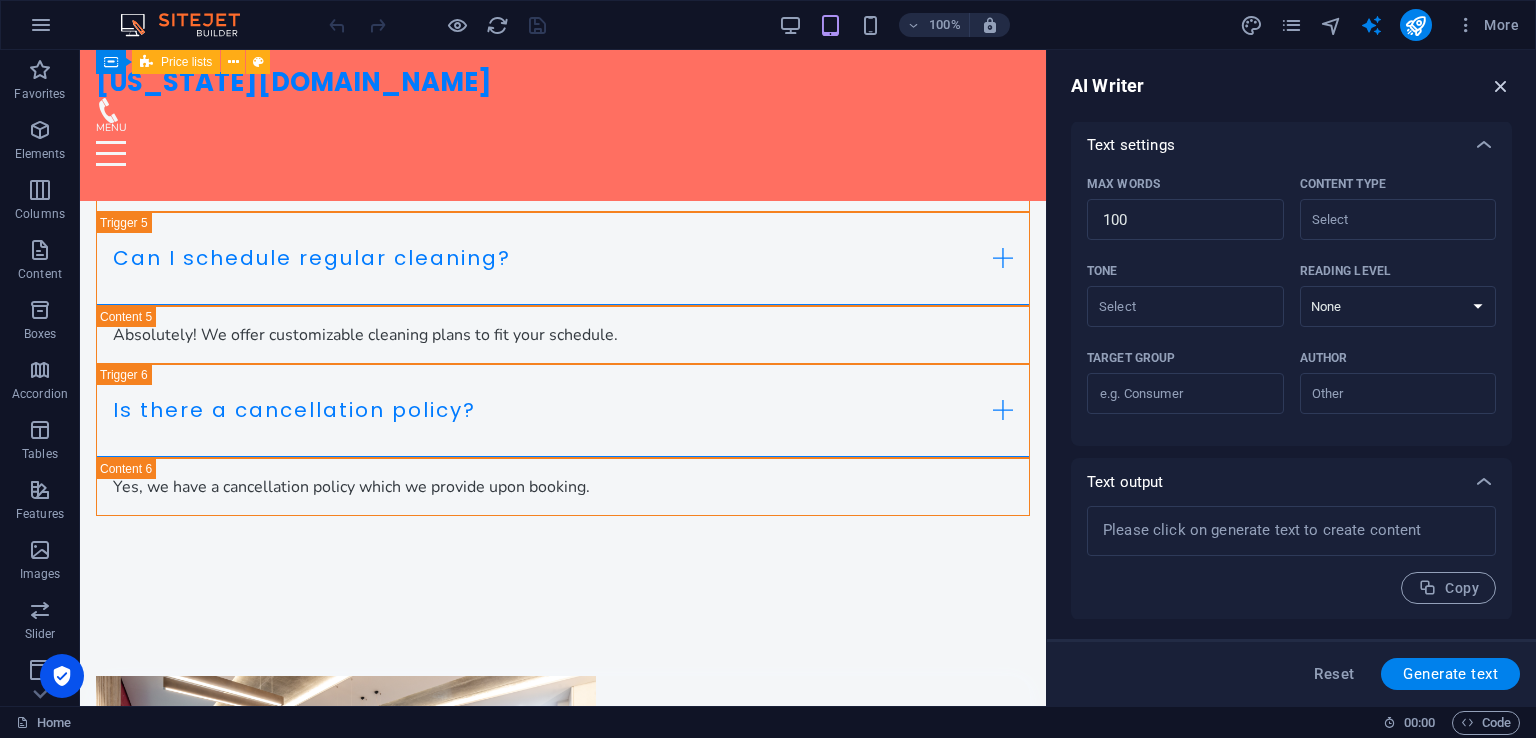 click at bounding box center (1501, 86) 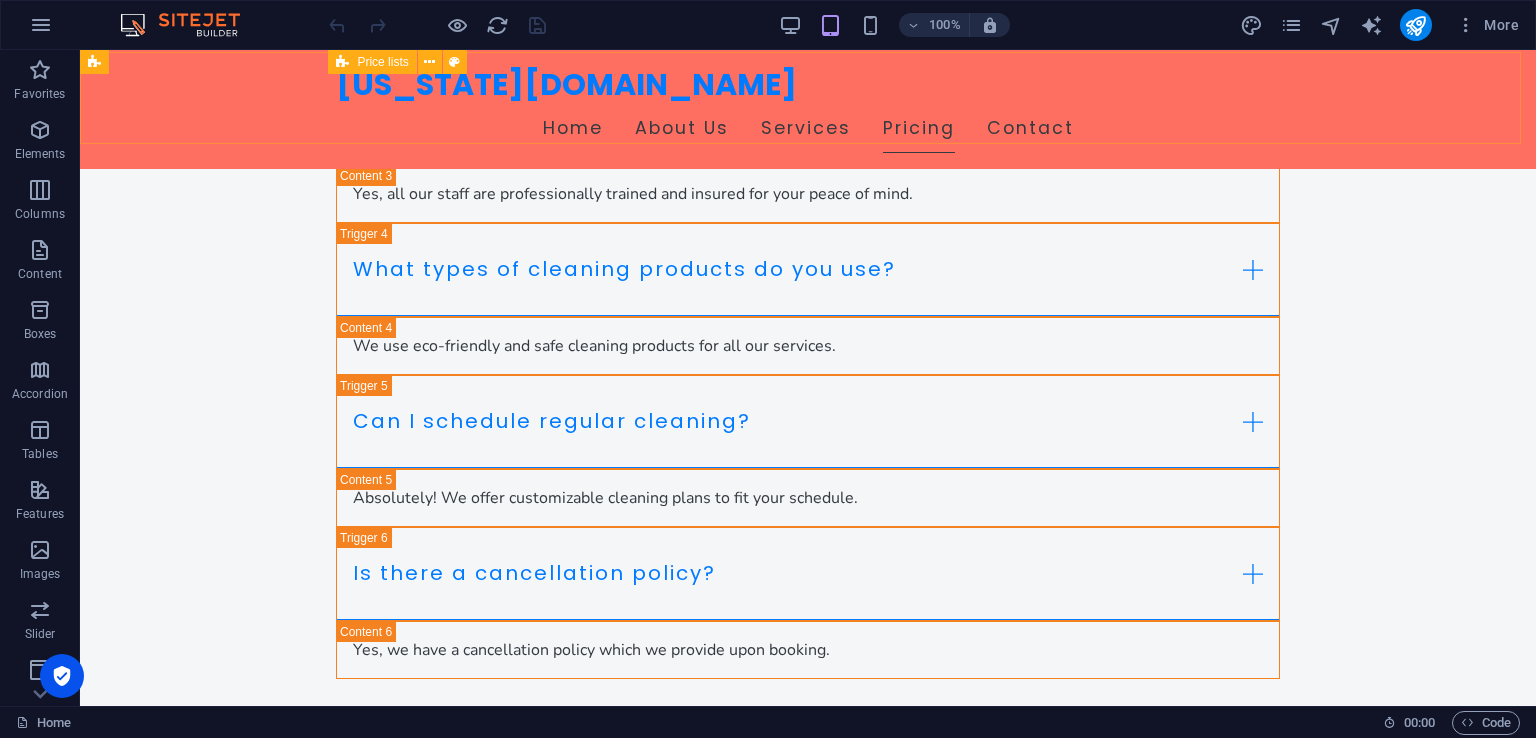 scroll, scrollTop: 7004, scrollLeft: 0, axis: vertical 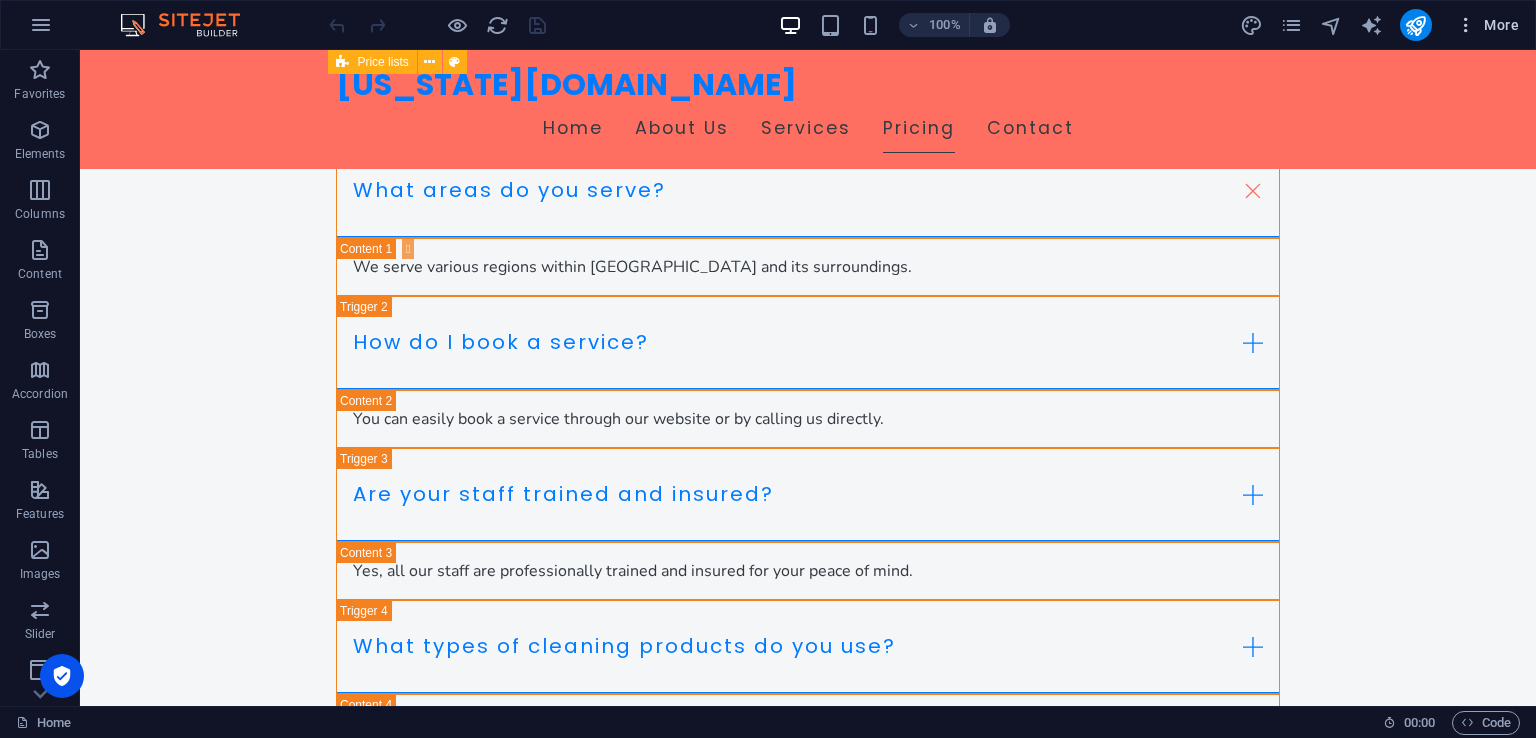 click at bounding box center [1466, 25] 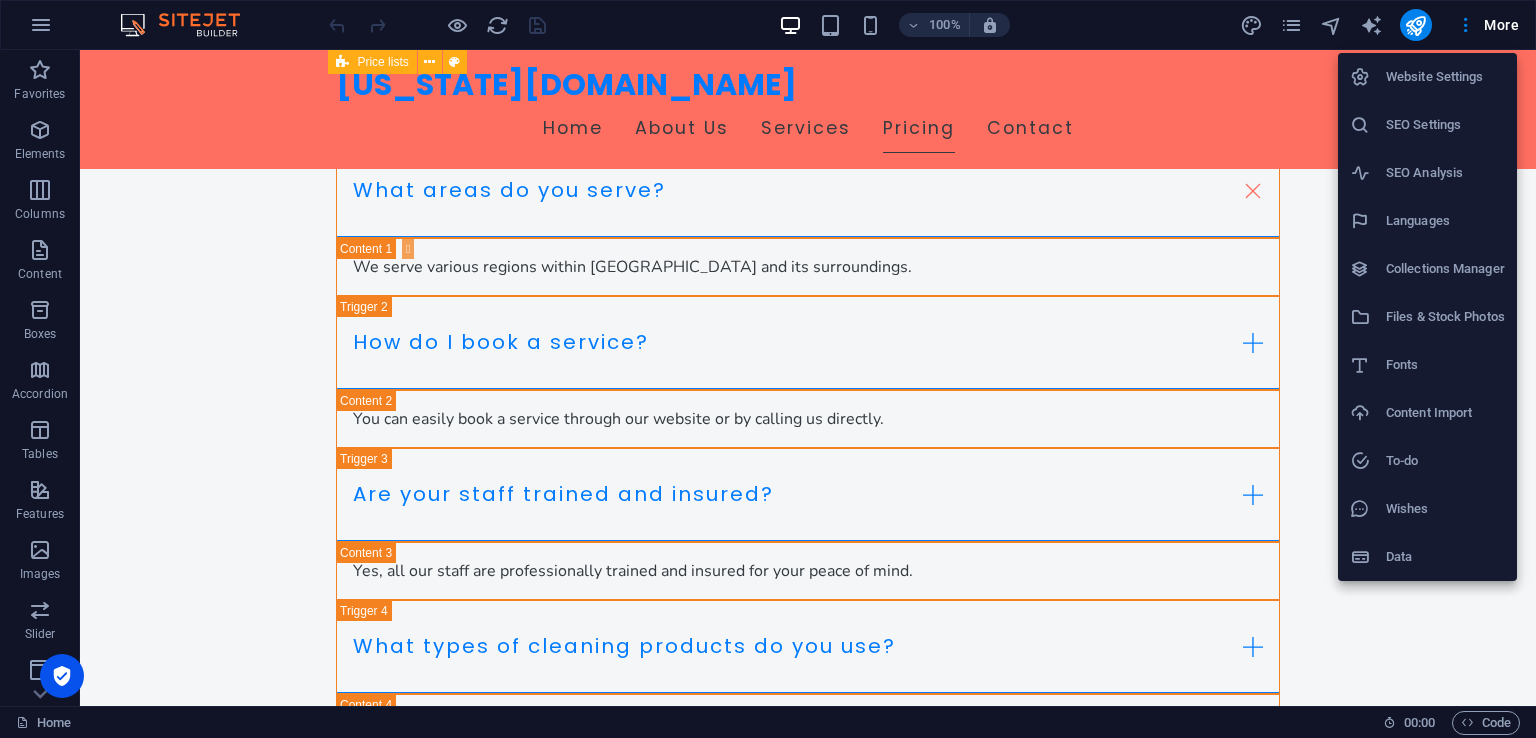 click at bounding box center [768, 369] 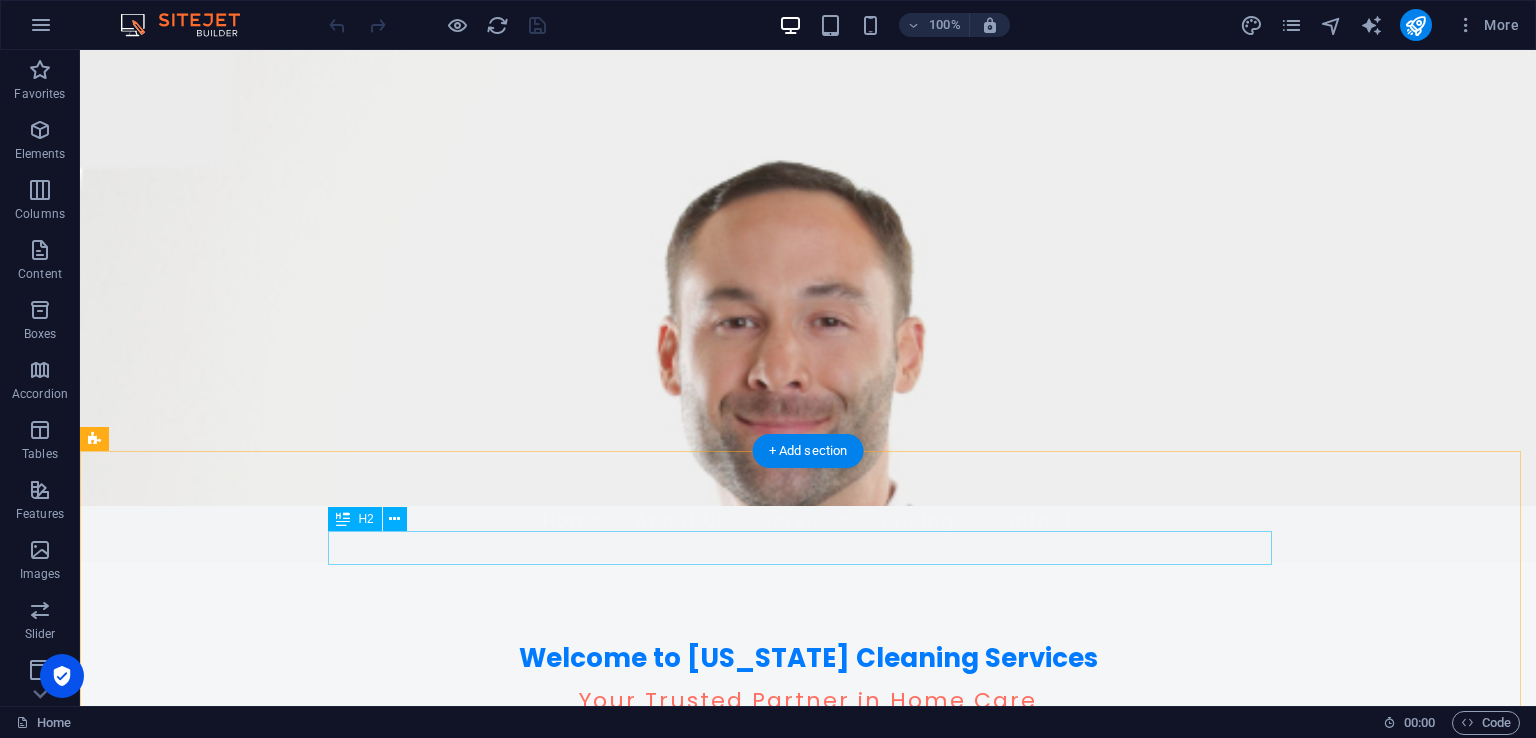 scroll, scrollTop: 0, scrollLeft: 0, axis: both 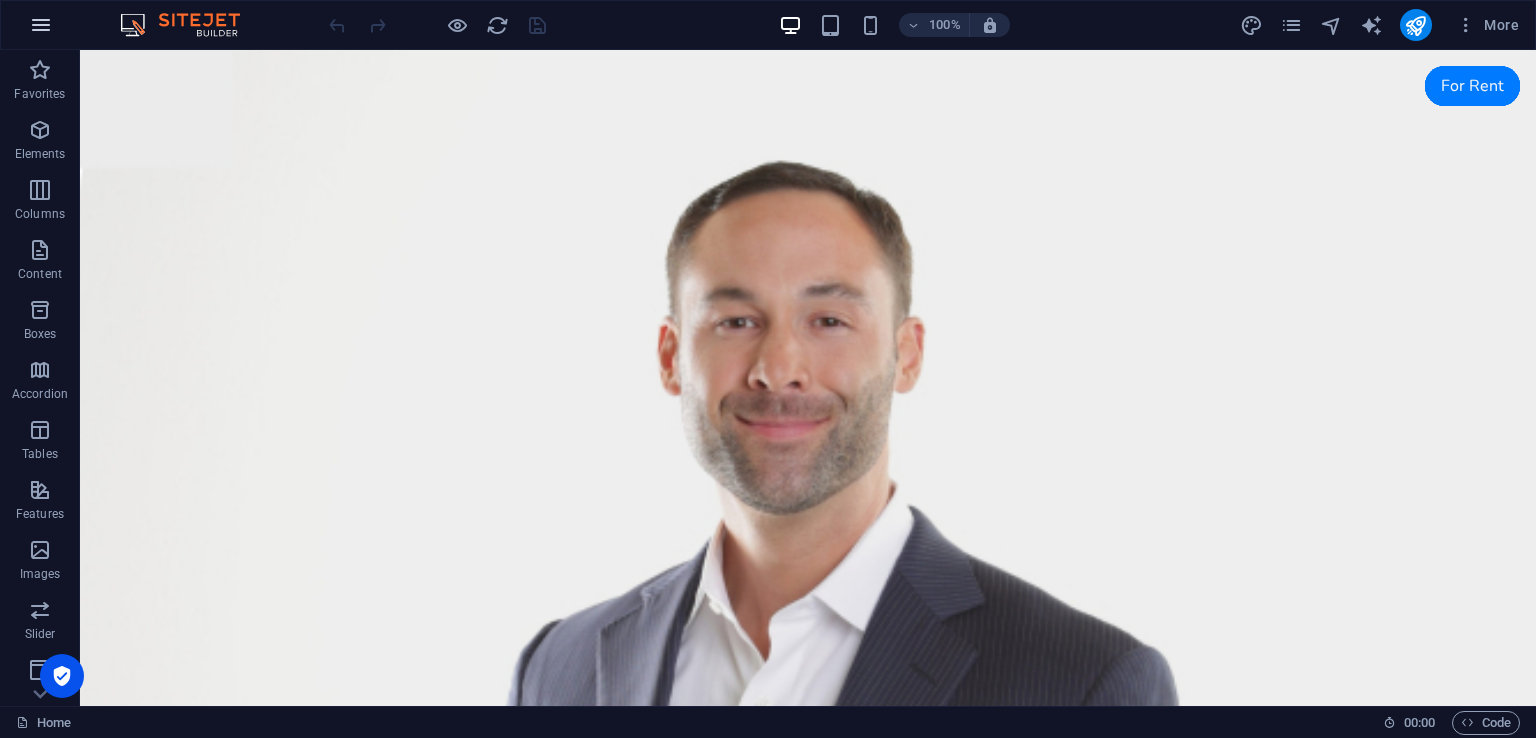 click at bounding box center [41, 25] 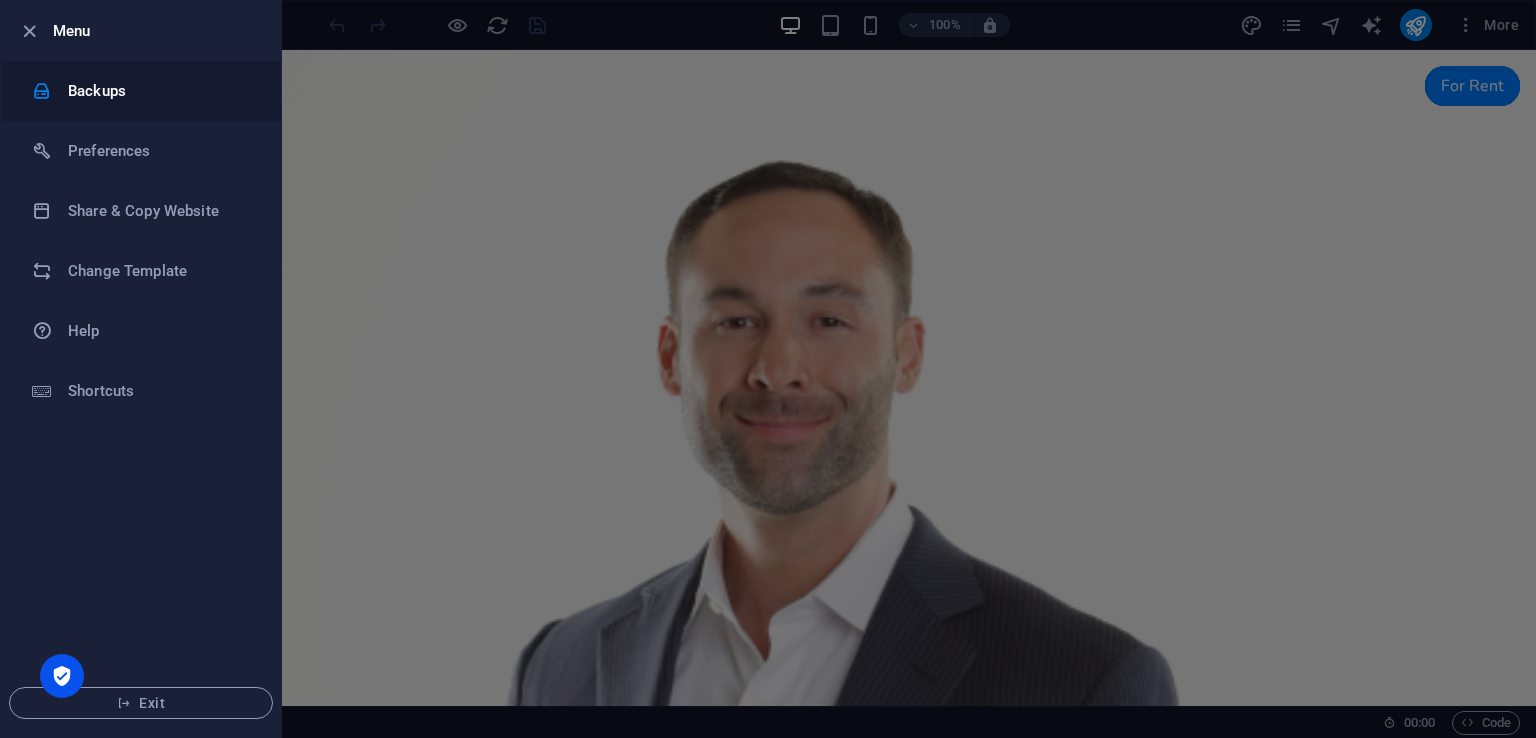 click on "Backups" at bounding box center [141, 91] 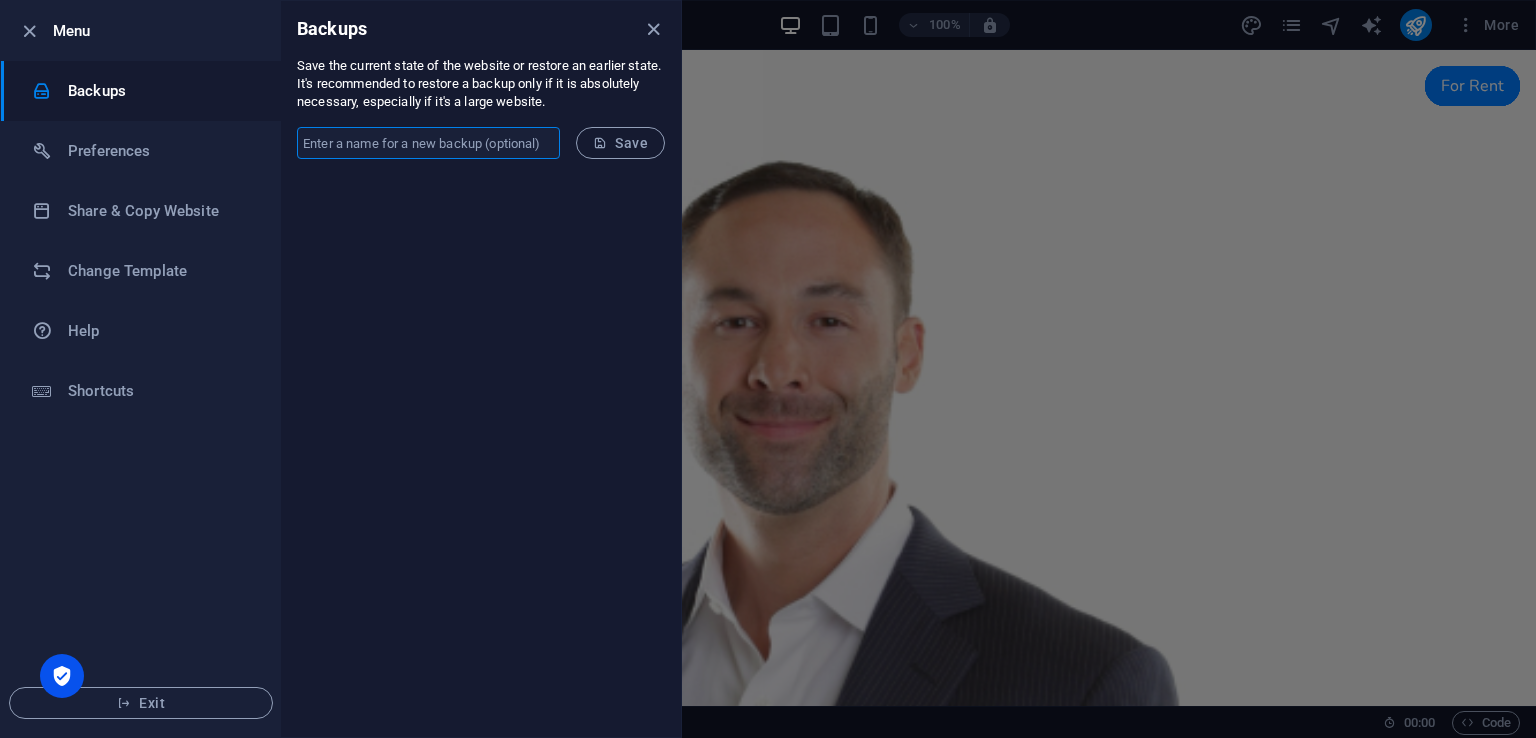 click at bounding box center [428, 143] 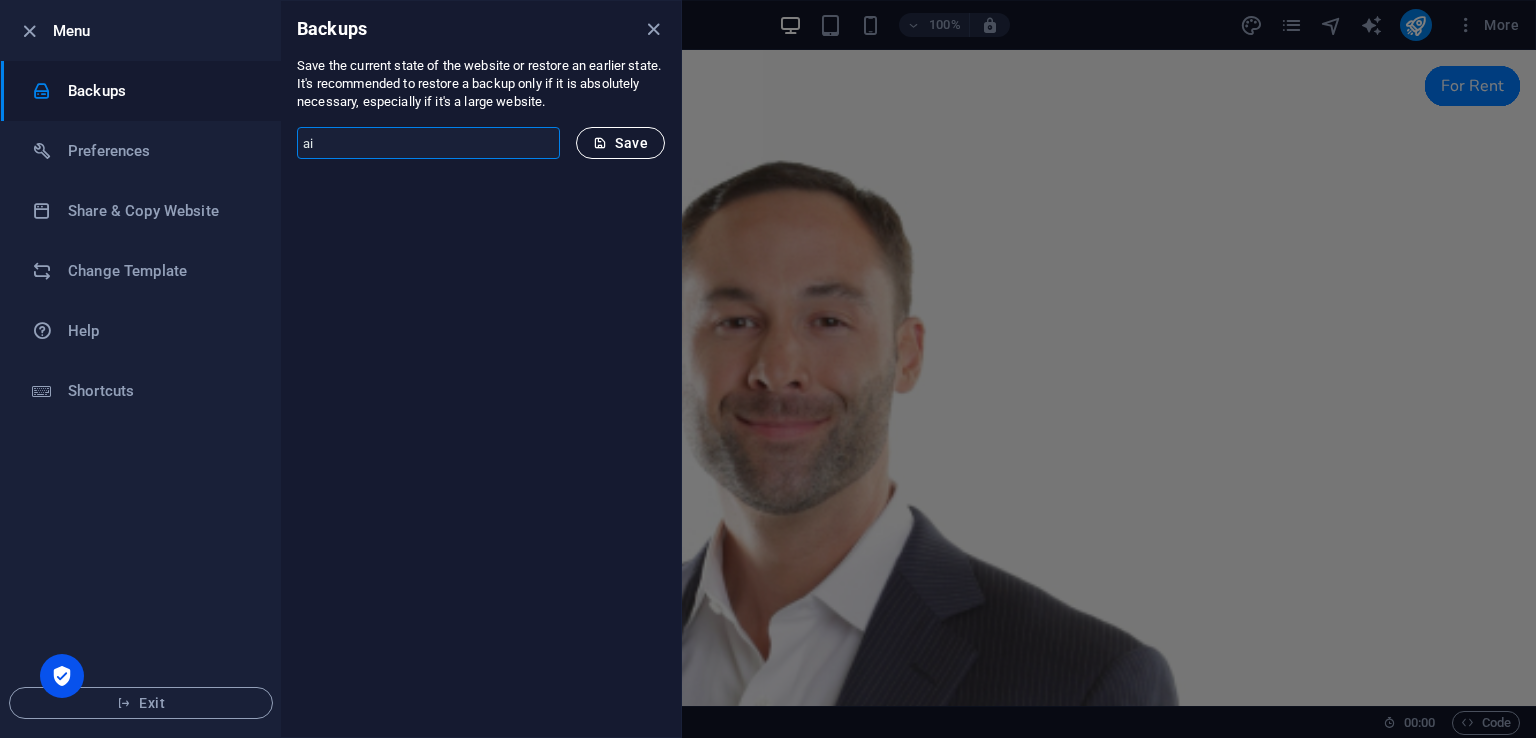 type on "ai" 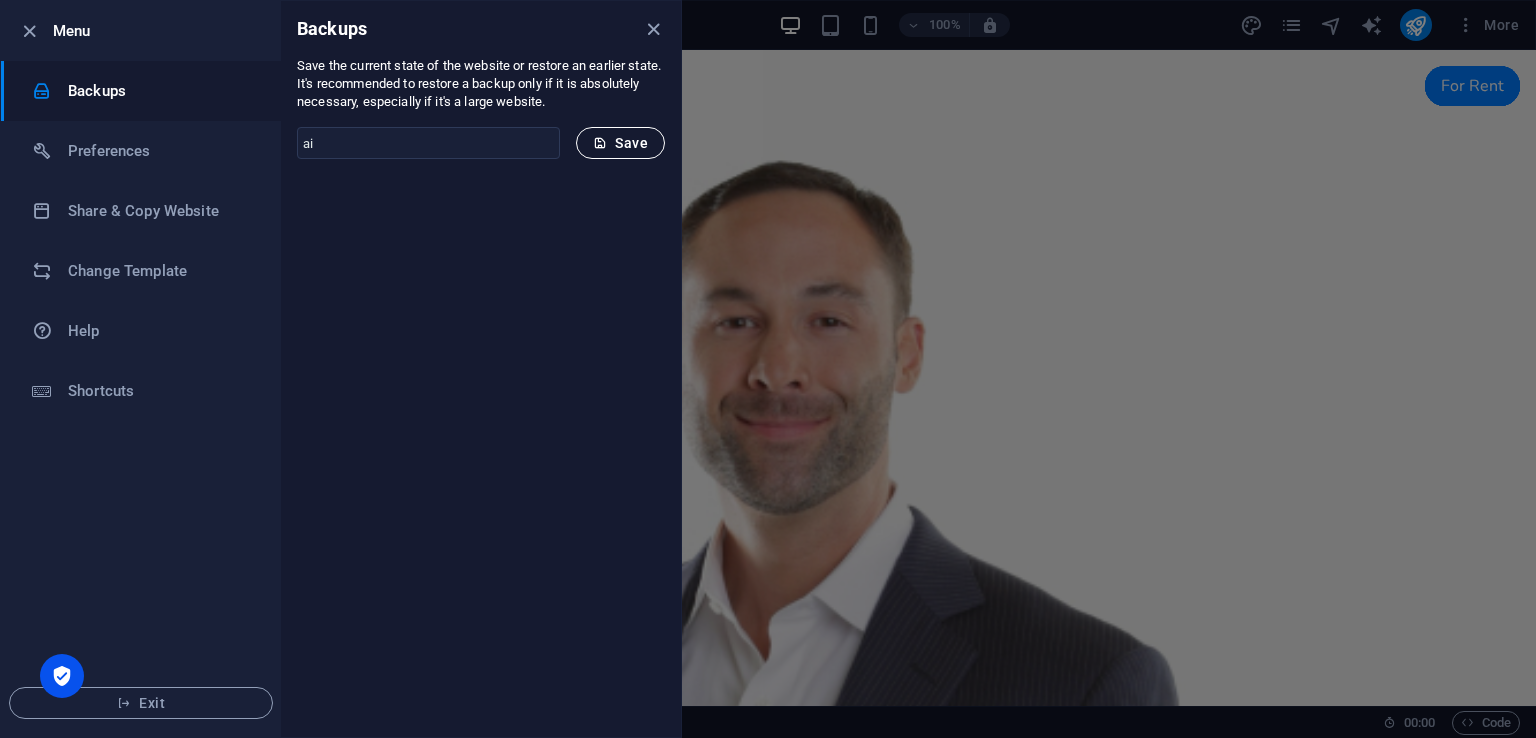 click on "Save" at bounding box center [620, 143] 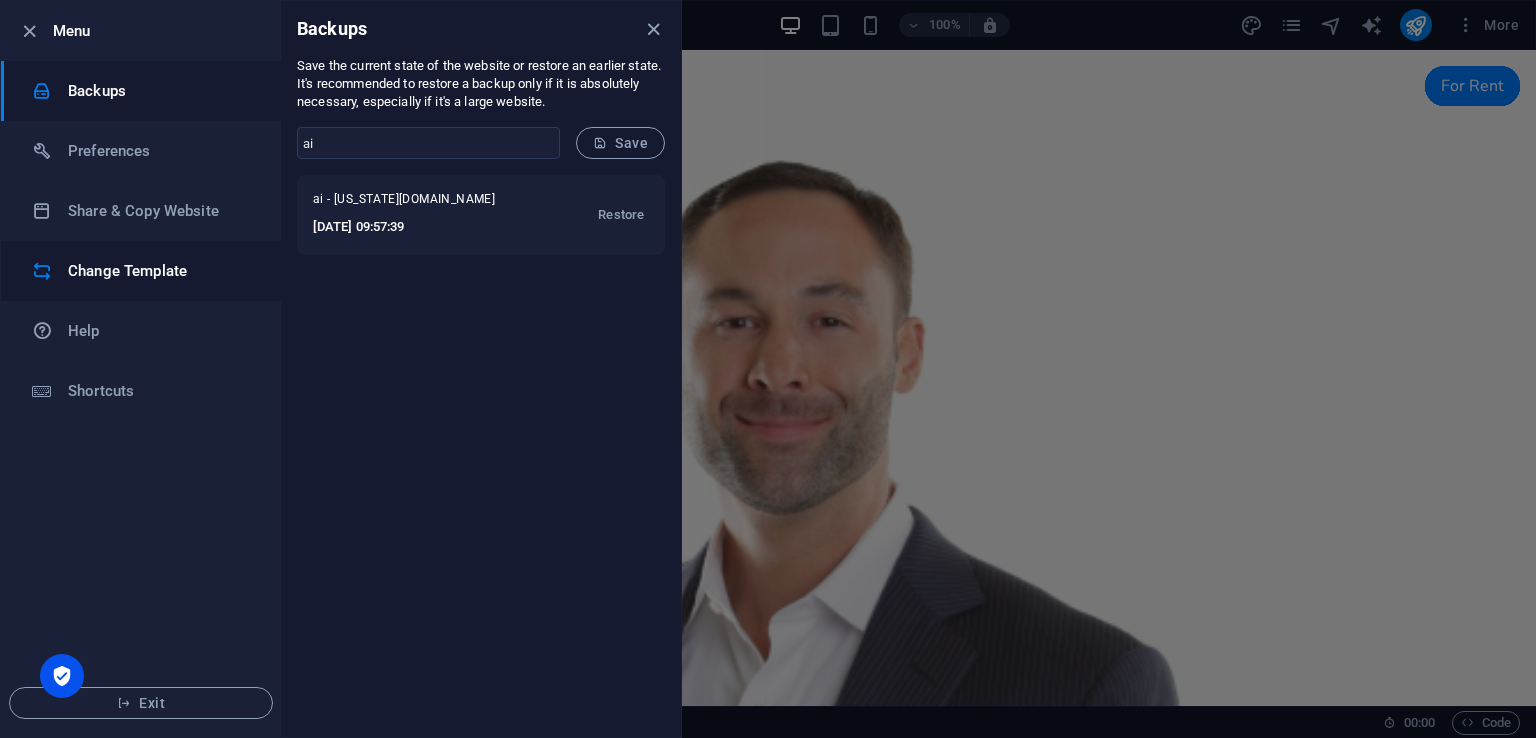 click on "Change Template" at bounding box center [141, 271] 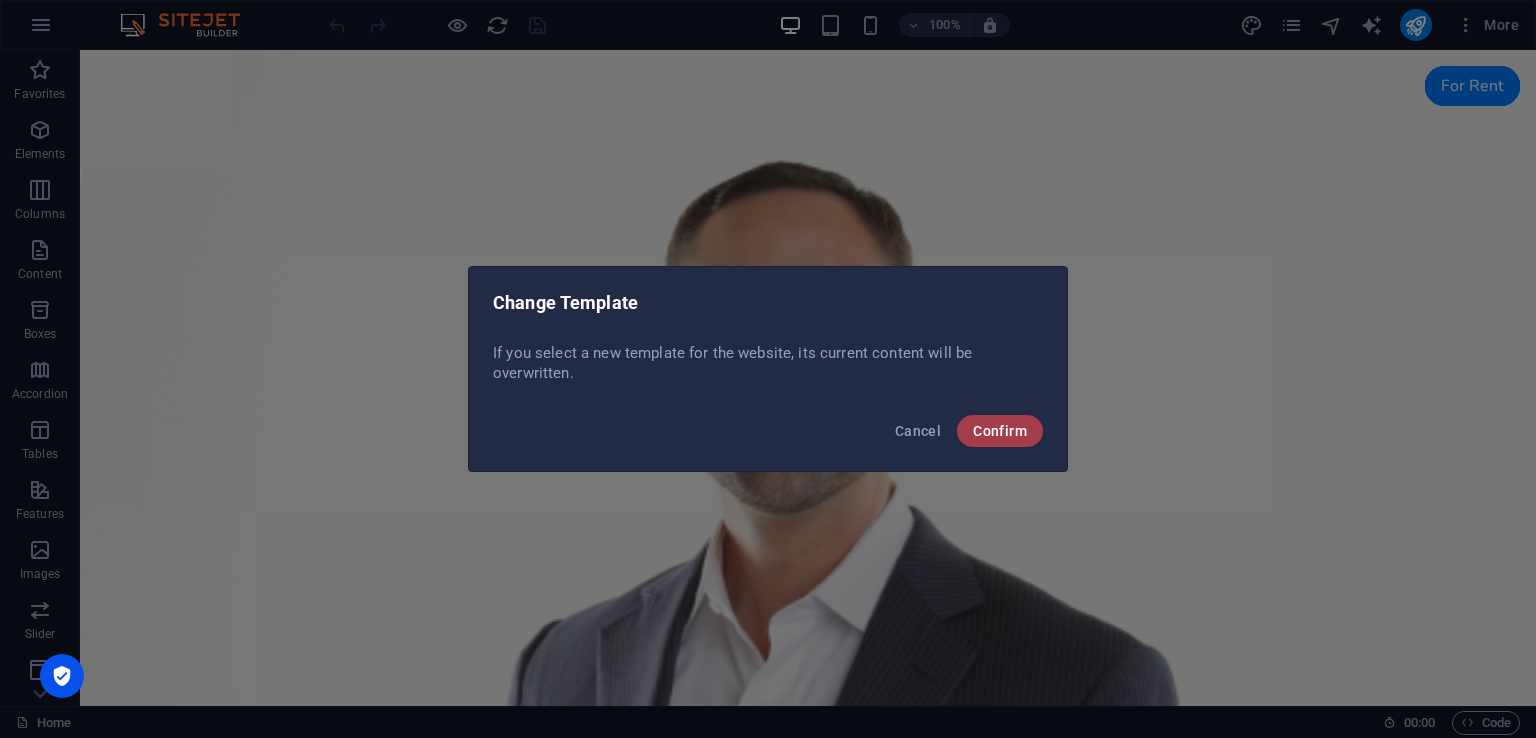 click on "Confirm" at bounding box center [1000, 431] 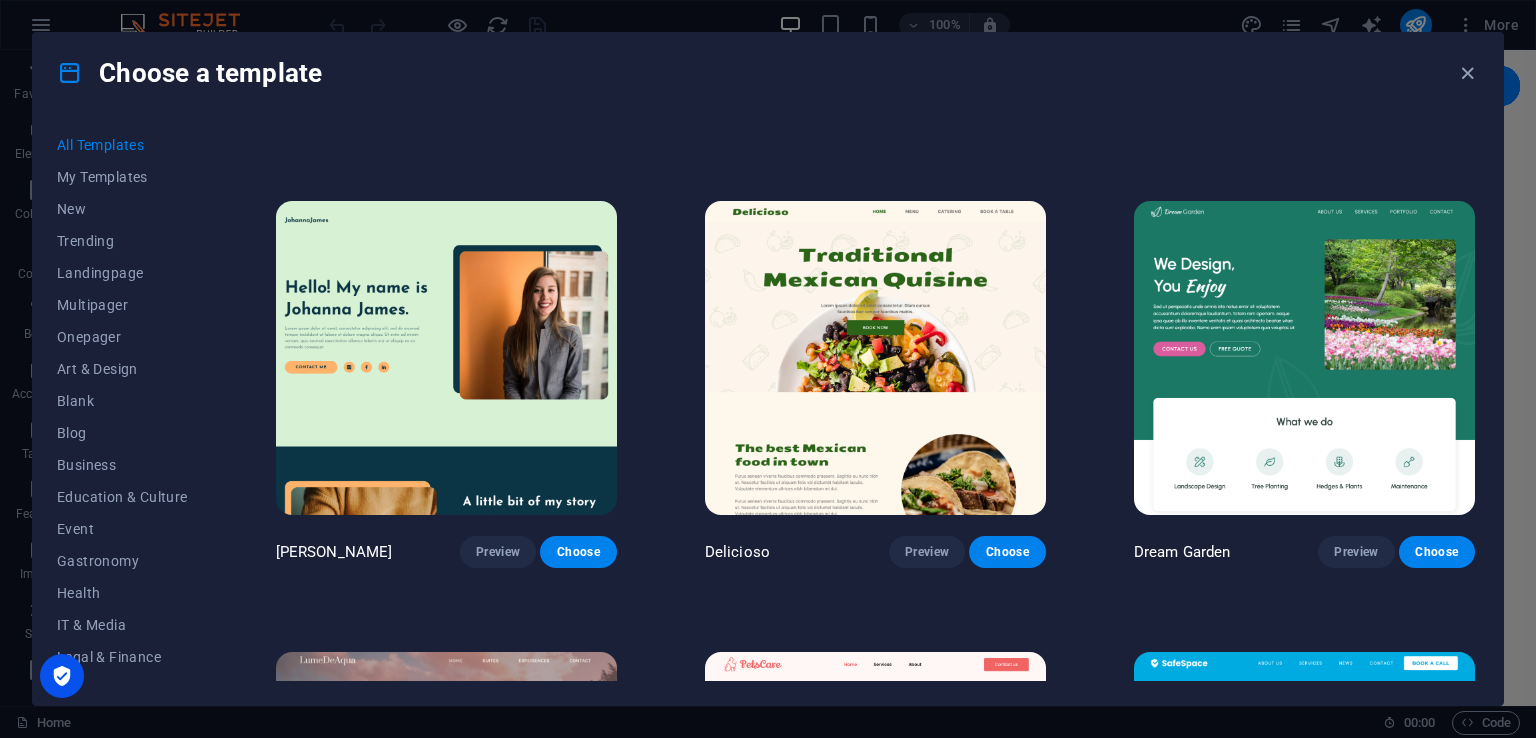 scroll, scrollTop: 2700, scrollLeft: 0, axis: vertical 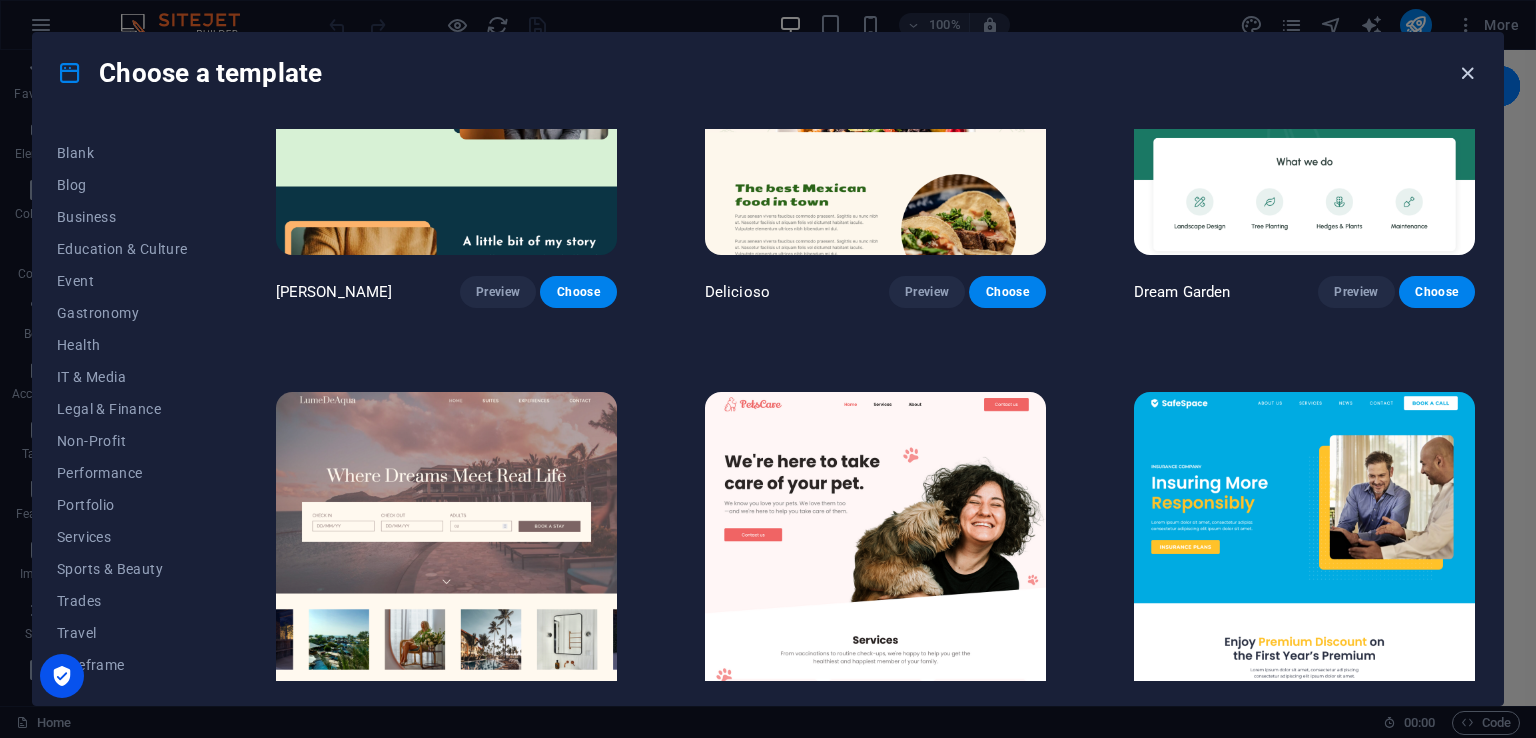 drag, startPoint x: 1473, startPoint y: 66, endPoint x: 1292, endPoint y: 51, distance: 181.62048 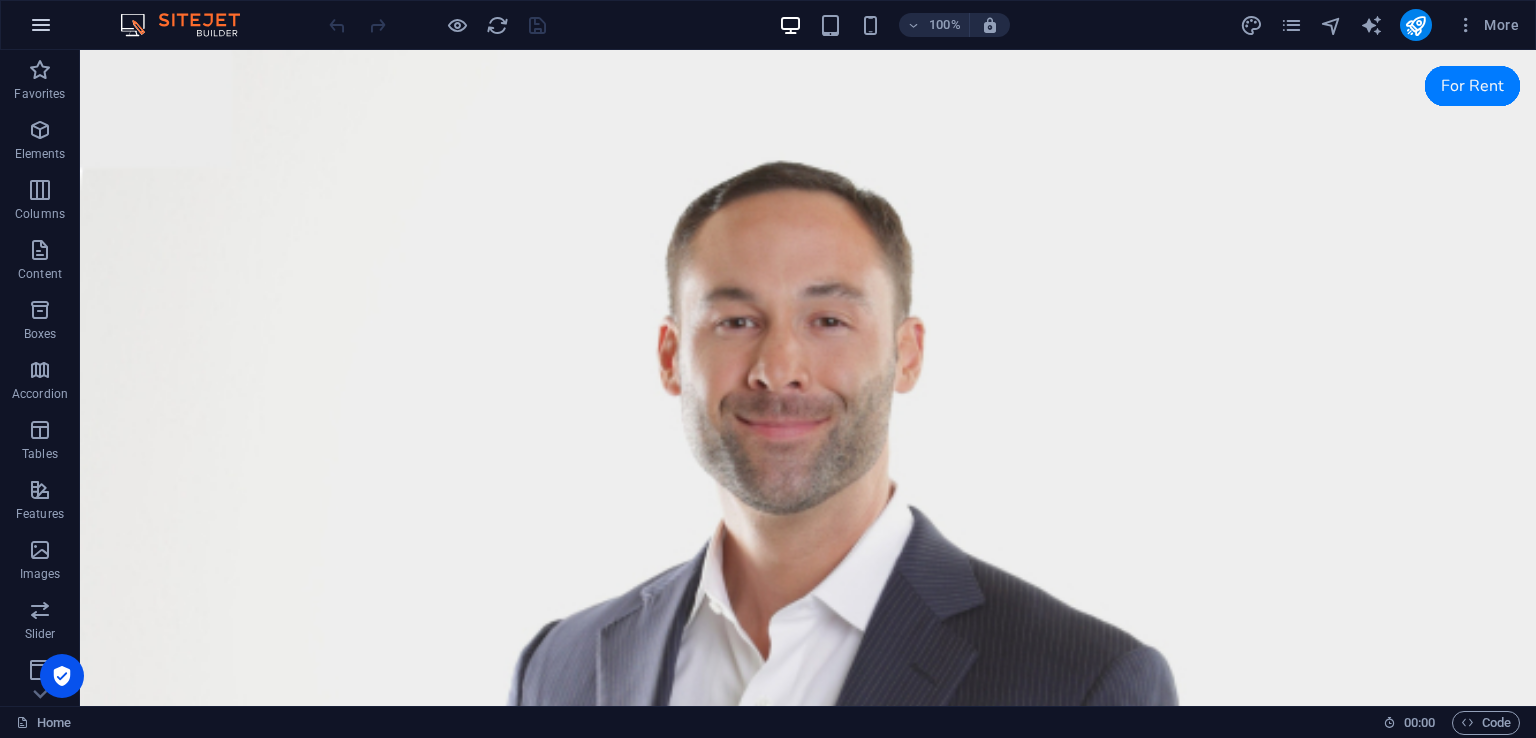 click at bounding box center (41, 25) 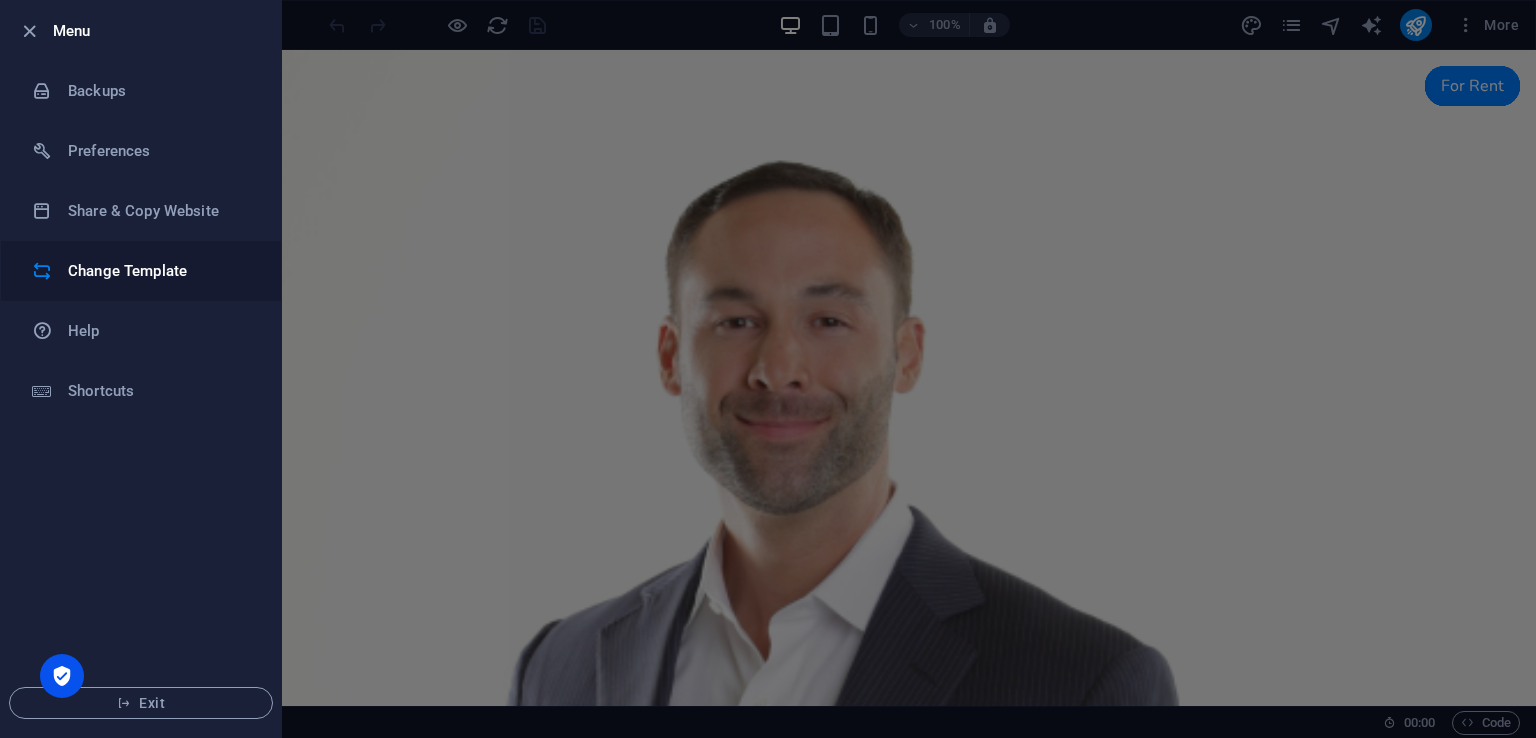 click on "Change Template" at bounding box center [160, 271] 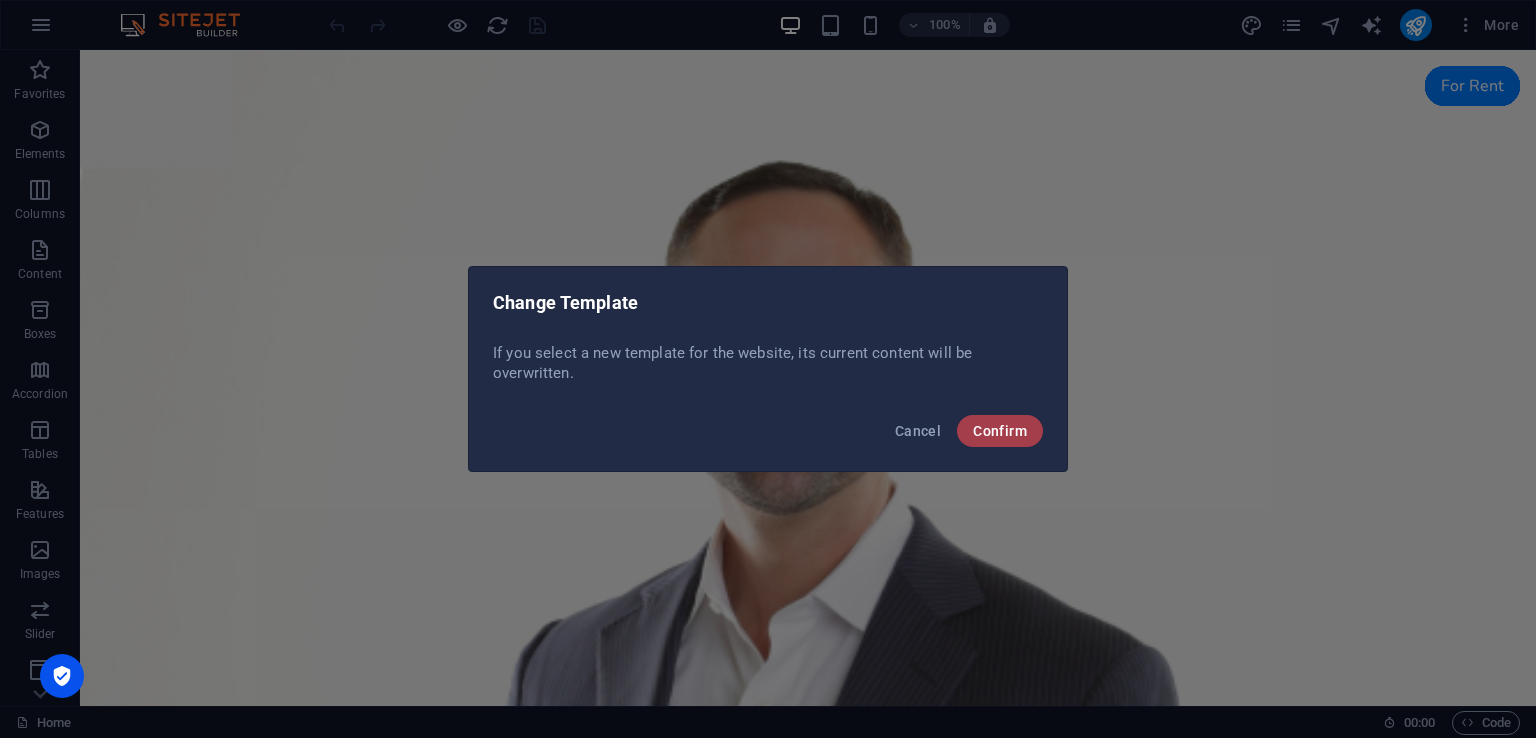 click on "Confirm" at bounding box center [1000, 431] 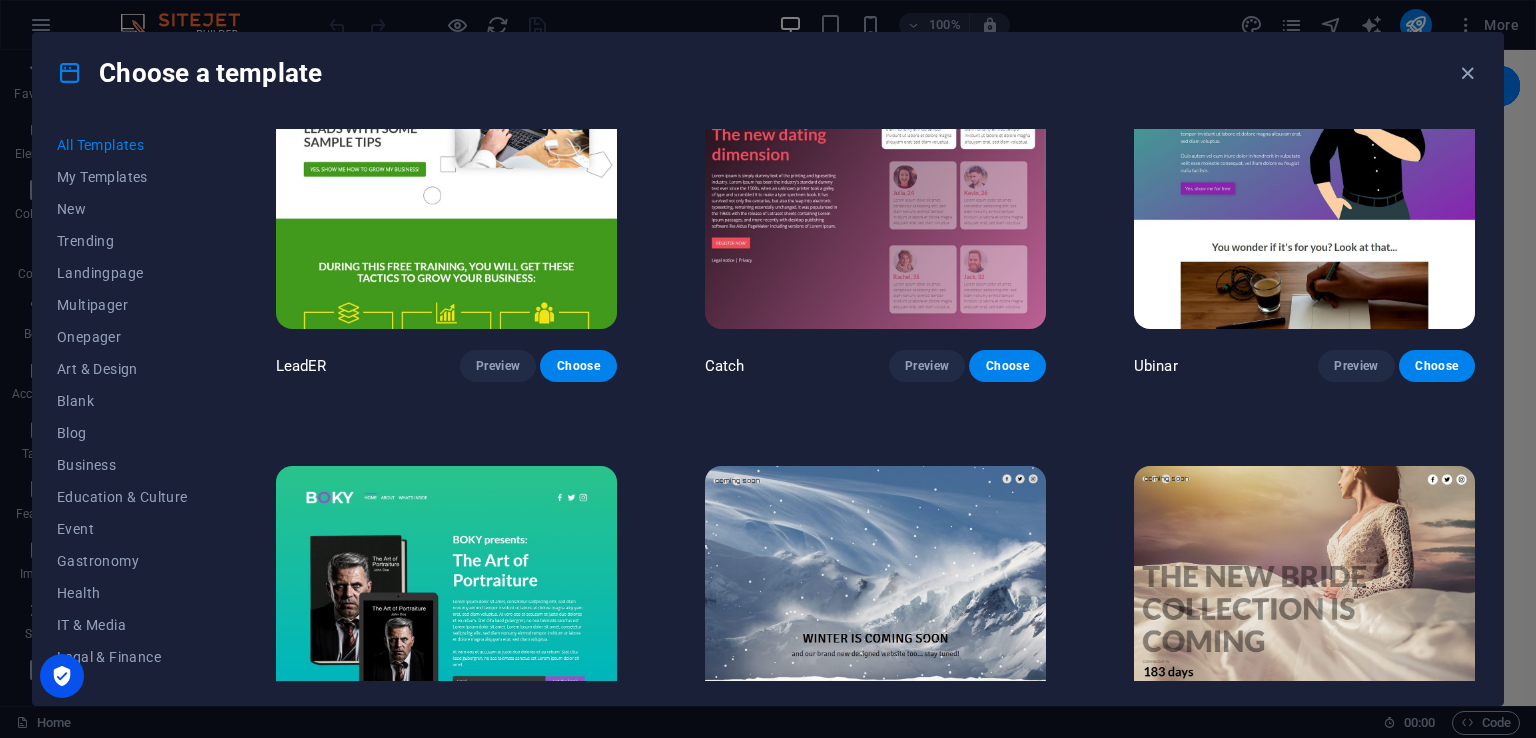 scroll, scrollTop: 23434, scrollLeft: 0, axis: vertical 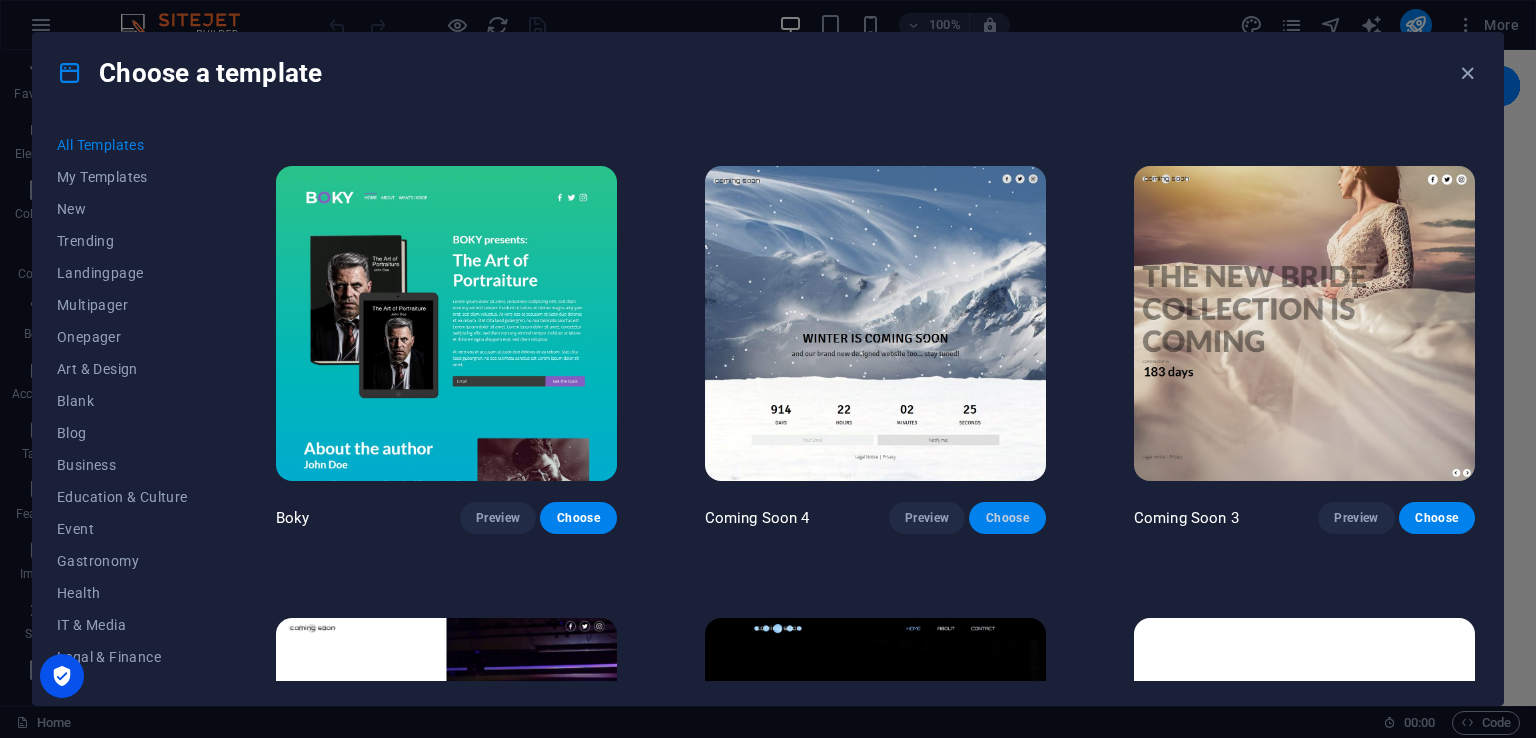 click on "Choose" at bounding box center (1007, 518) 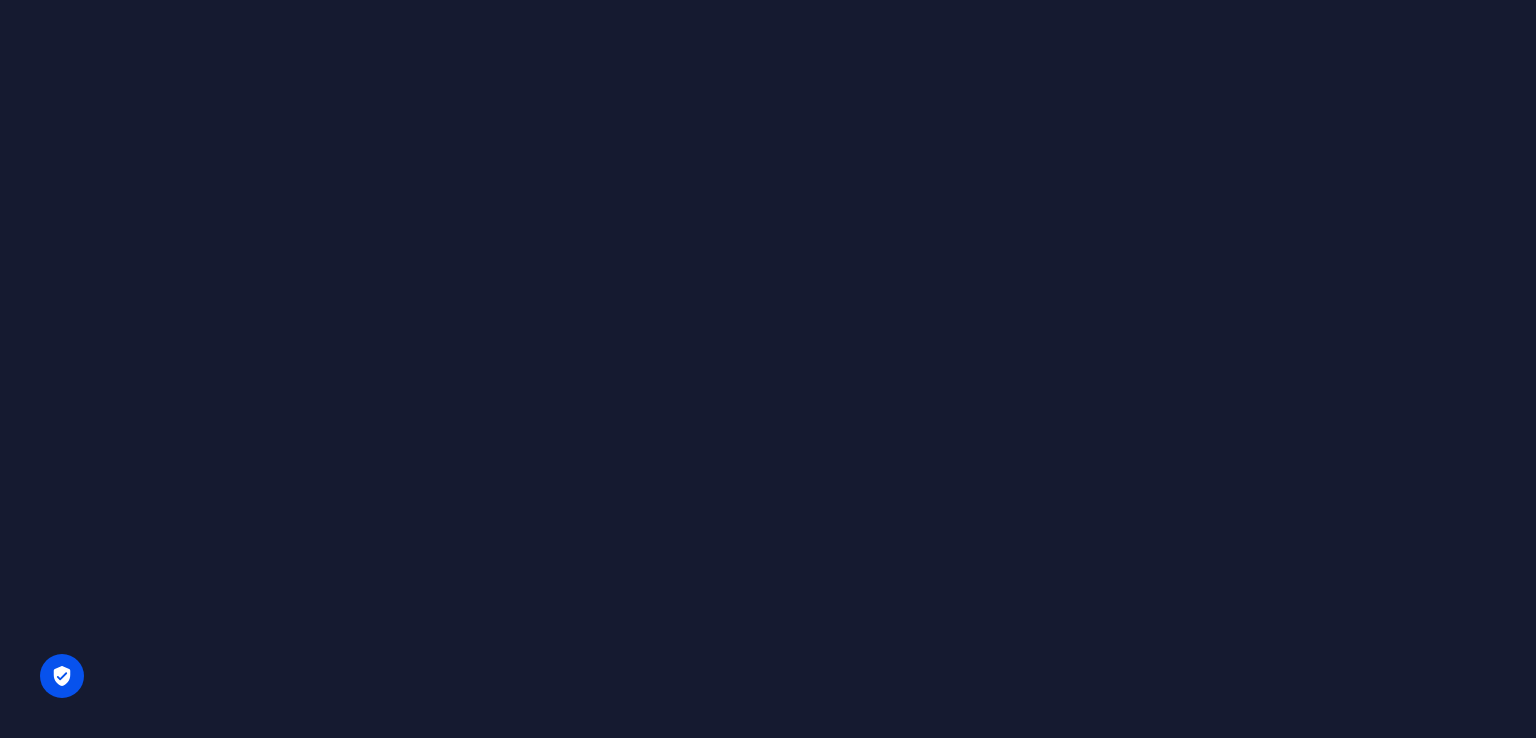 scroll, scrollTop: 0, scrollLeft: 0, axis: both 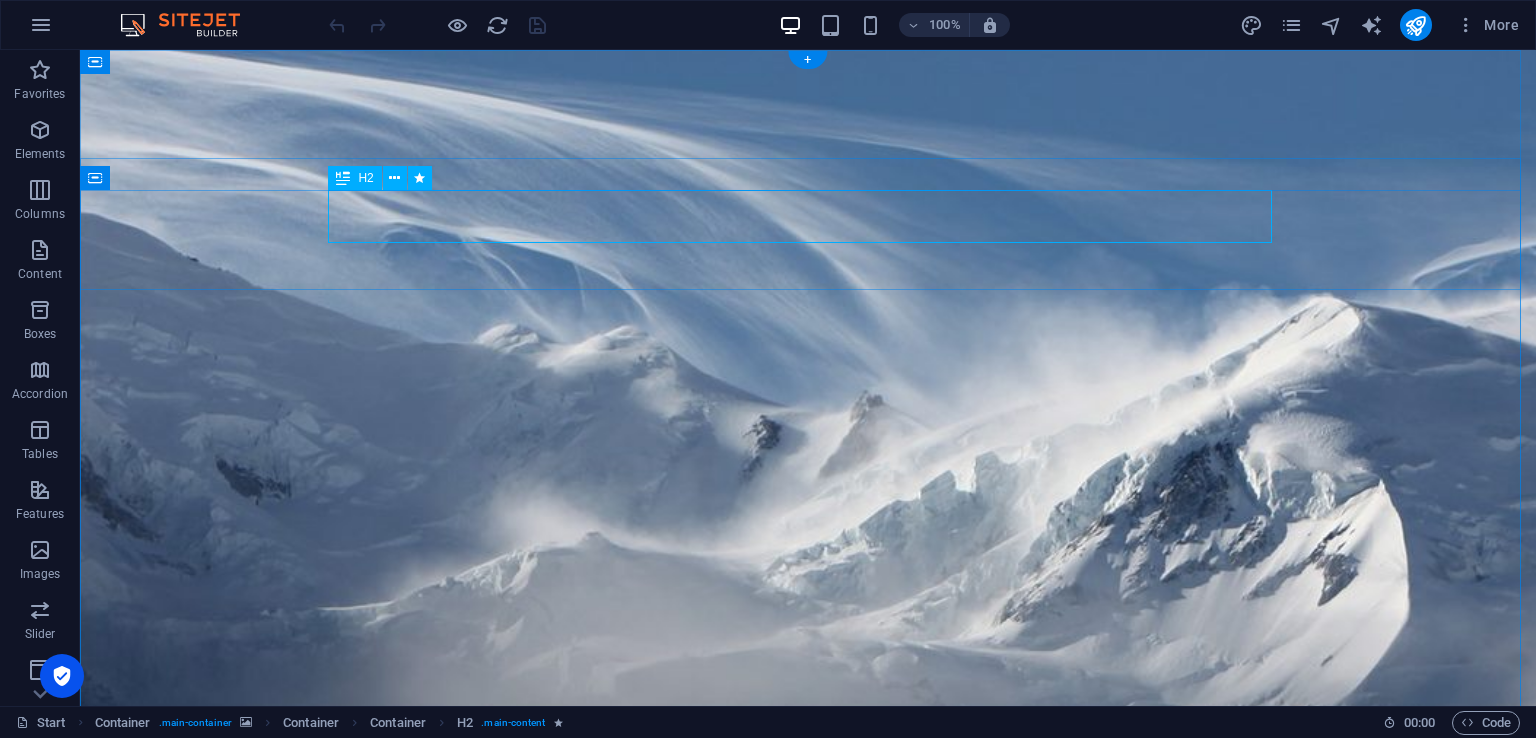 click on "Winter is coming soon" at bounding box center (808, 1427) 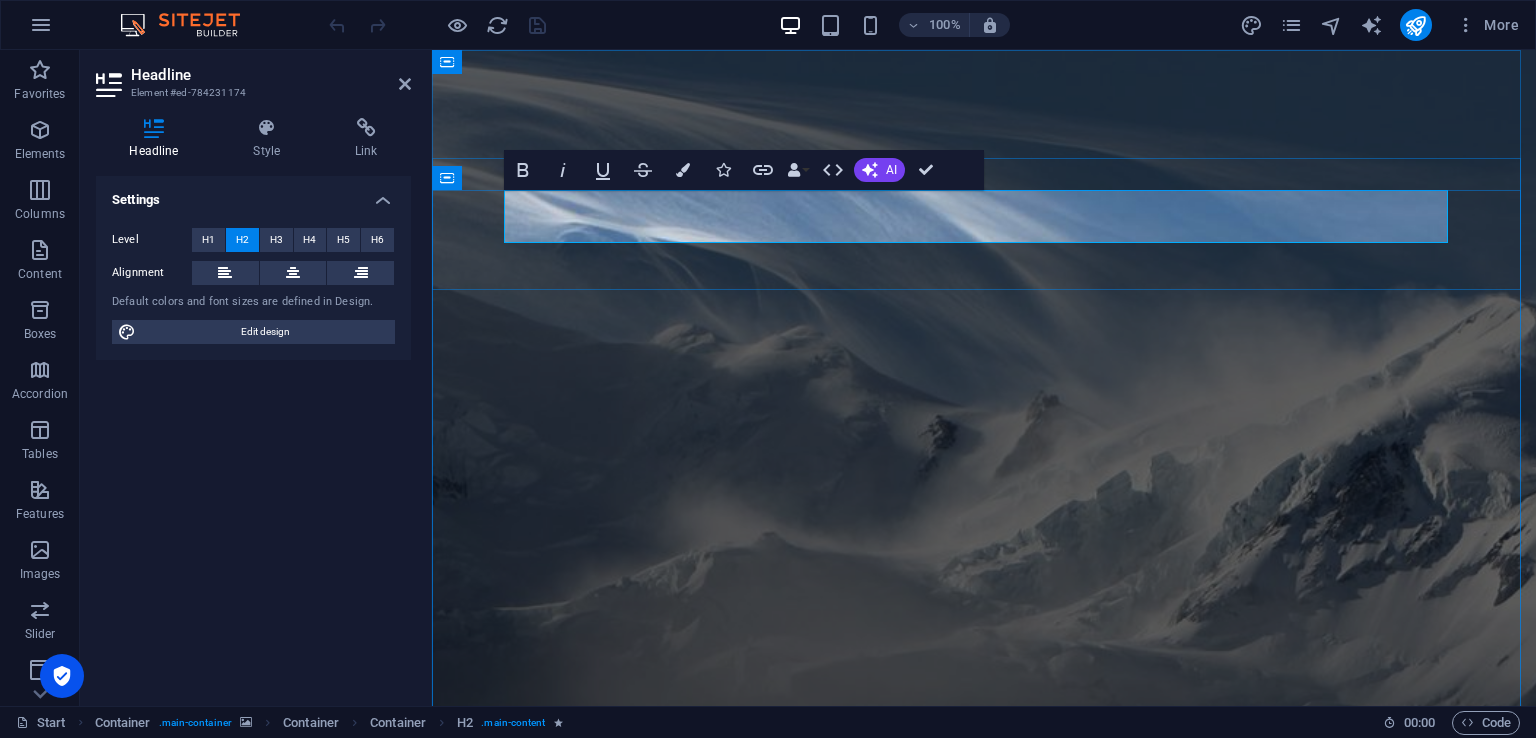 click on "Winter is coming soon" at bounding box center [984, 1427] 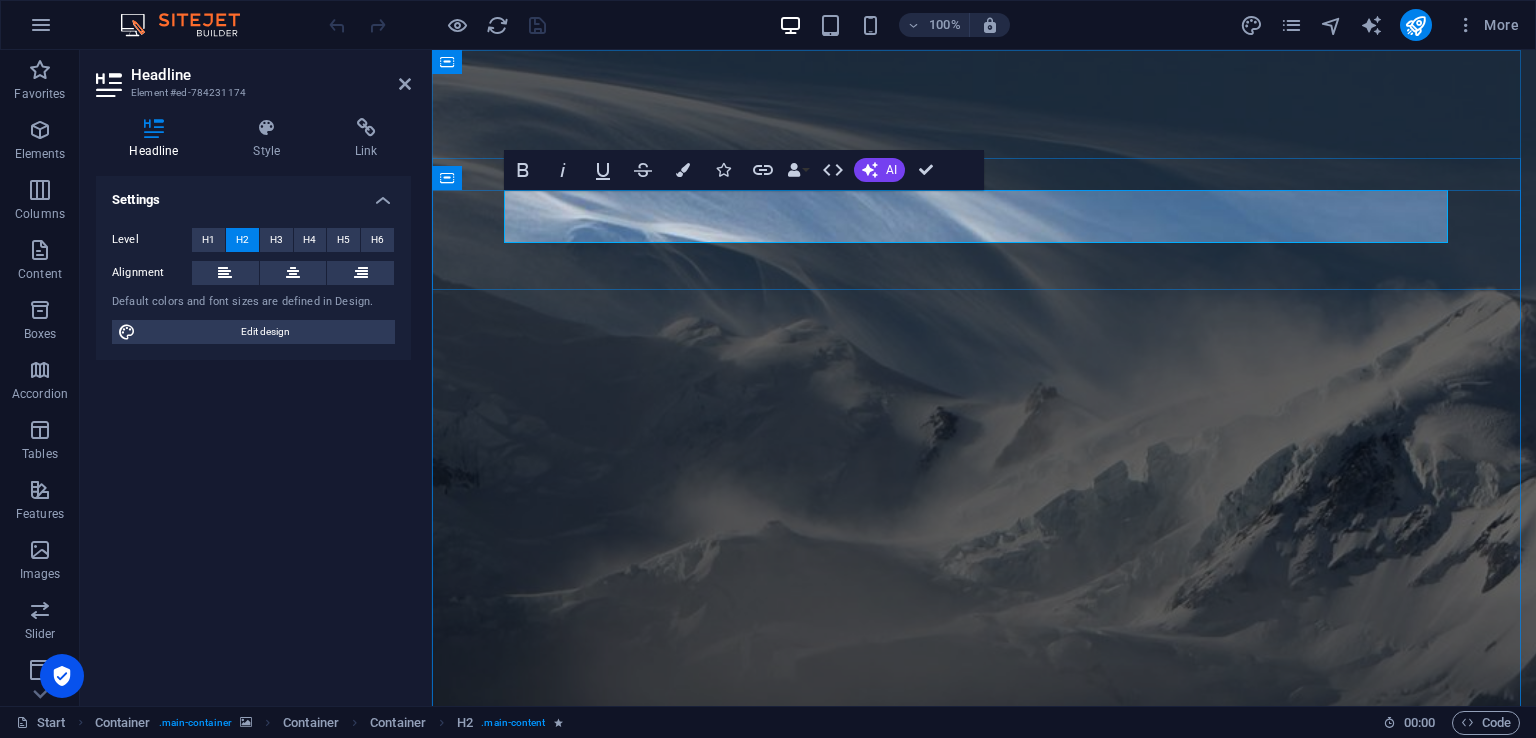 type 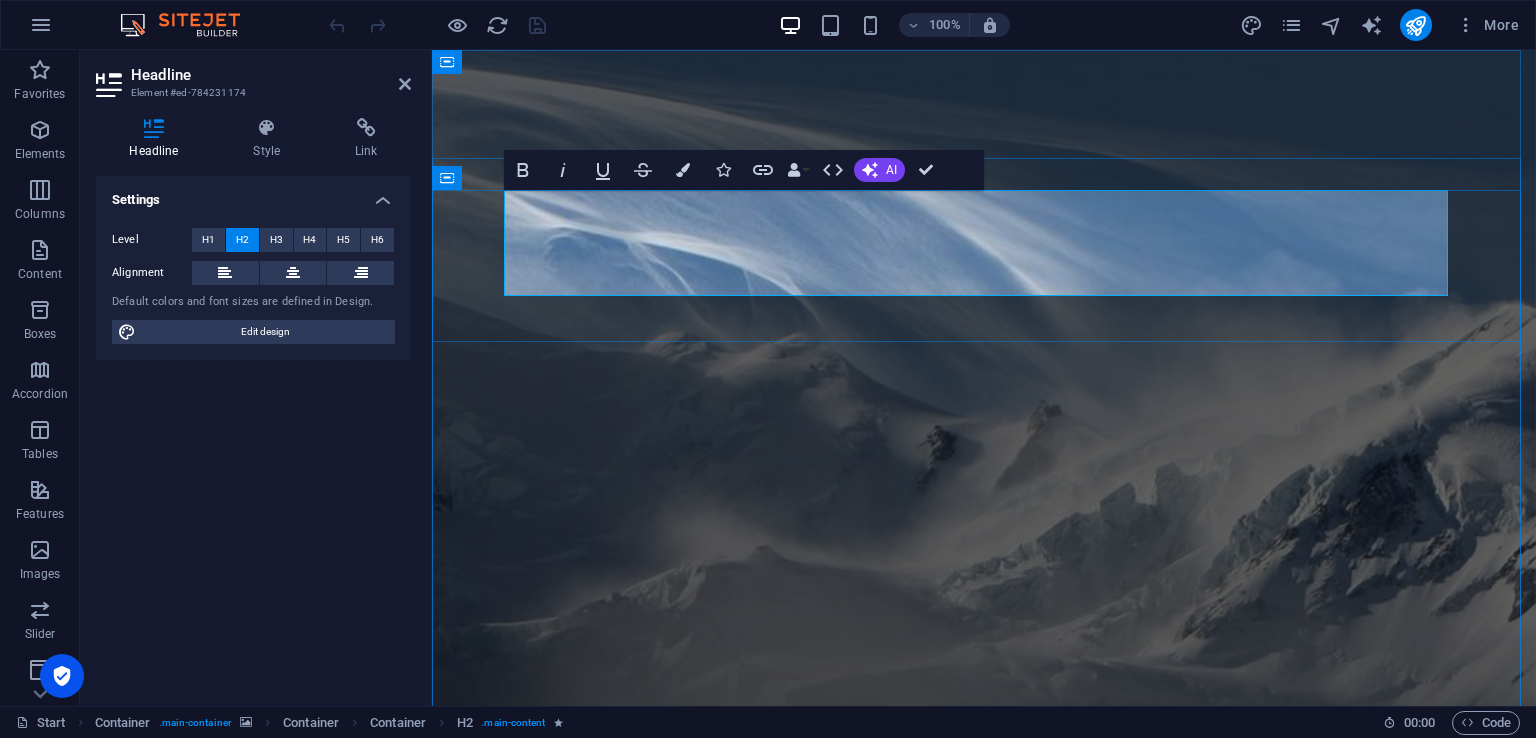click on "kentucky.co.ke website is coming soon property owned by" at bounding box center (984, 1483) 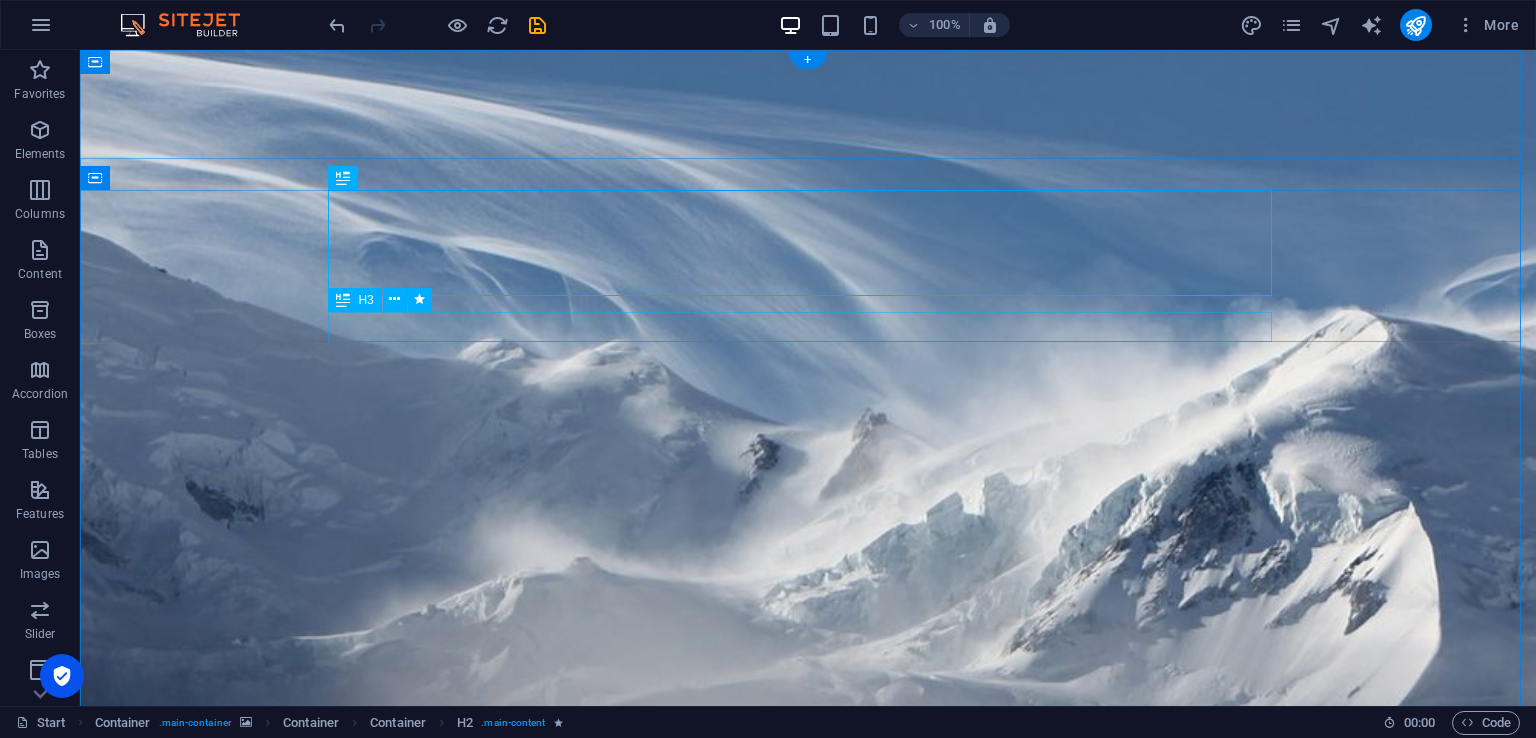 click on "and our brand new designed website too... stay tuned!" at bounding box center (808, 1643) 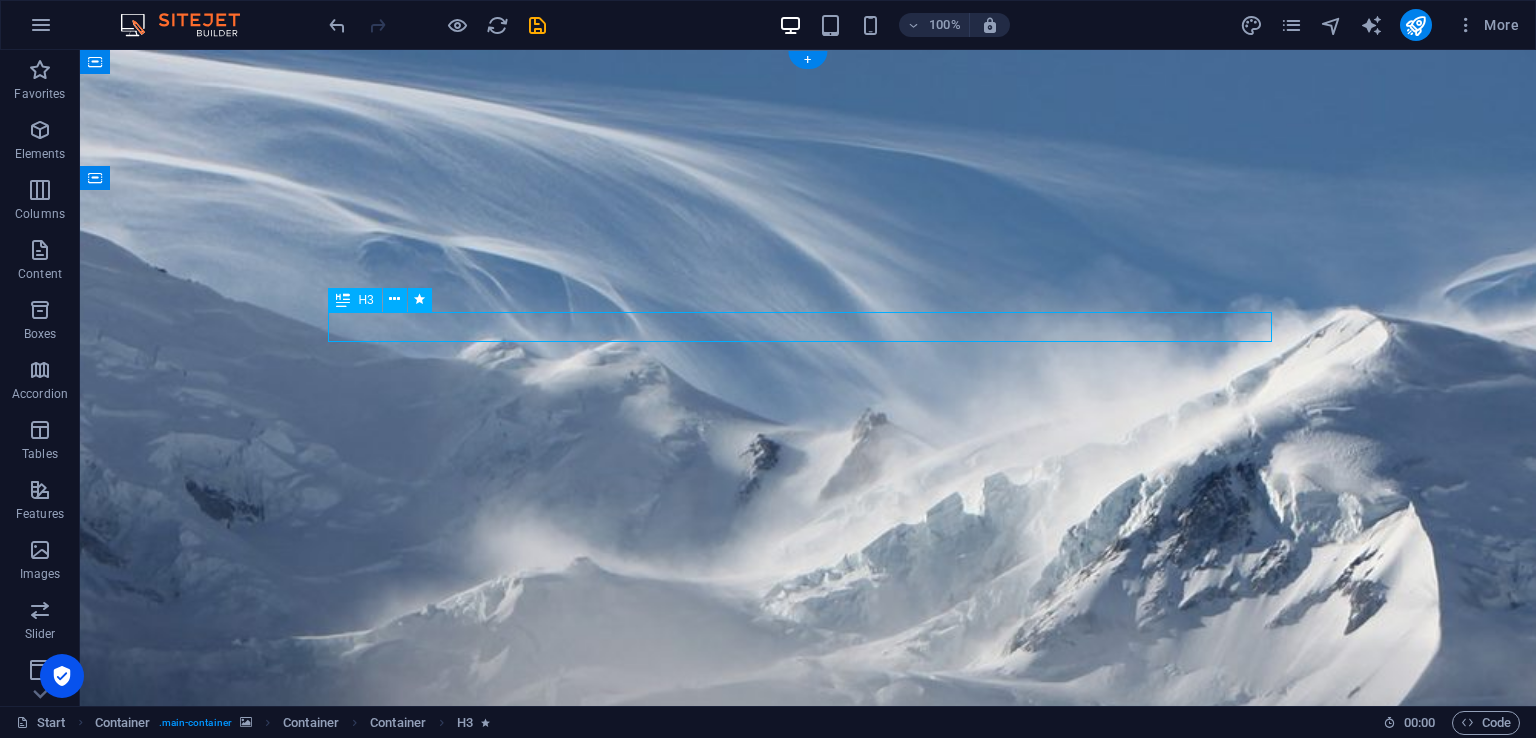 click on "and our brand new designed website too... stay tuned!" at bounding box center (808, 1643) 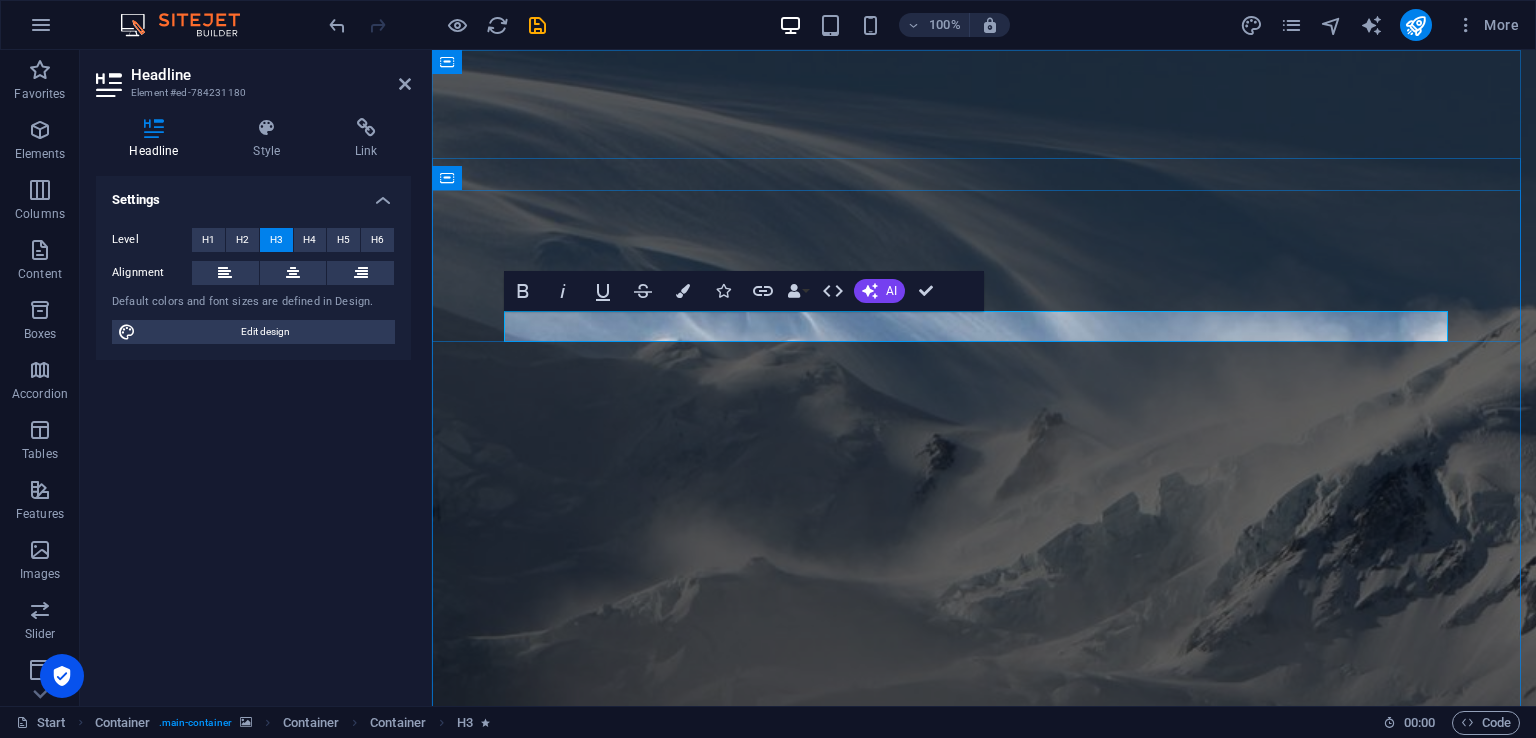 scroll, scrollTop: 0, scrollLeft: 0, axis: both 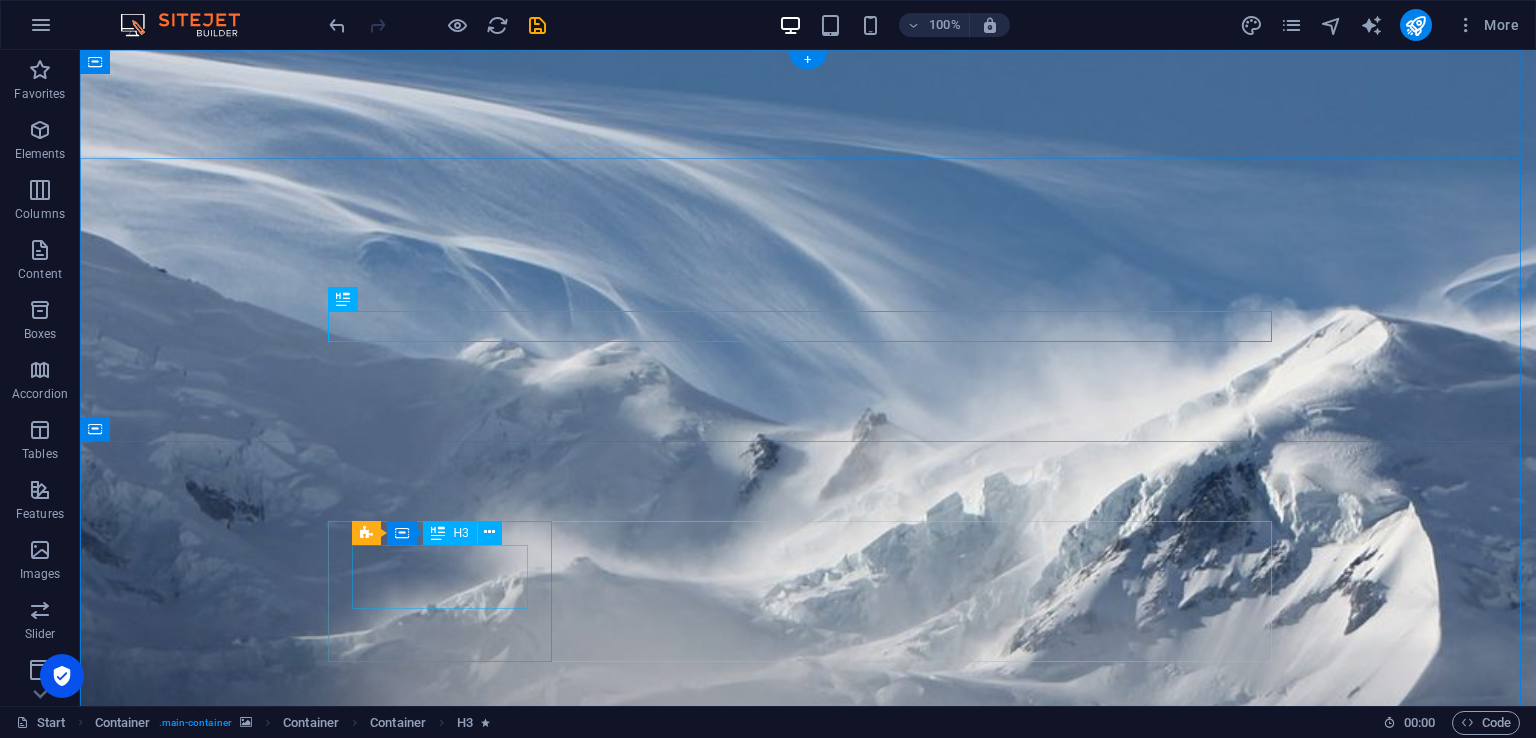 click on "0" at bounding box center [448, 2570] 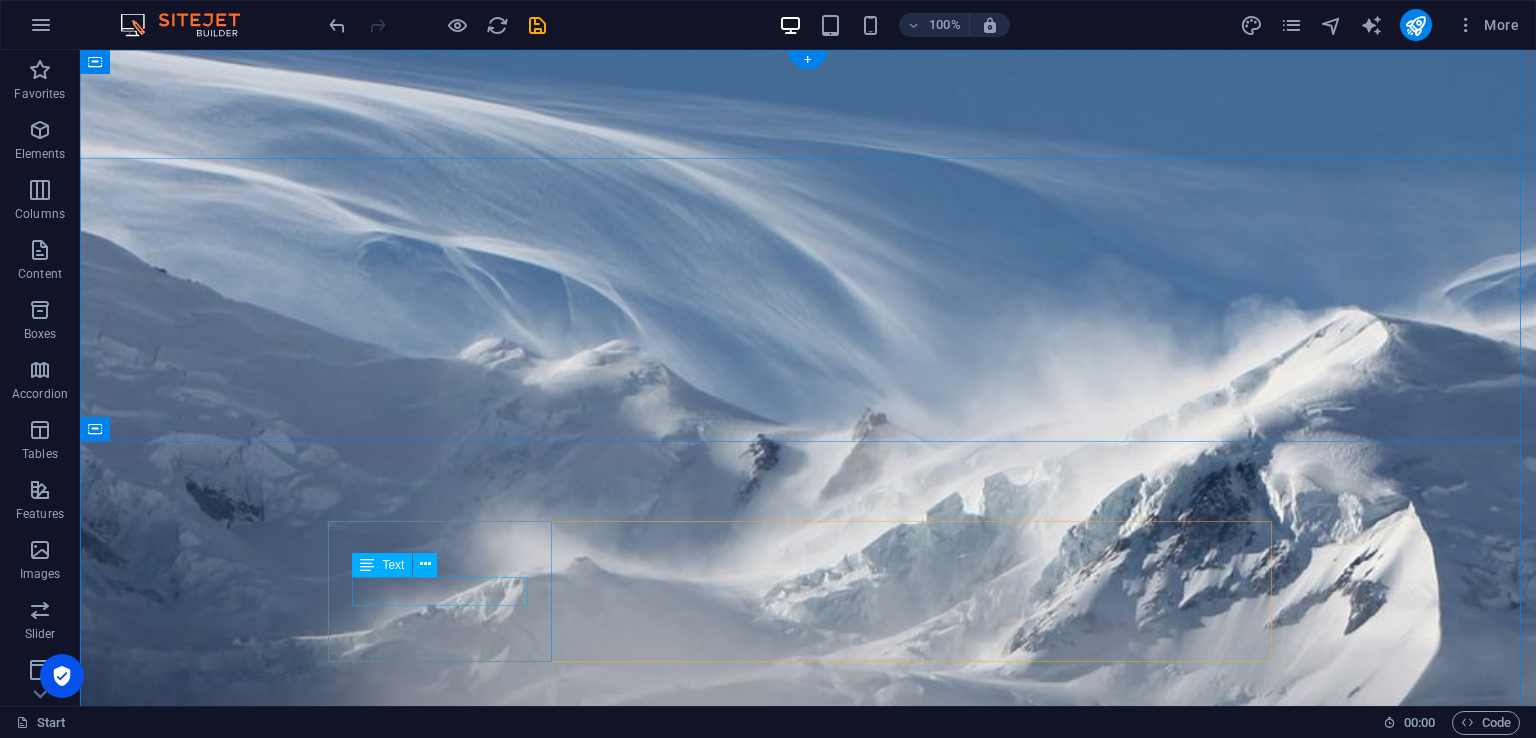 click on "Days" at bounding box center [448, 2560] 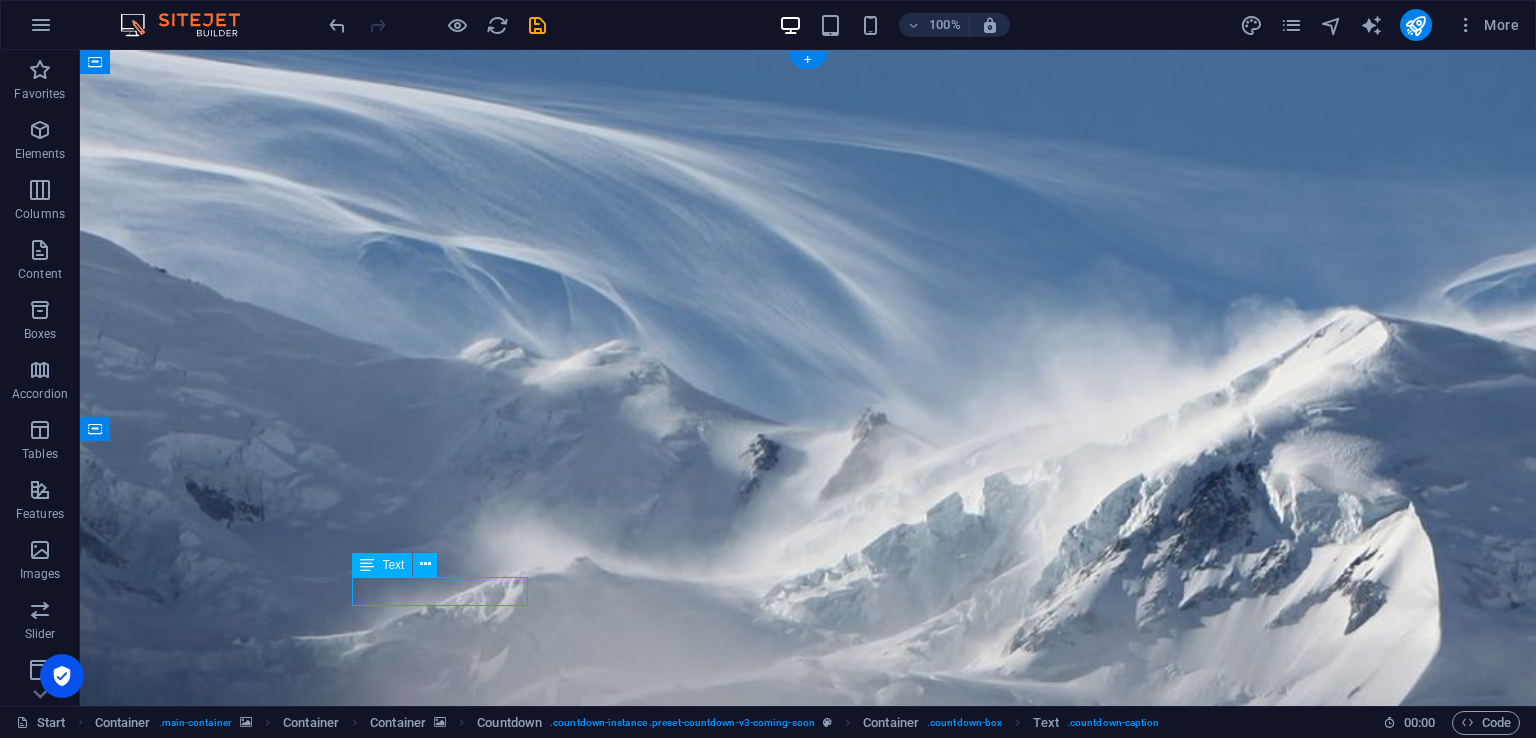 click on "Days" at bounding box center [448, 2560] 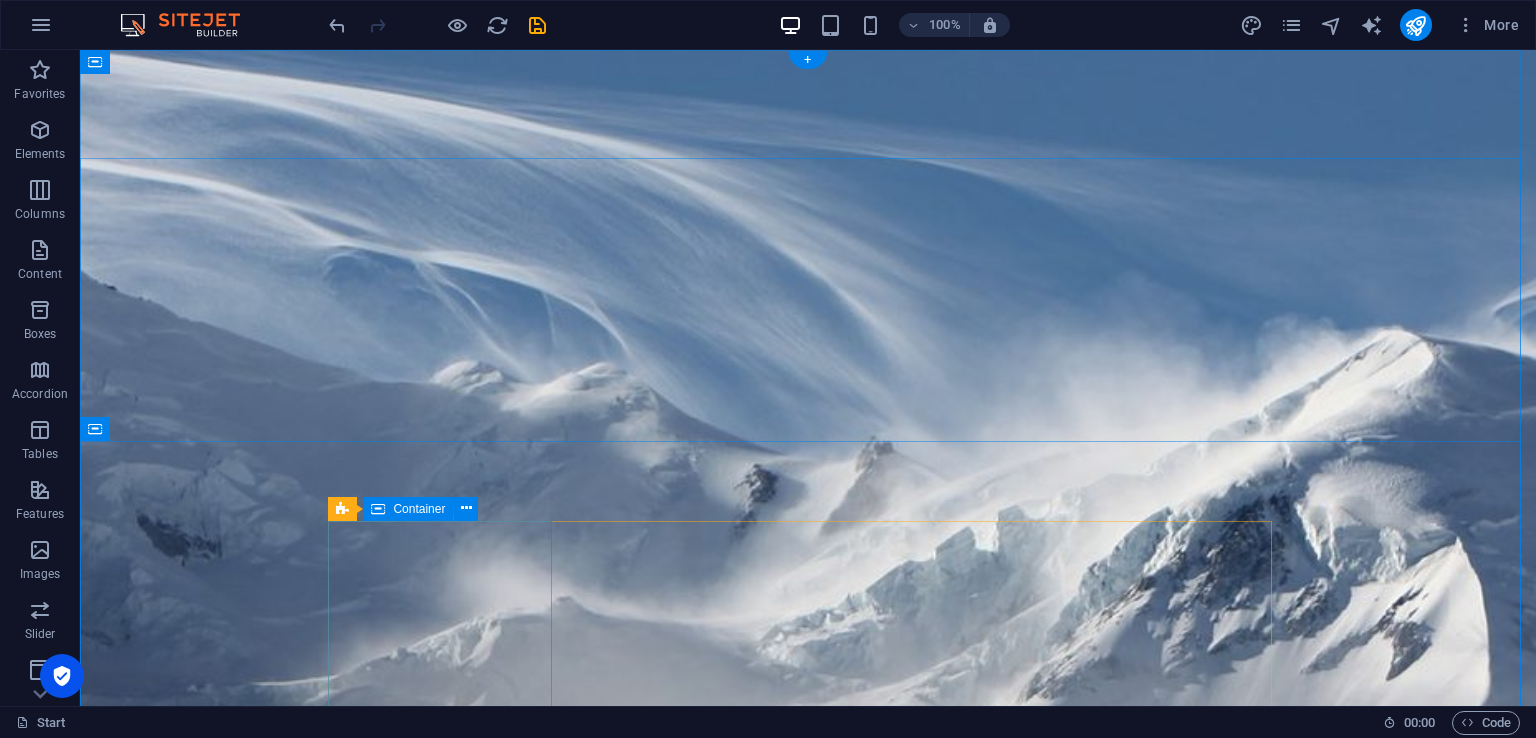 click on "Drop content here or  Add elements  Paste clipboard" at bounding box center (448, 2803) 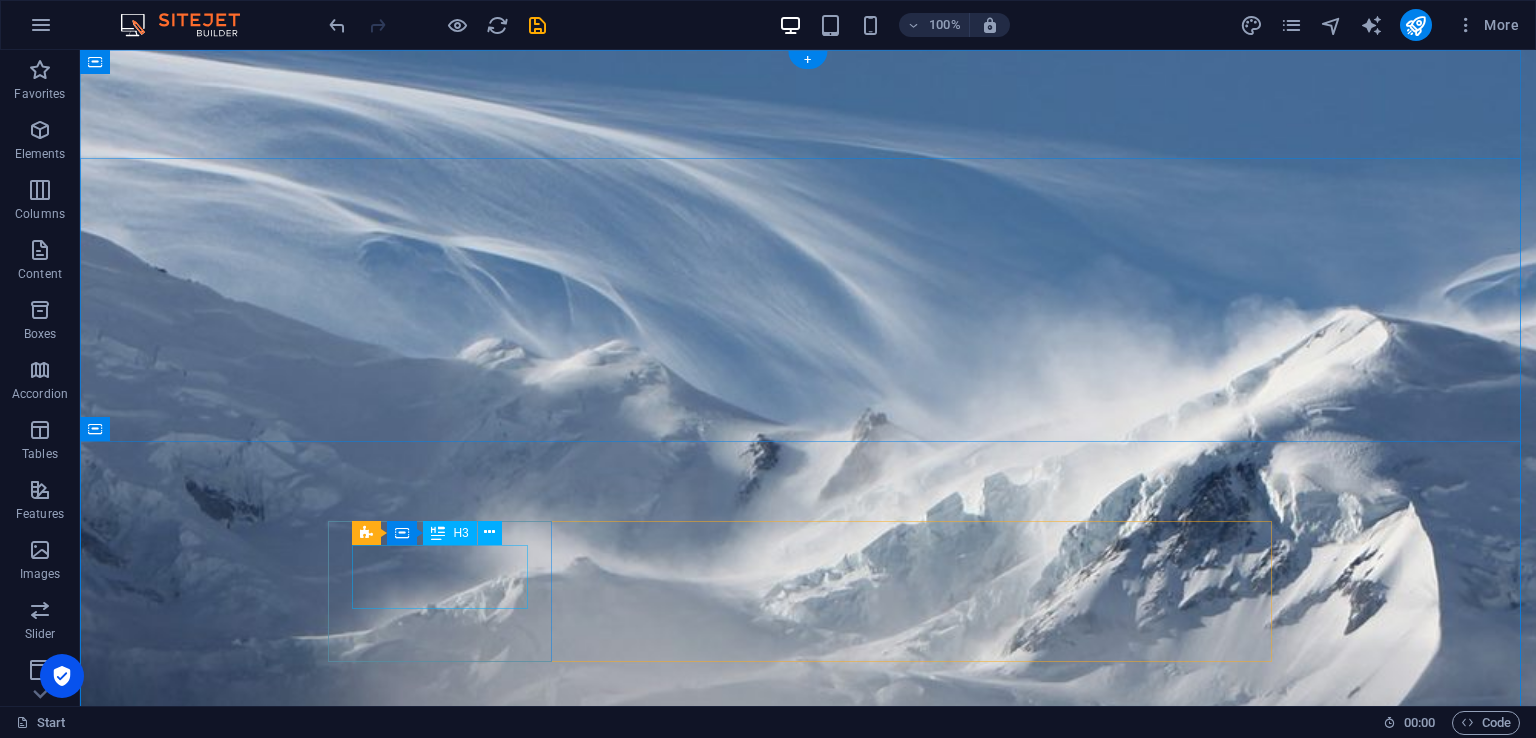 click on "0" at bounding box center (448, 2570) 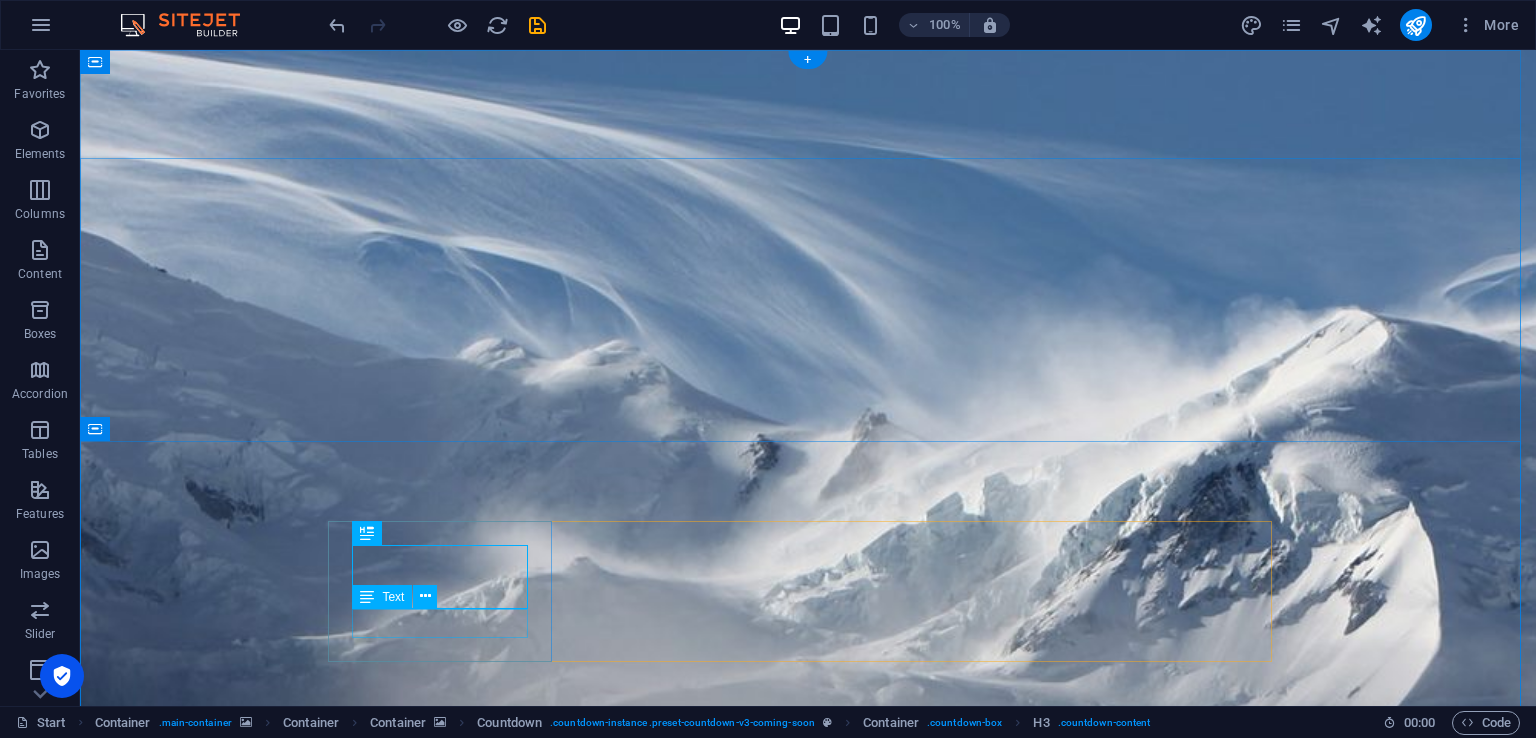 click on "Hours" at bounding box center [448, 2624] 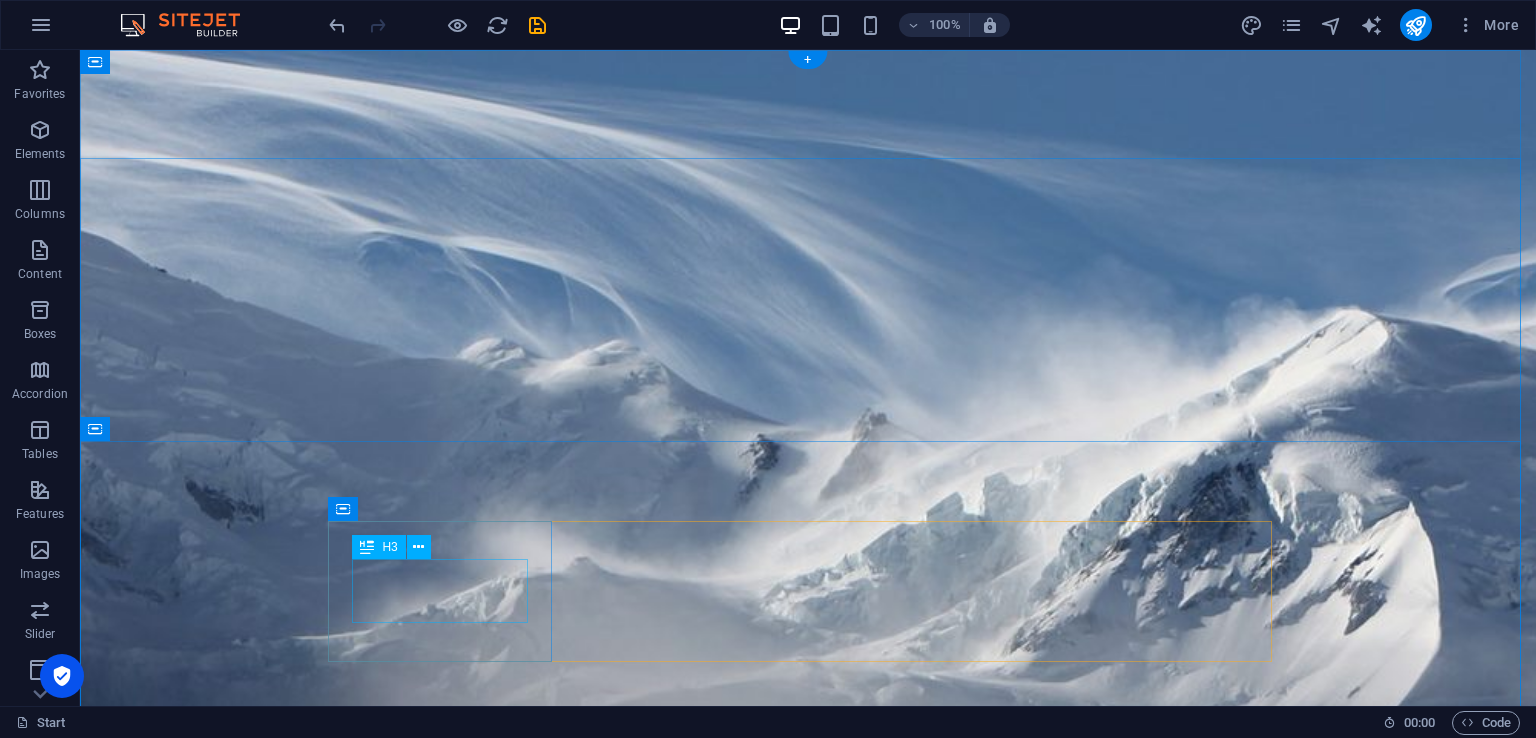 click on "0" at bounding box center (448, 2570) 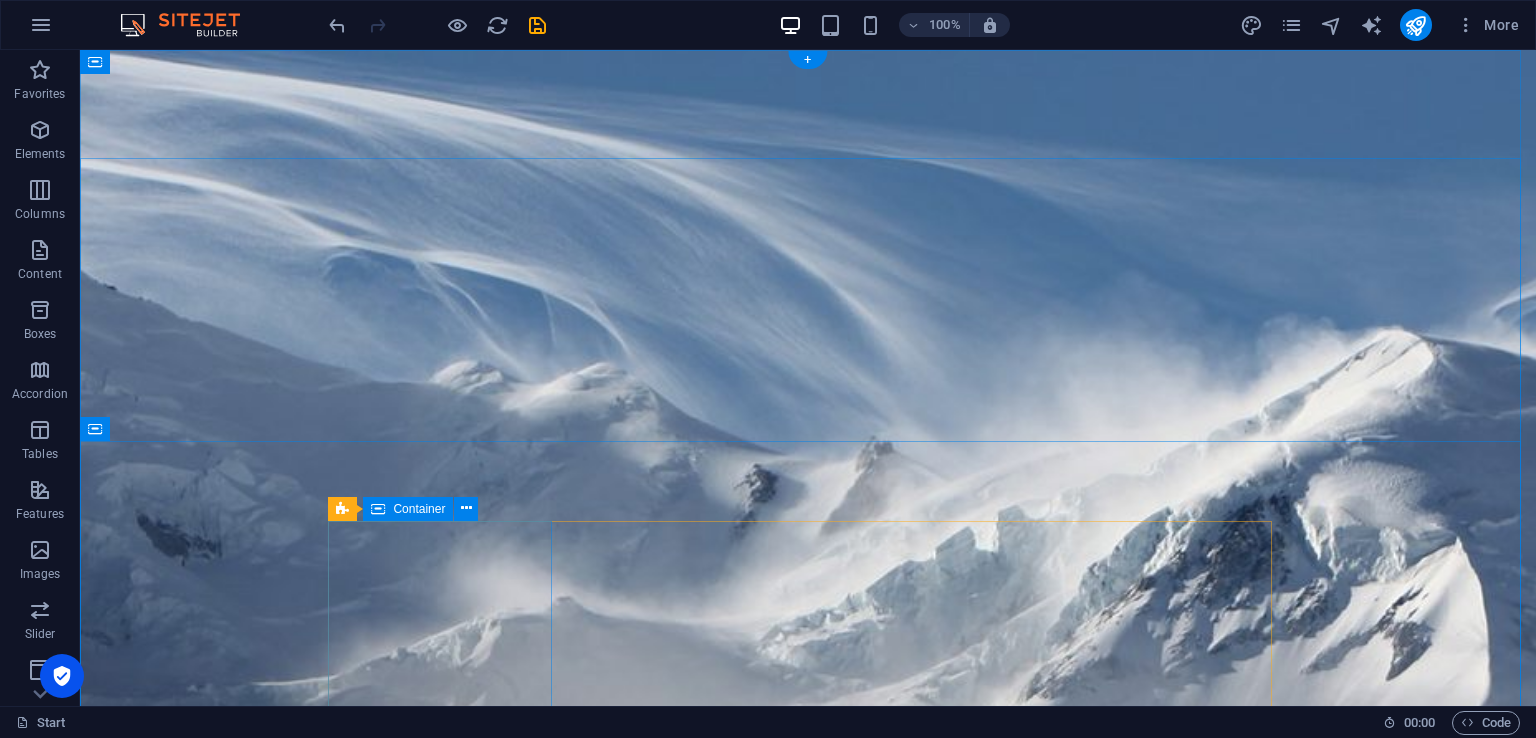click on "Drop content here or  Add elements  Paste clipboard" at bounding box center [448, 2803] 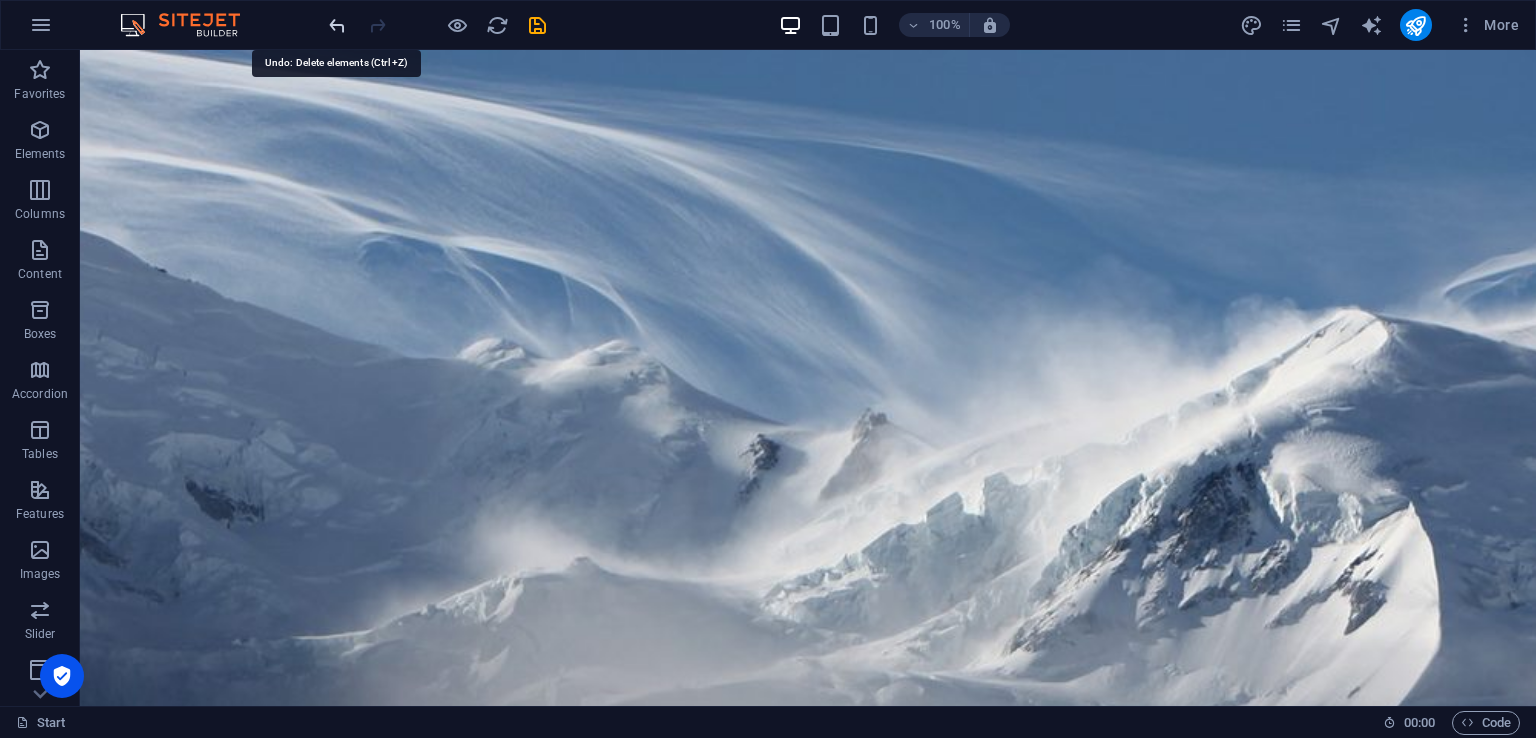 click at bounding box center (337, 25) 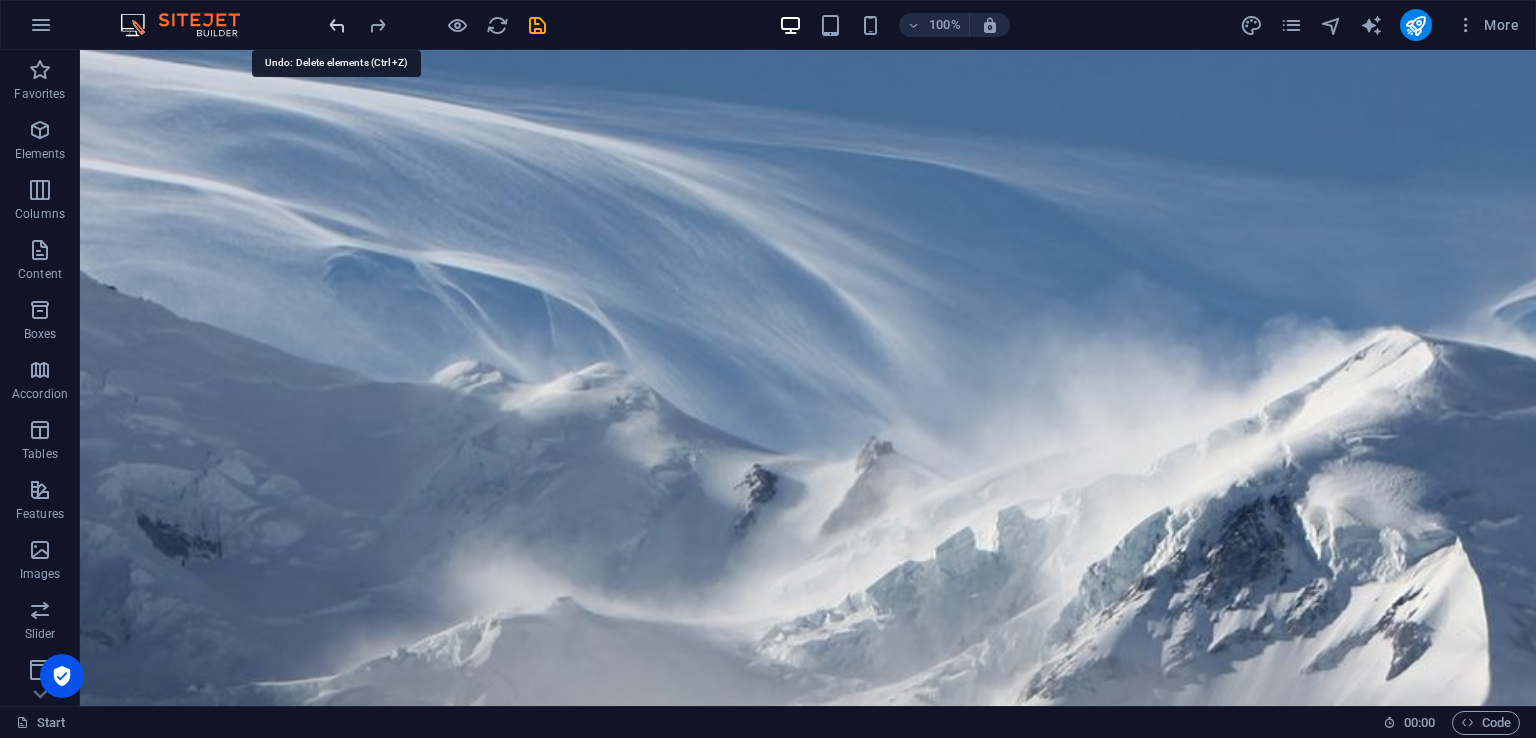 click at bounding box center [337, 25] 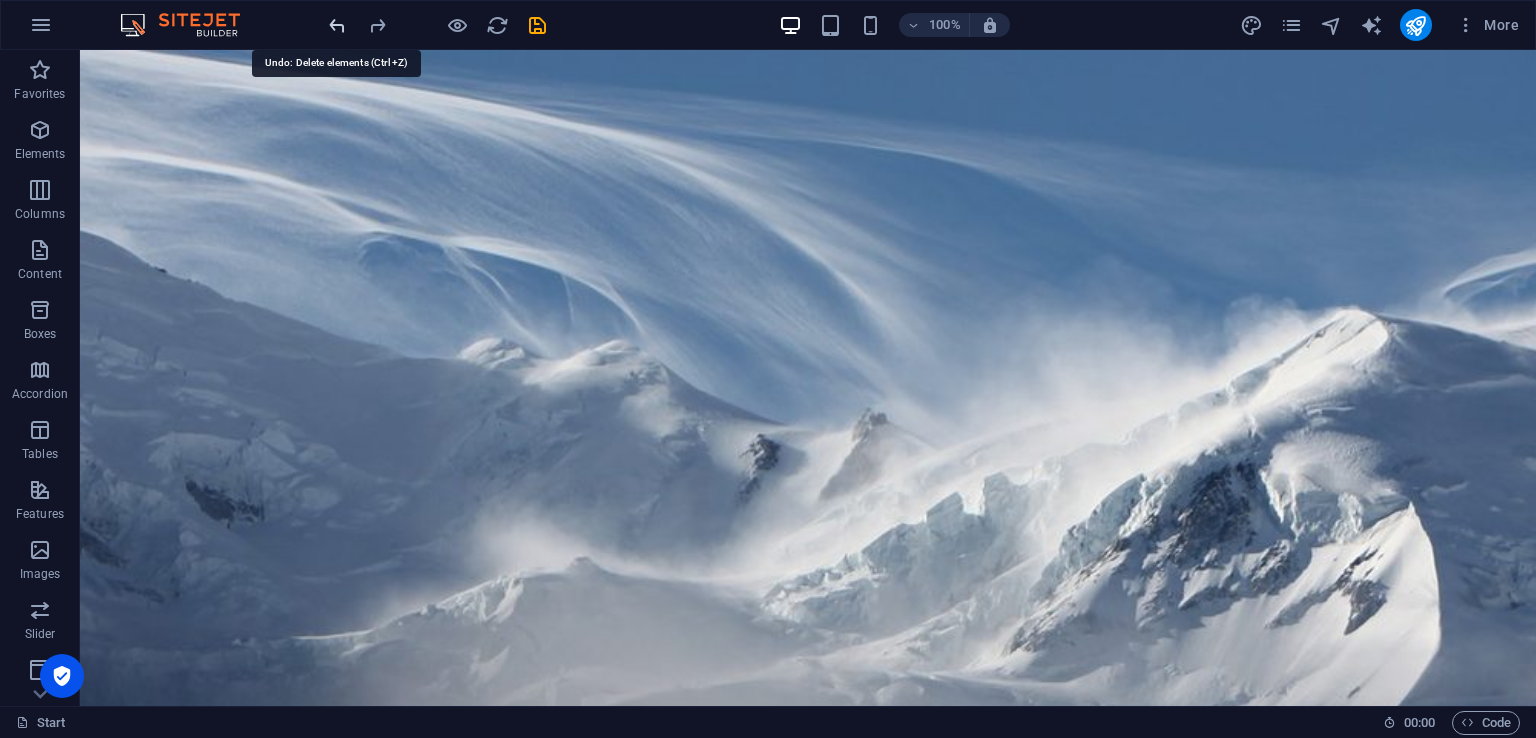 click at bounding box center [337, 25] 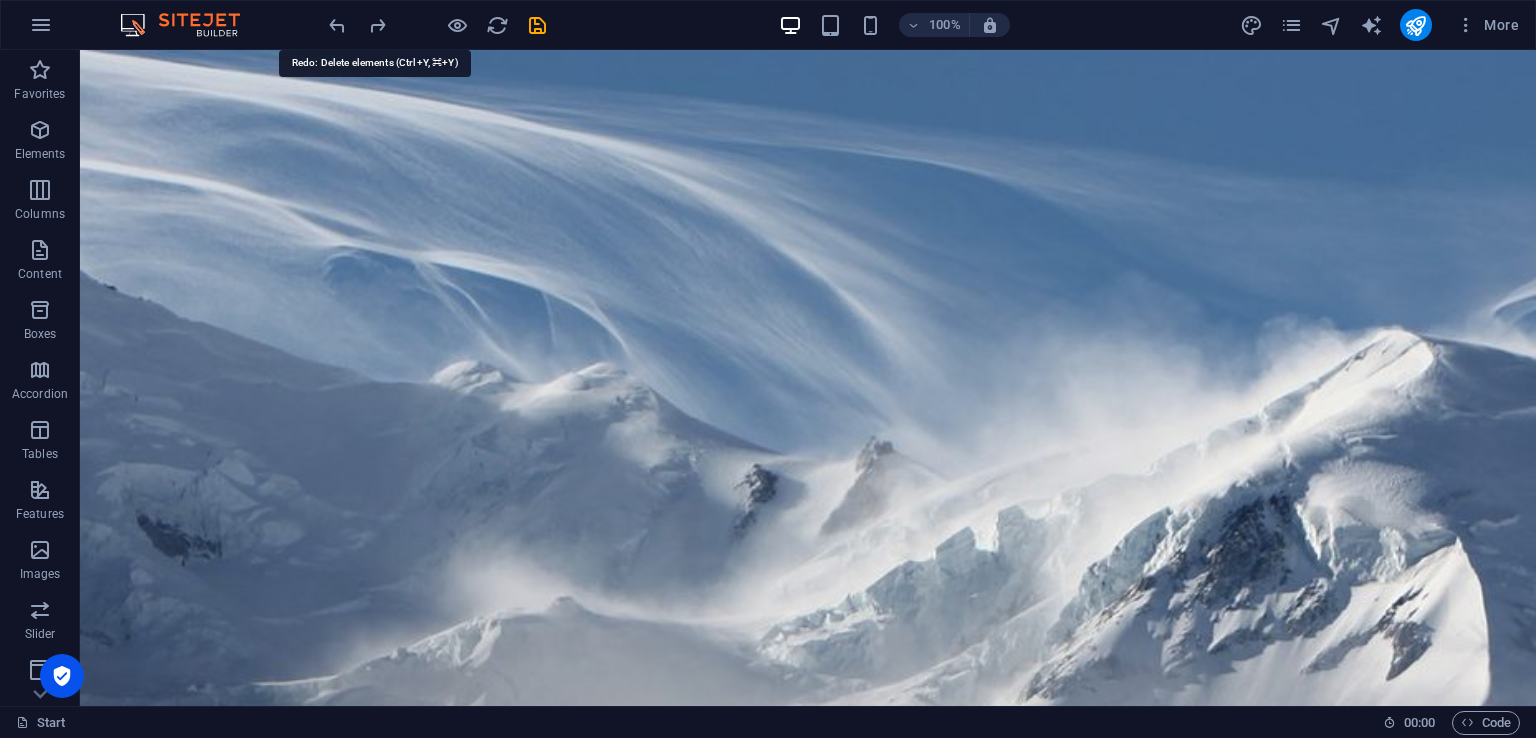 click at bounding box center (377, 25) 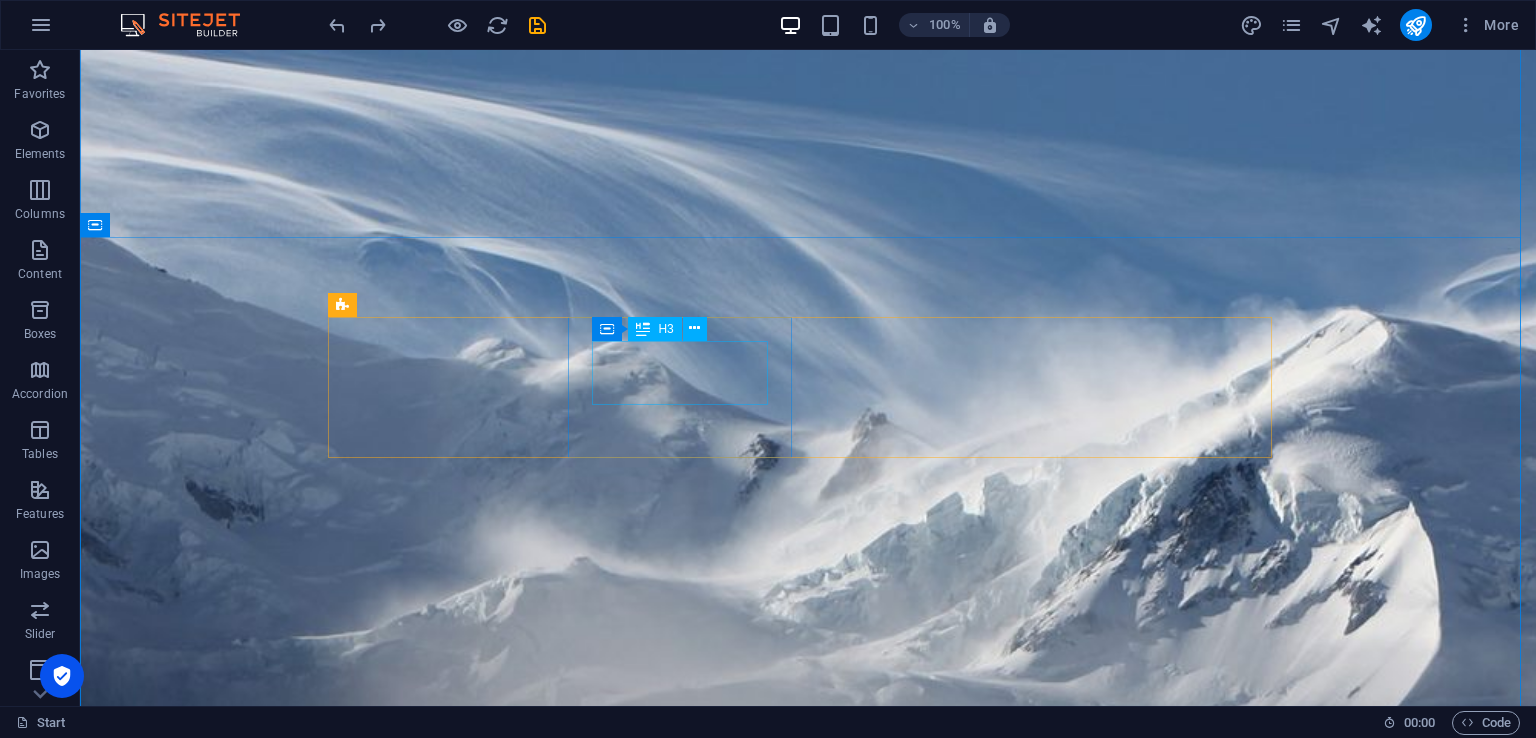 scroll, scrollTop: 500, scrollLeft: 0, axis: vertical 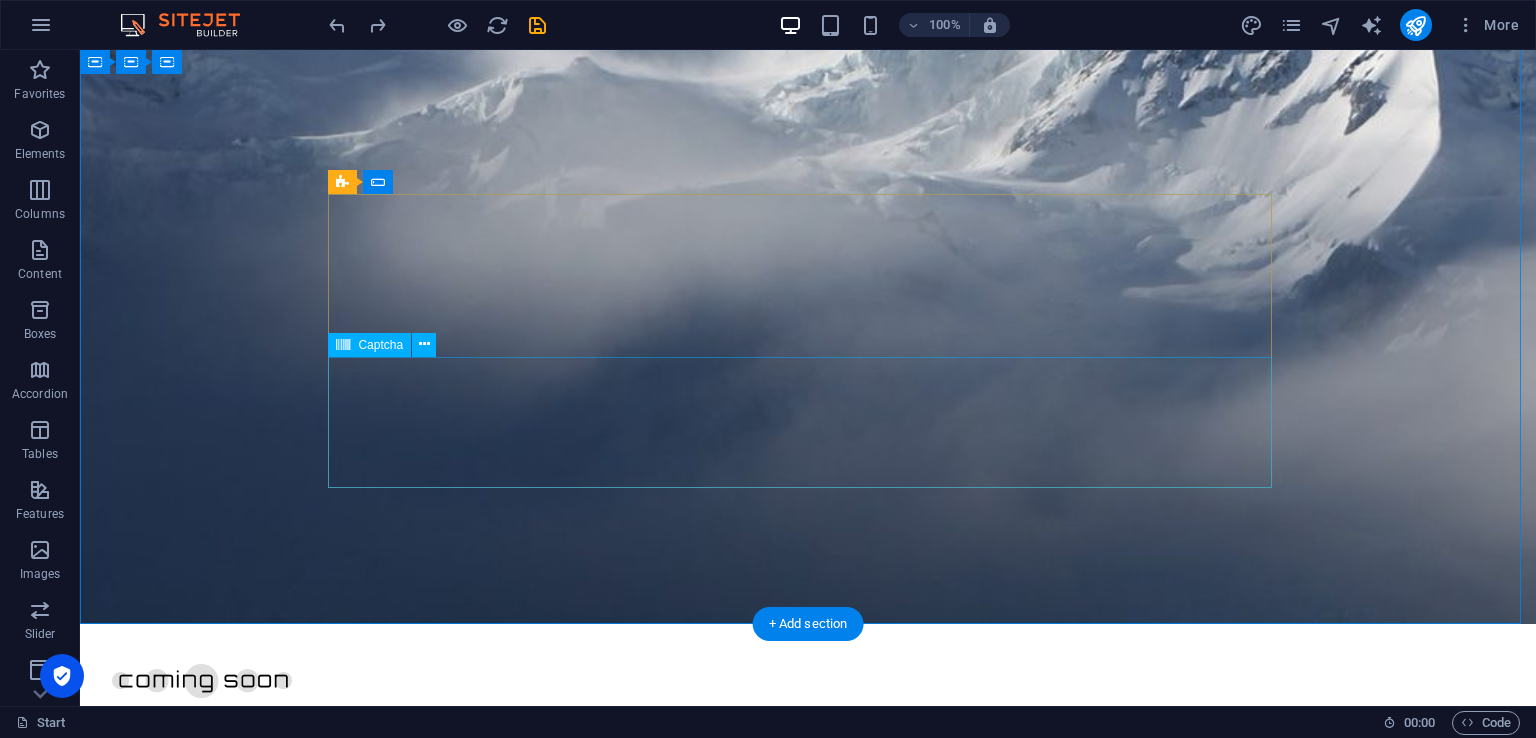 click on "Nicht lesbar? Neu generieren" at bounding box center (808, 2742) 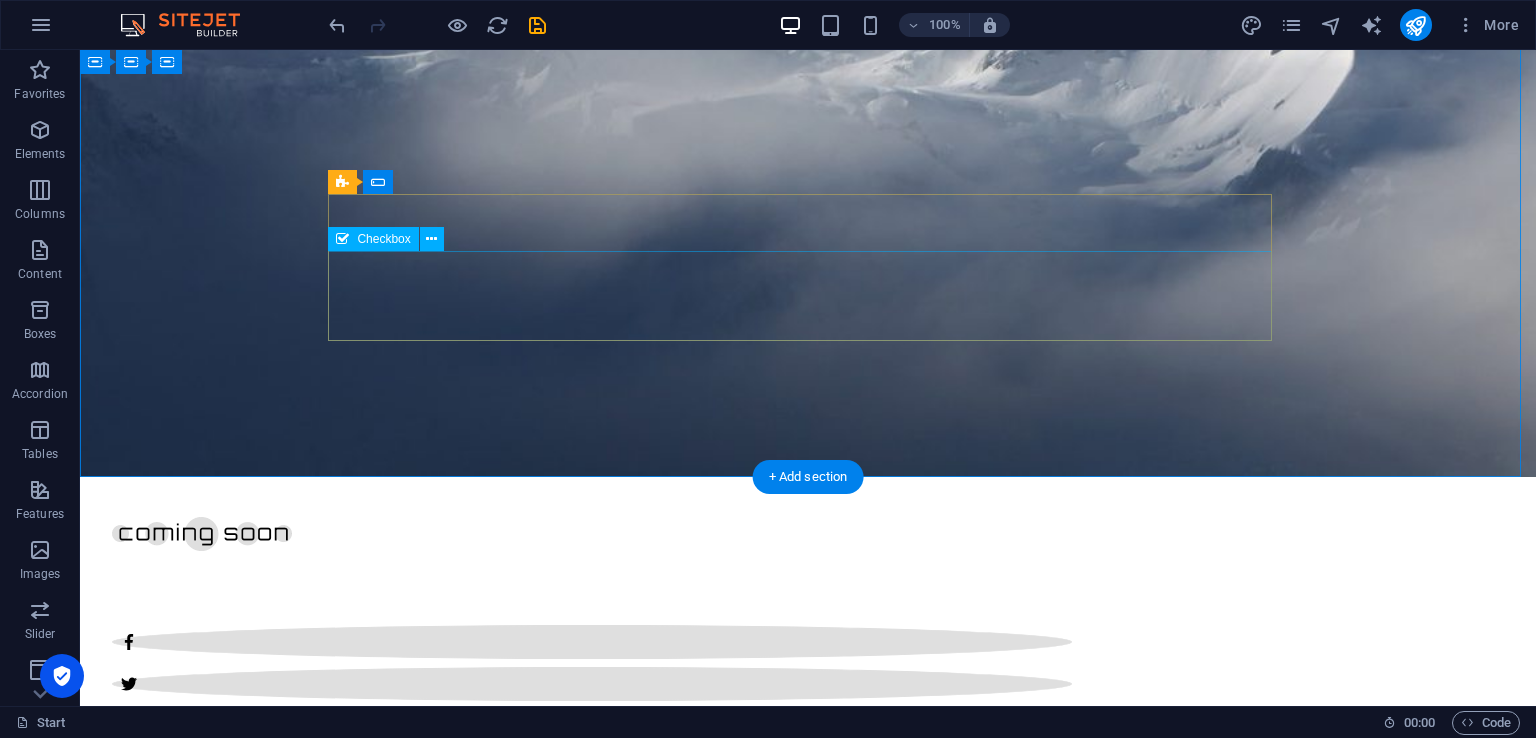 click on "I have read and understand the privacy policy." at bounding box center (808, 2301) 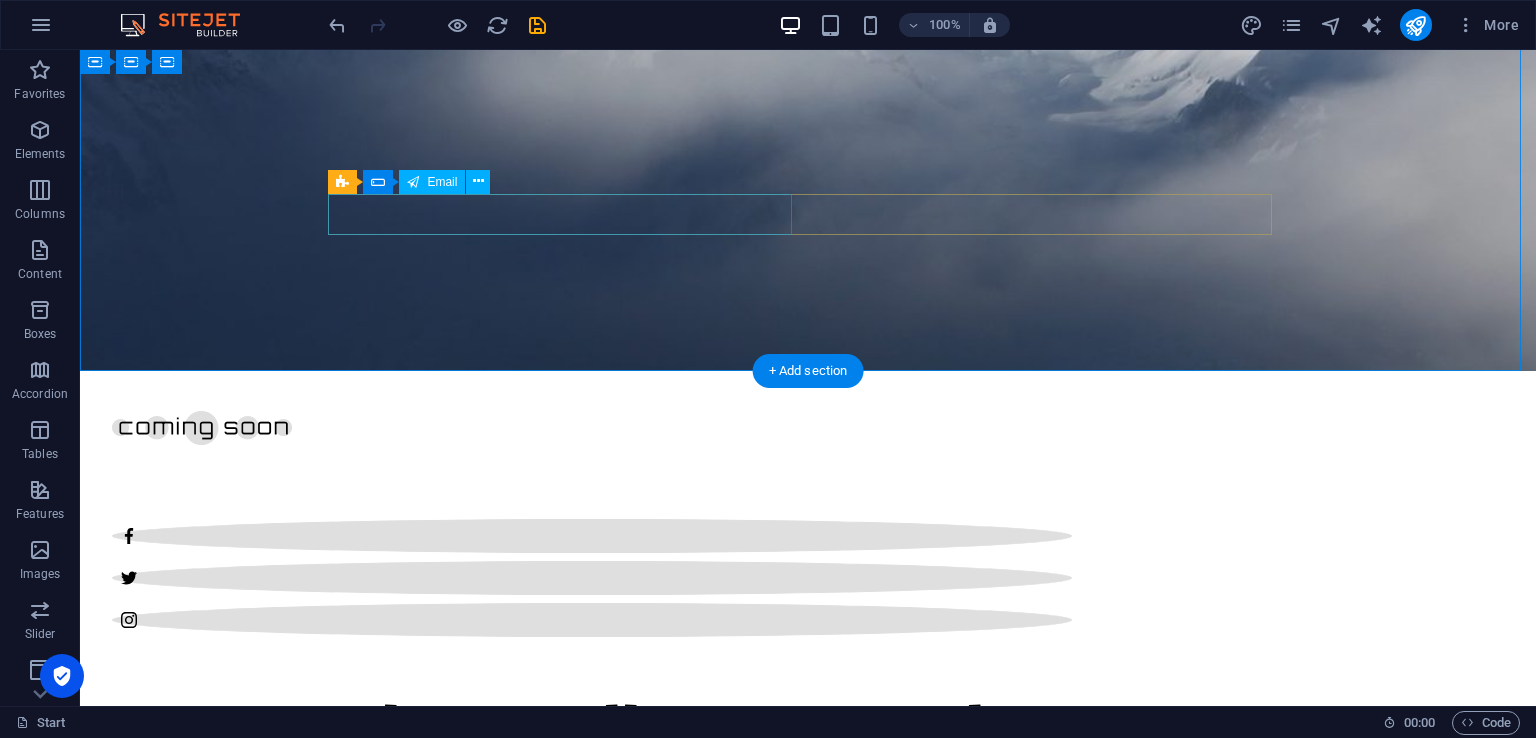 click at bounding box center (568, 2007) 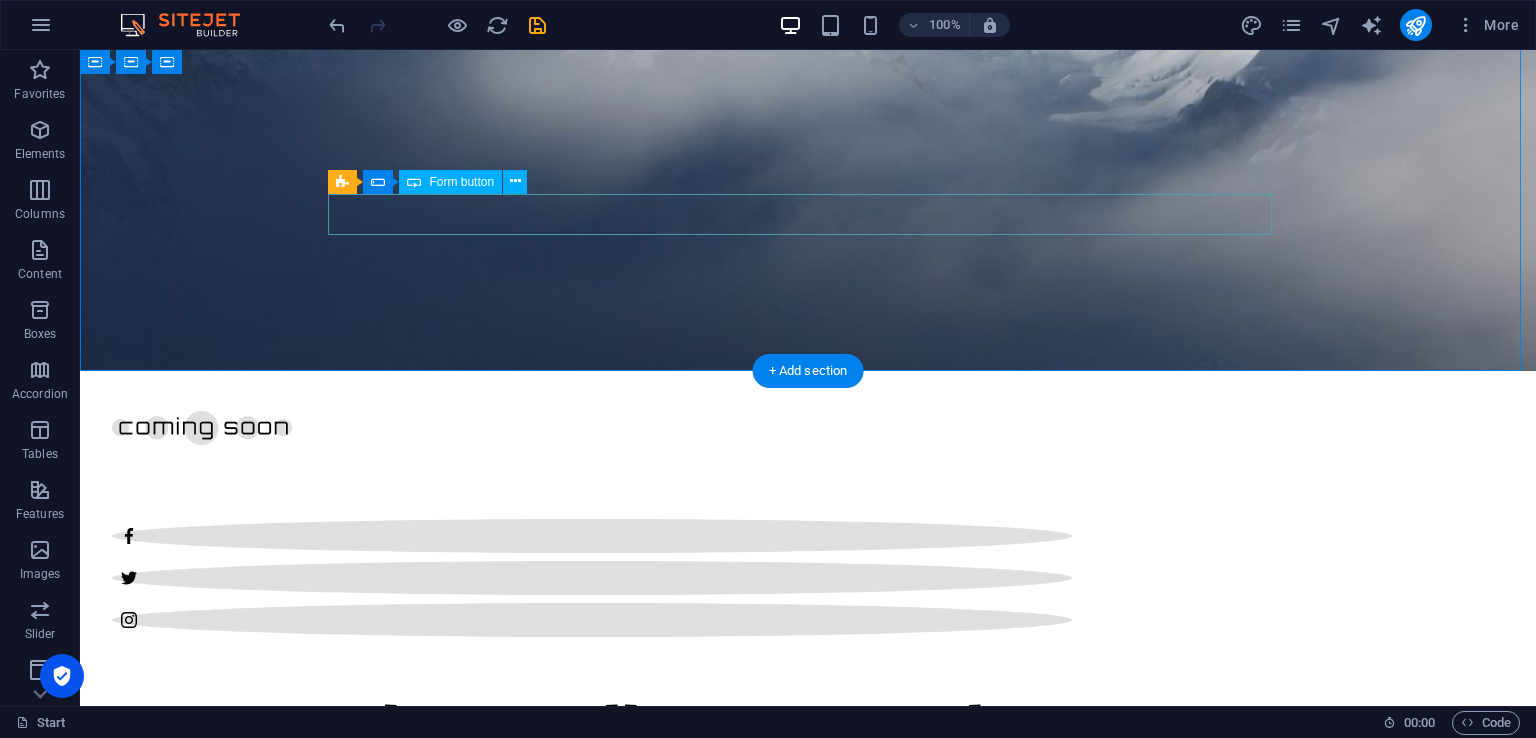 click on "Notify me!" at bounding box center (808, 2007) 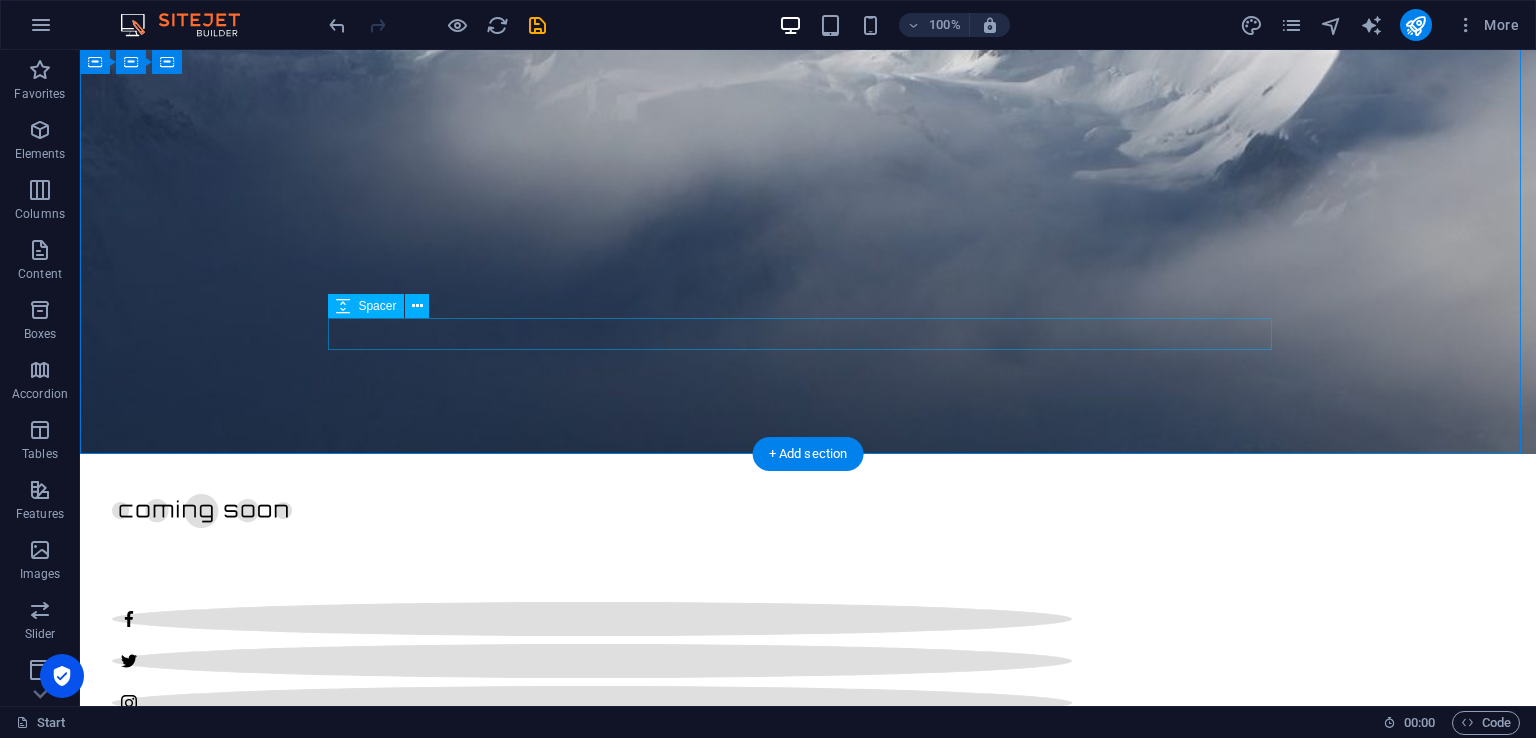 click at bounding box center (808, 2295) 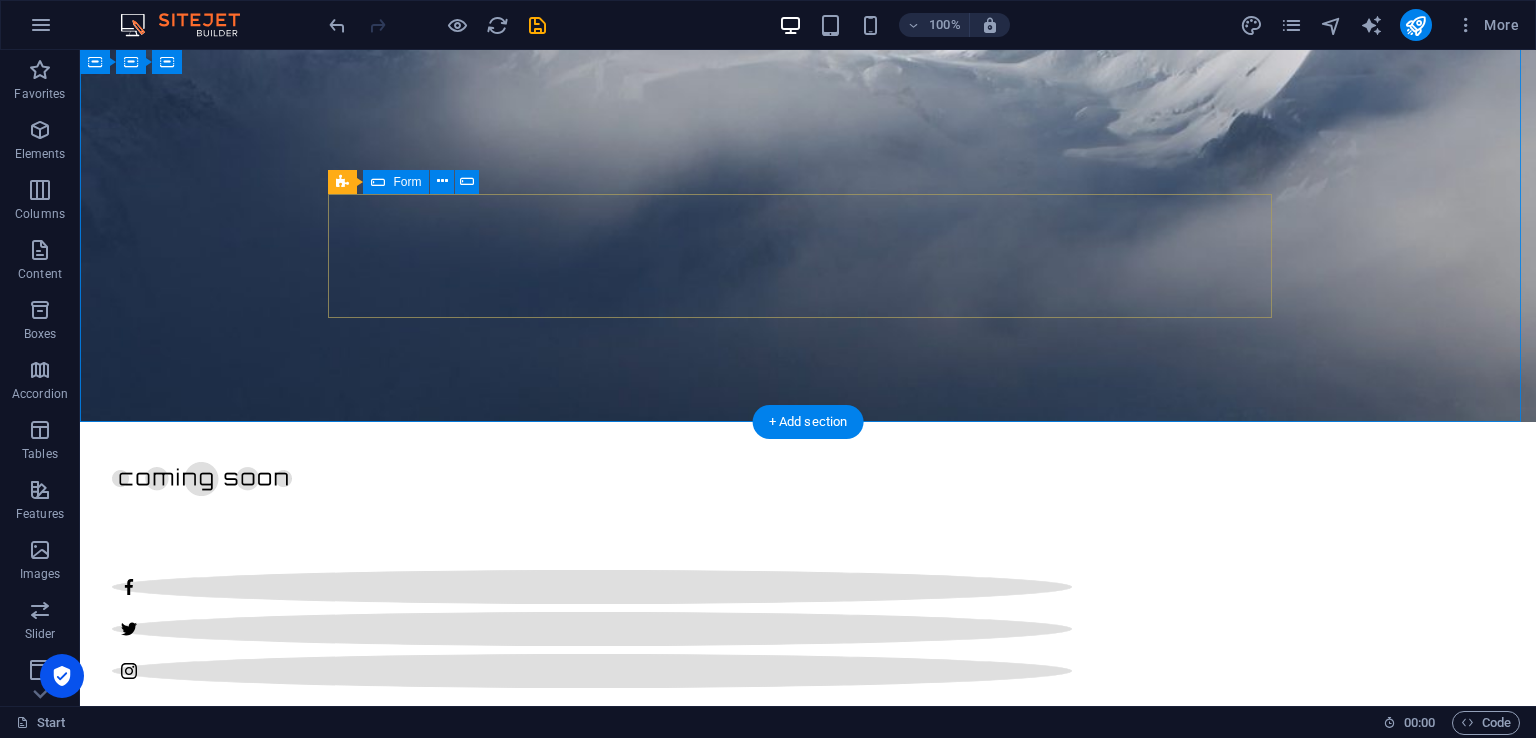 click on "Add elements" at bounding box center [749, 2182] 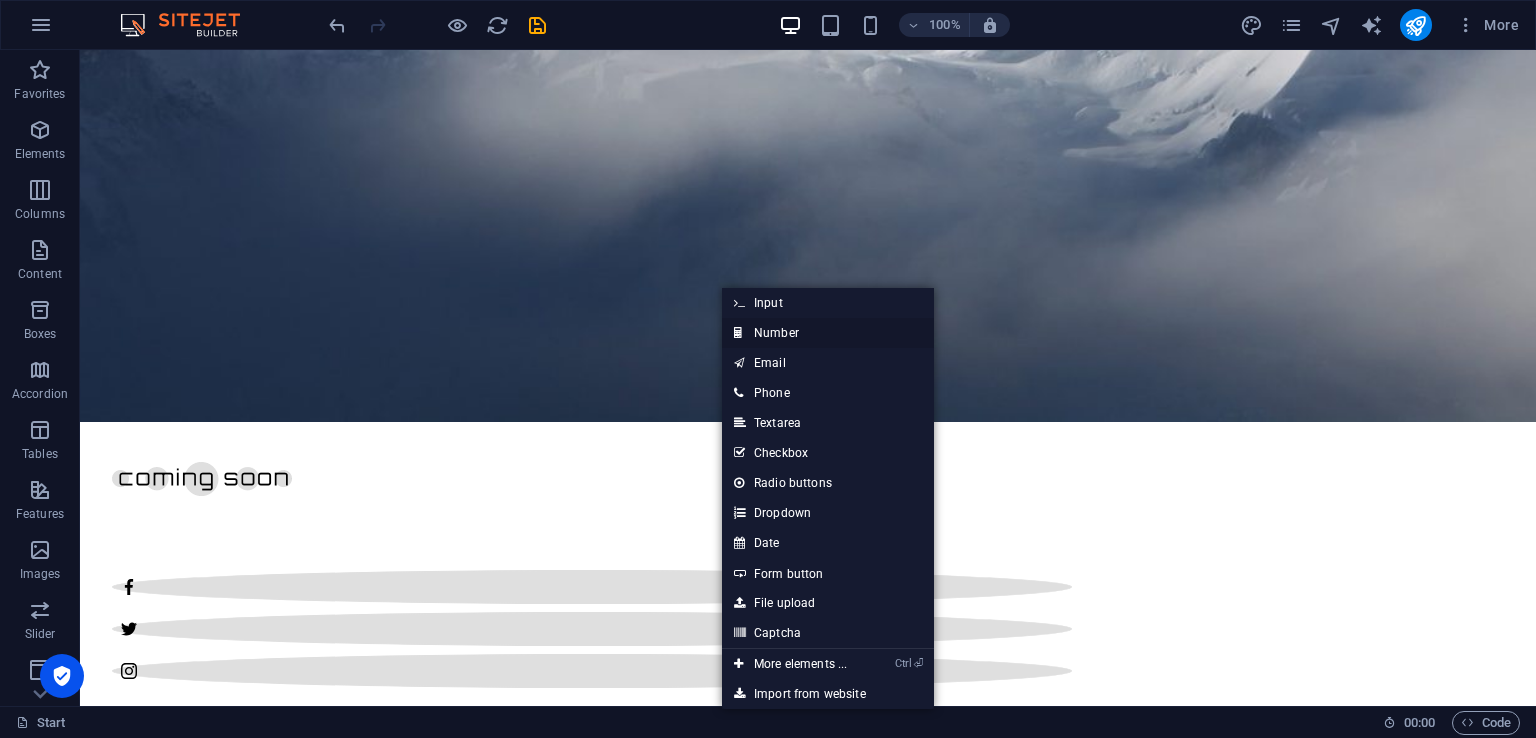 click at bounding box center [739, 333] 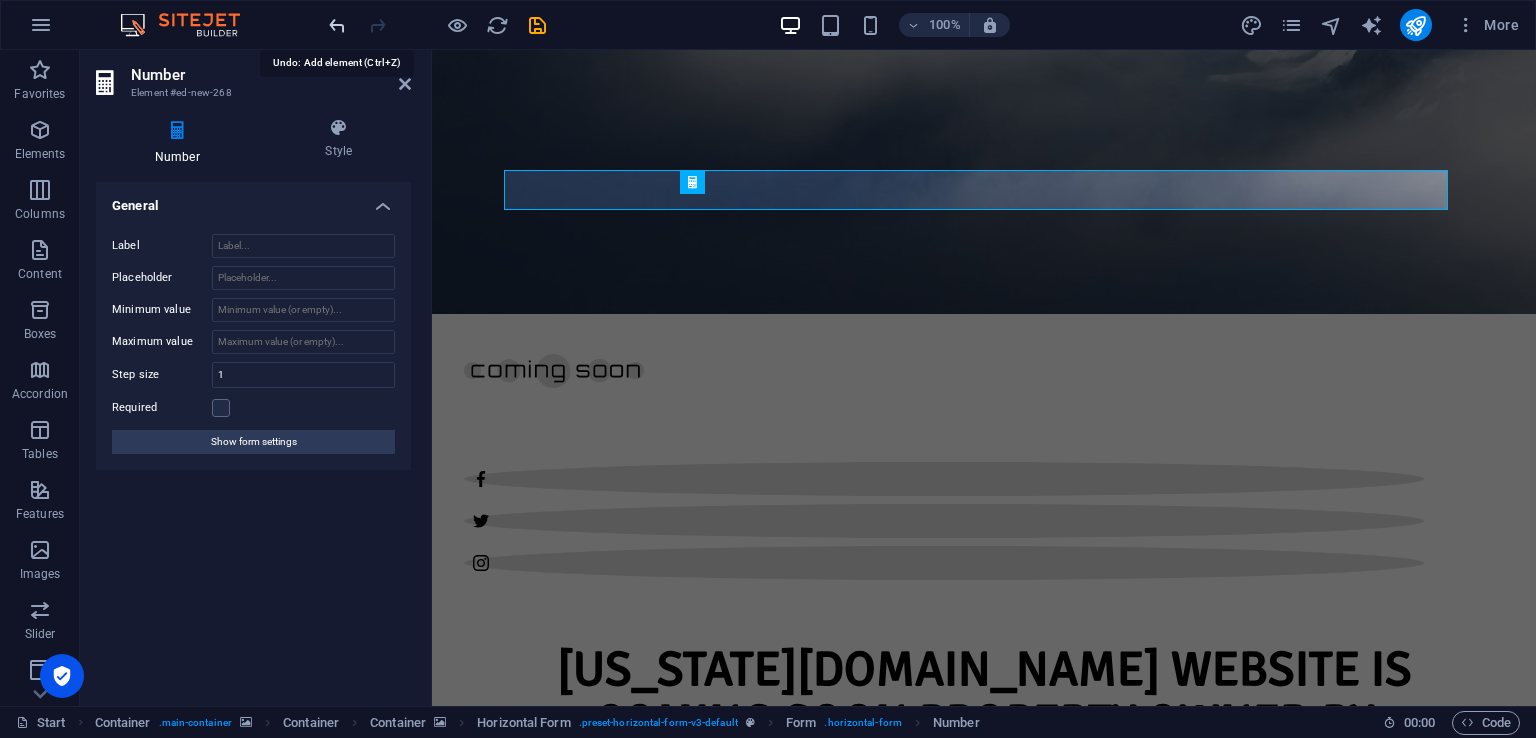 click at bounding box center [337, 25] 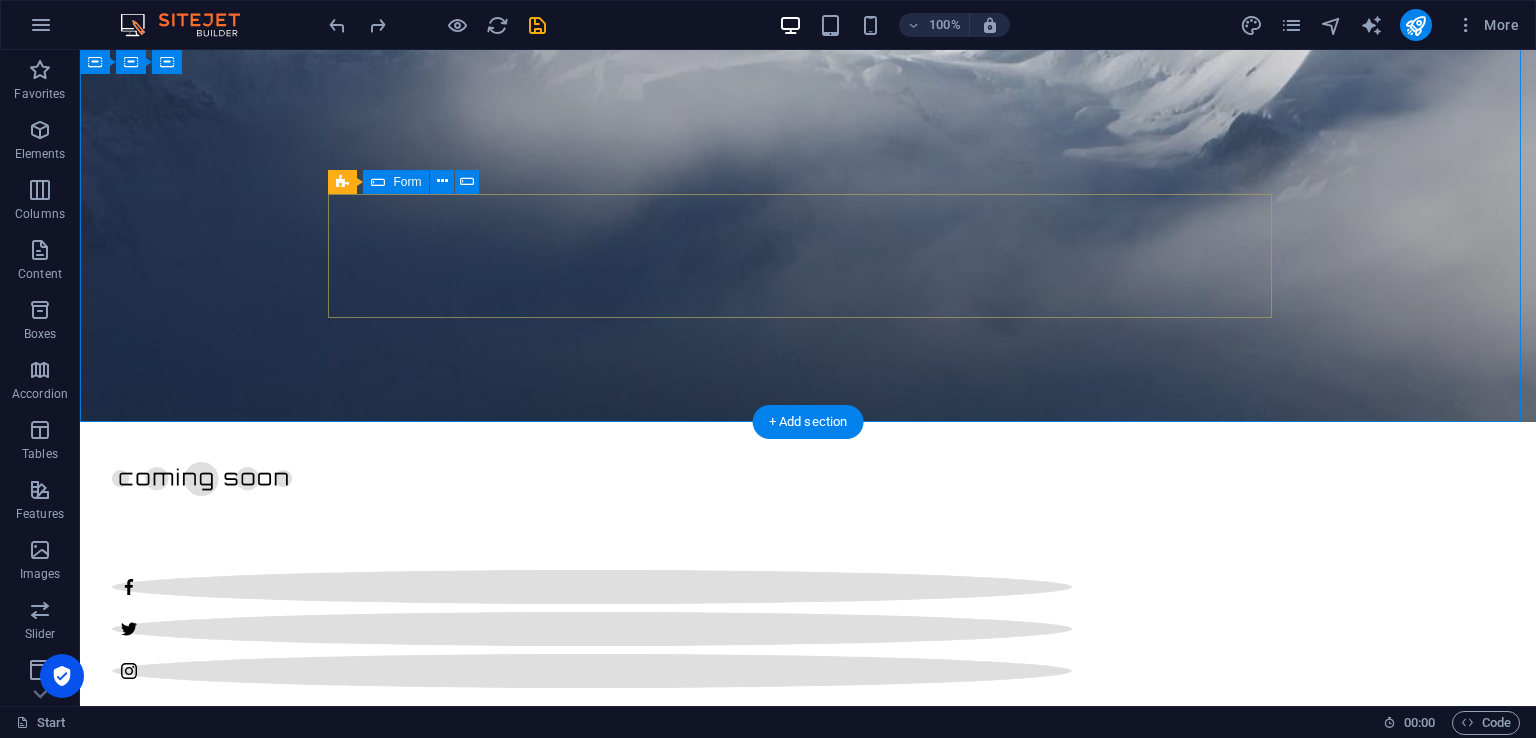 click on "Drop content here or  Add elements  Paste clipboard" at bounding box center (808, 2152) 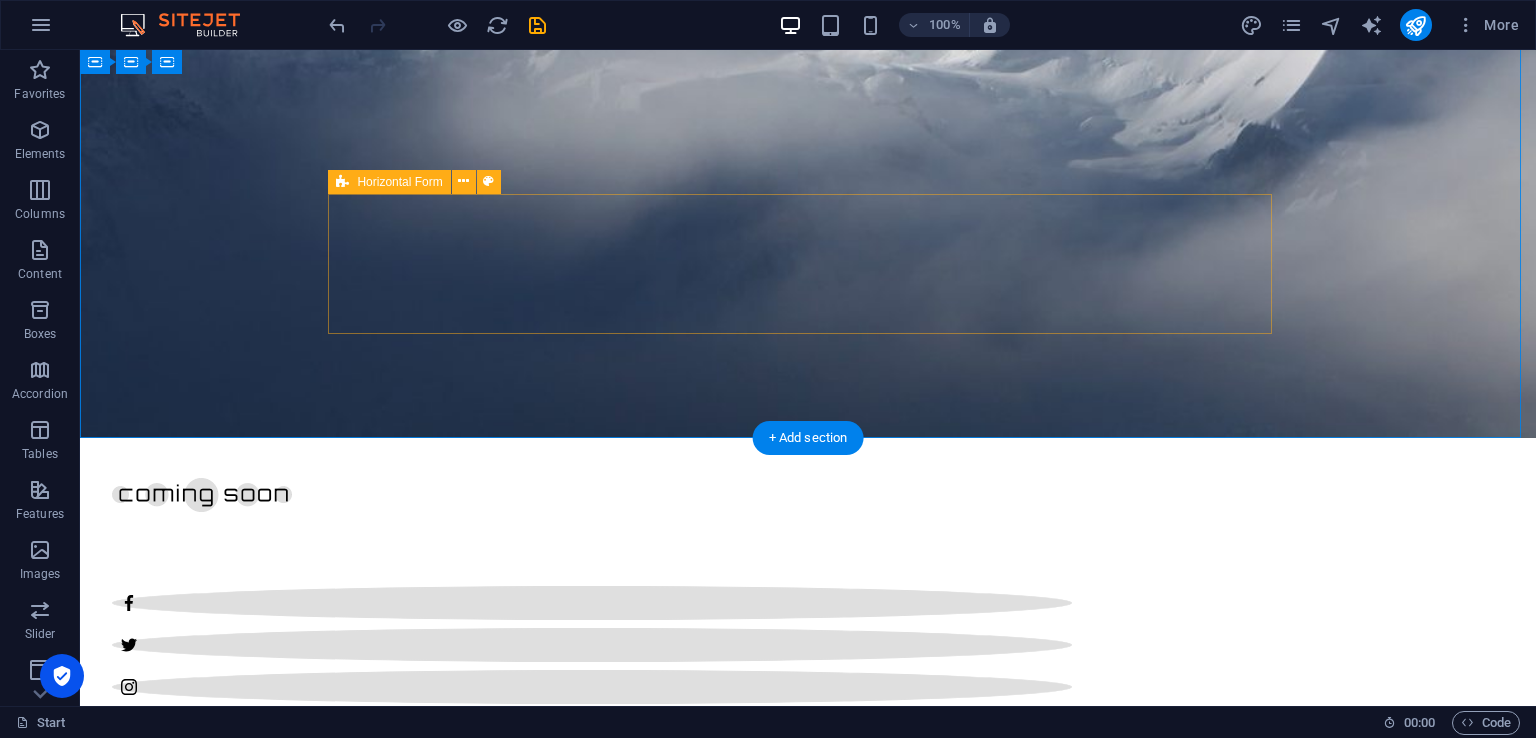 click on "Drop content here or  Add elements  Paste clipboard" at bounding box center (808, 2192) 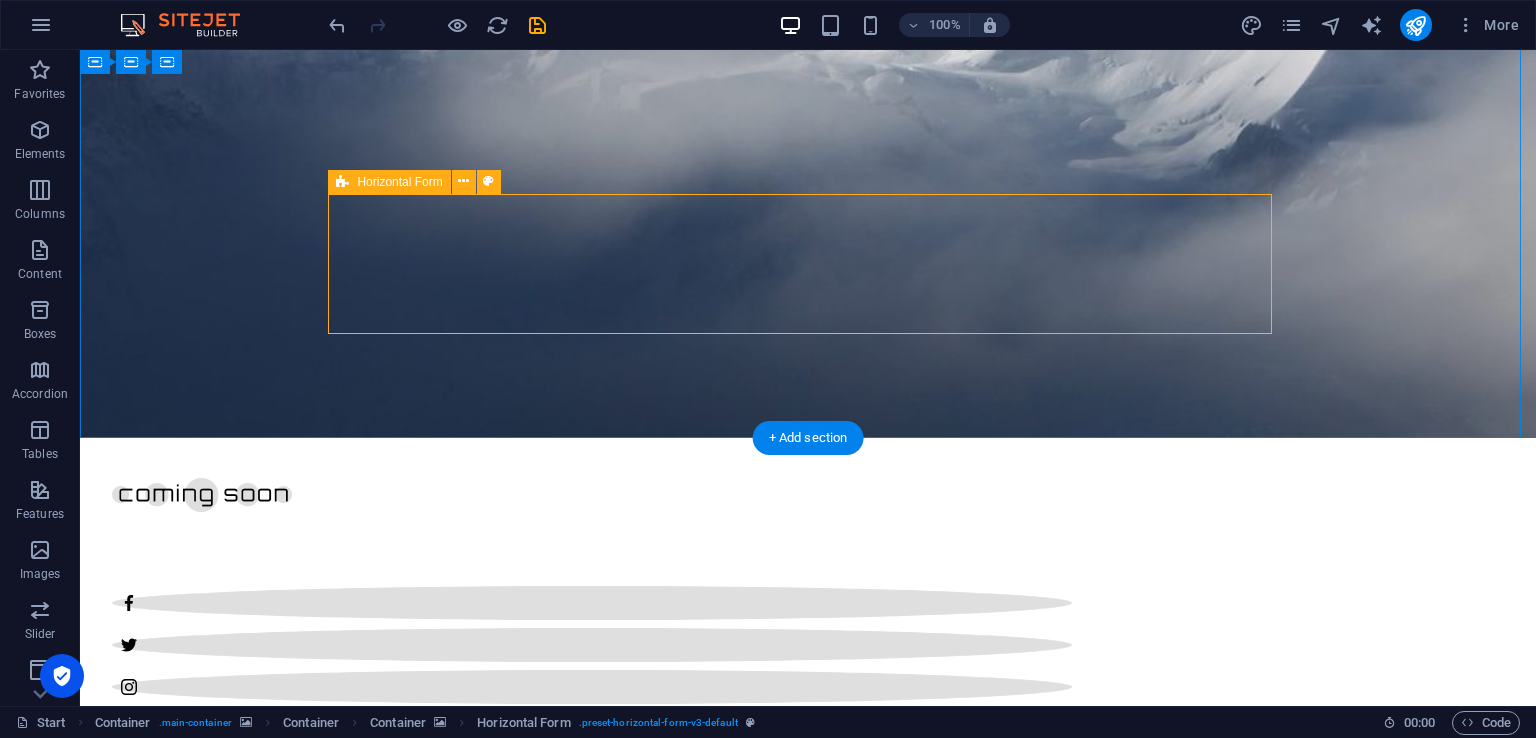 click on "Drop content here or  Add elements  Paste clipboard" at bounding box center [808, 2192] 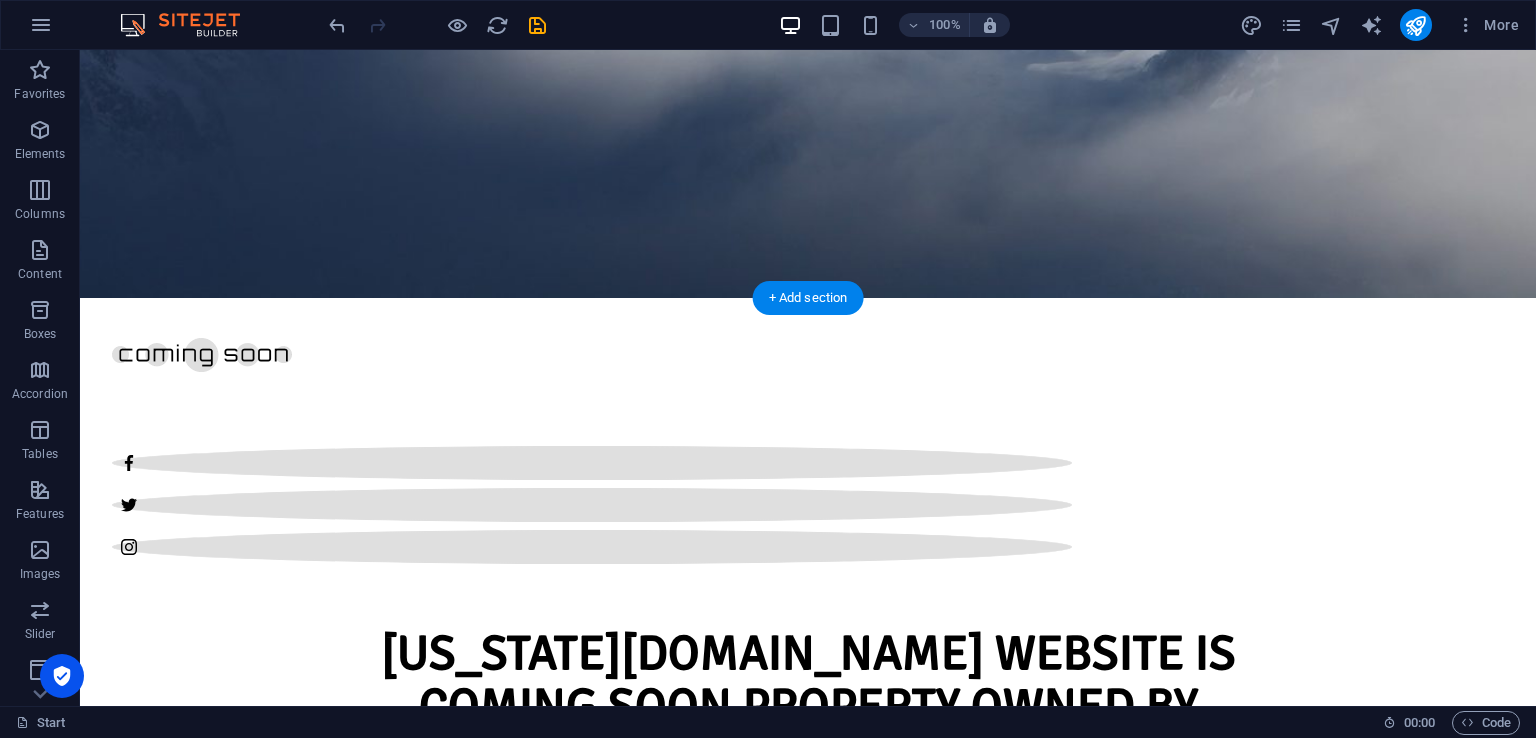 click at bounding box center [808, 1111] 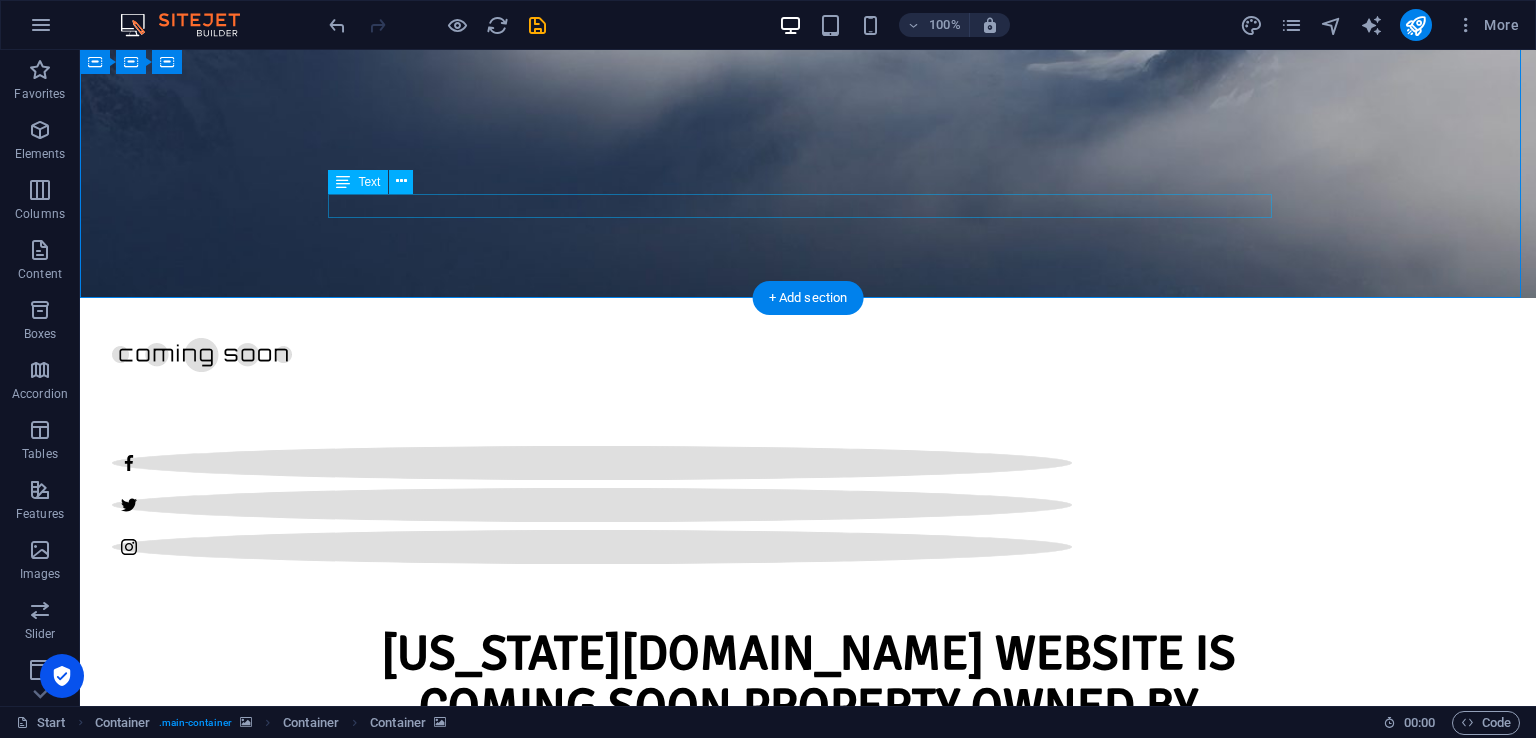 click on "Legal Notice  |  Privacy" at bounding box center [808, 1852] 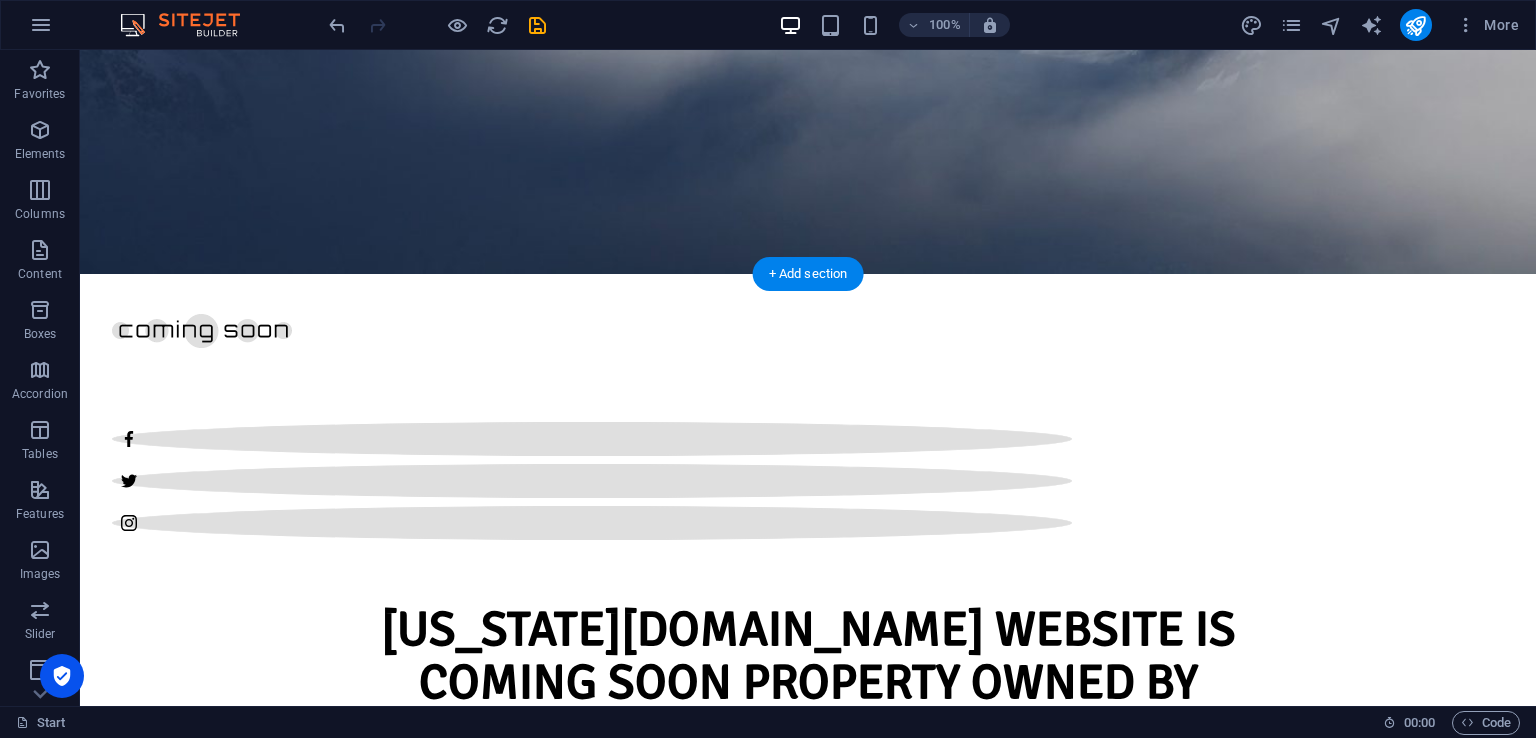click at bounding box center (808, 1075) 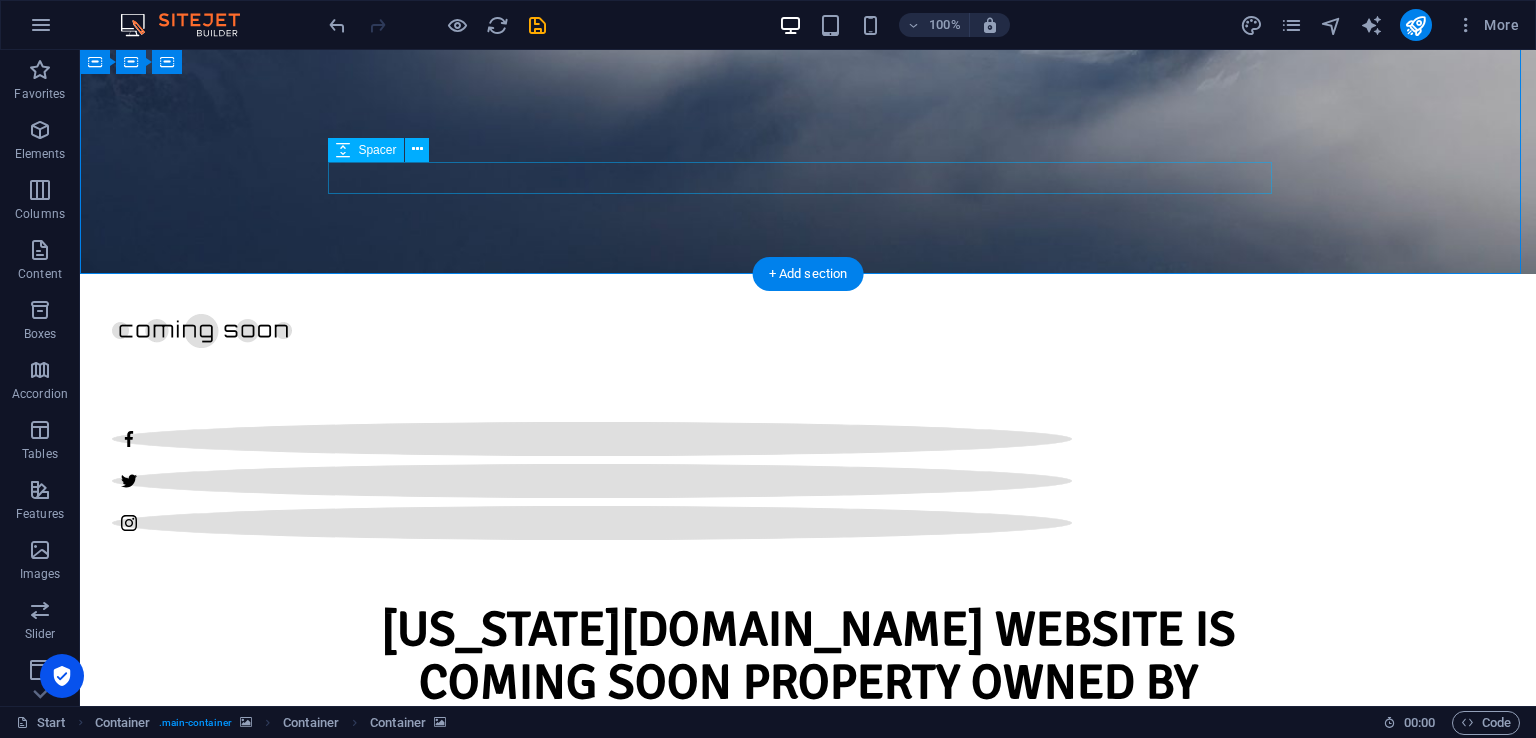 click at bounding box center [808, 1776] 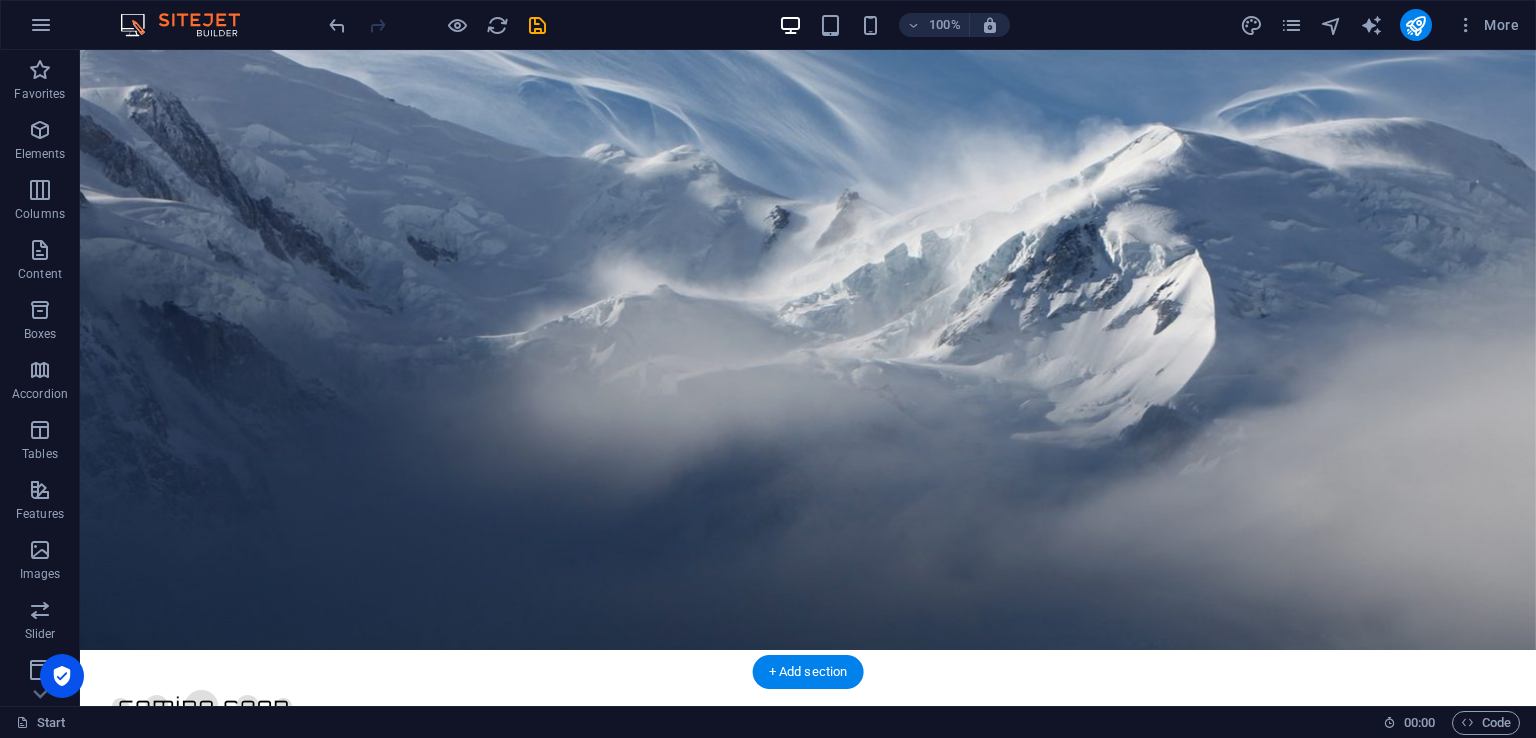 scroll, scrollTop: 0, scrollLeft: 0, axis: both 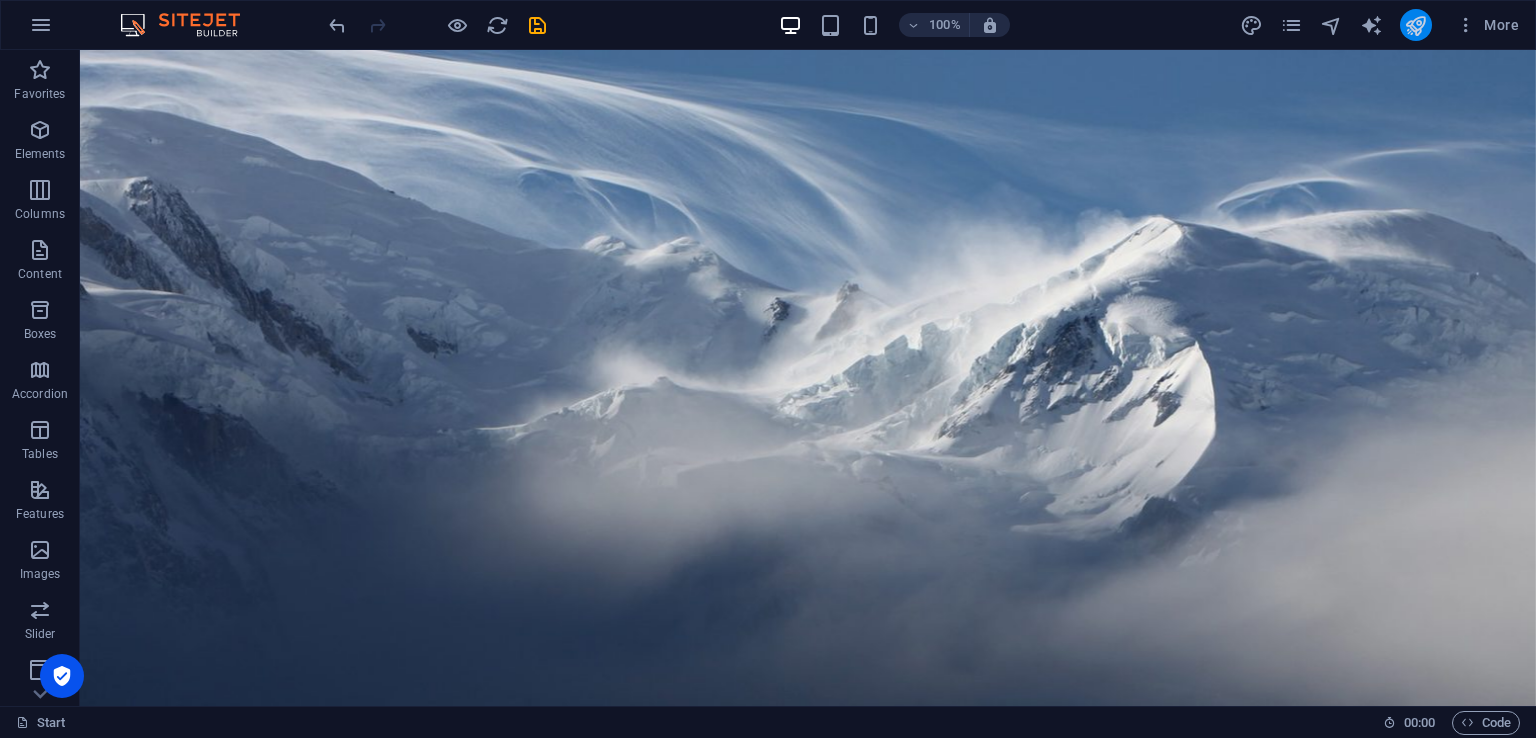 click at bounding box center [1416, 25] 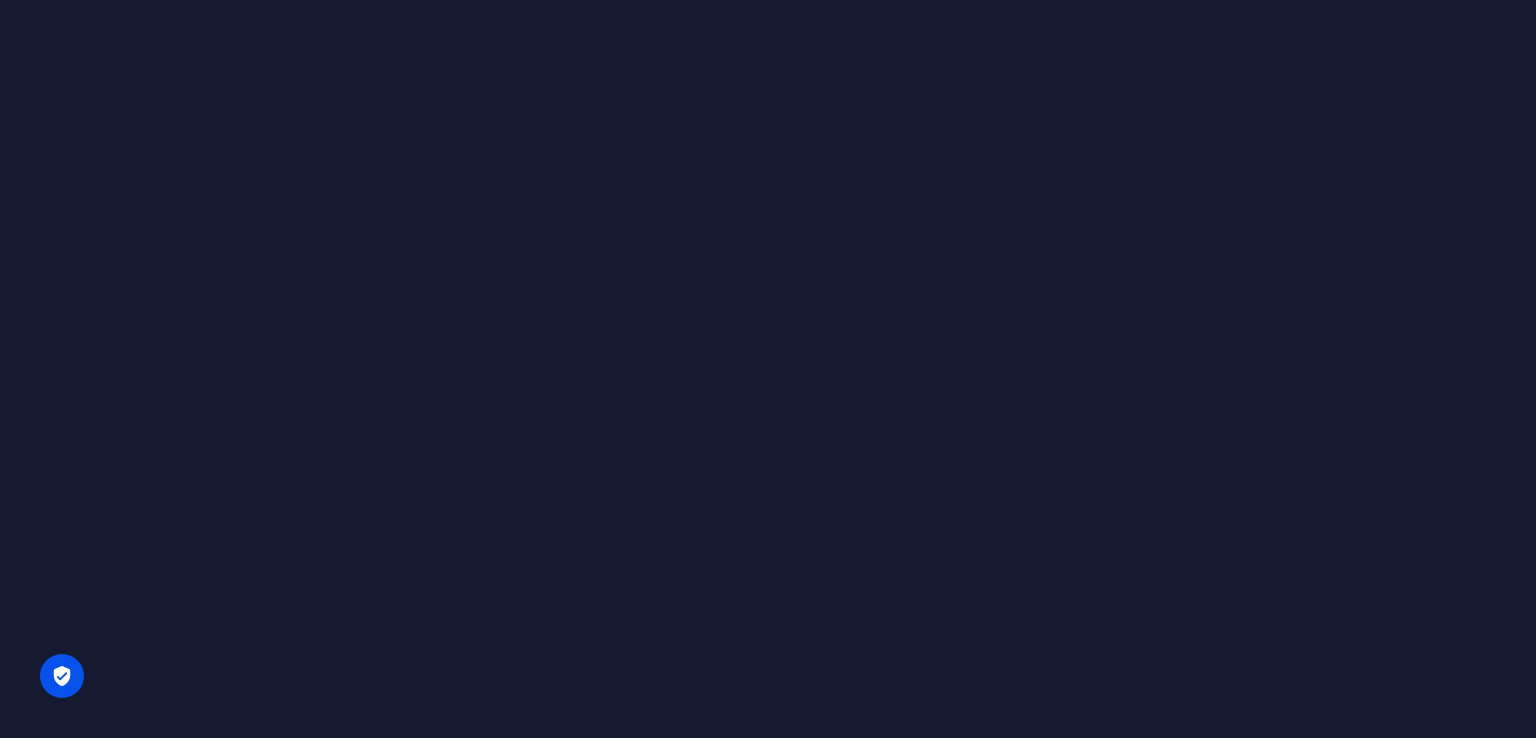 scroll, scrollTop: 0, scrollLeft: 0, axis: both 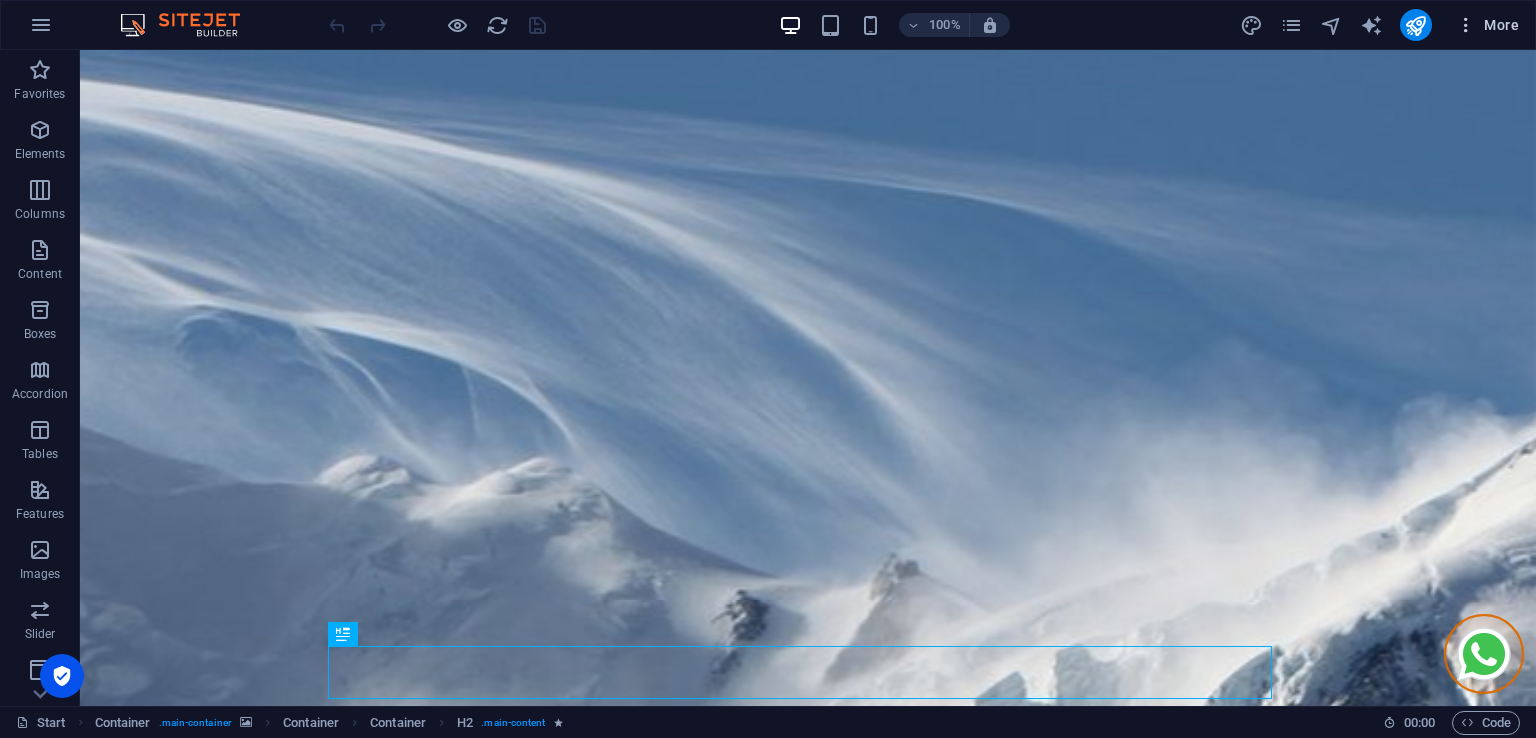 click at bounding box center [1466, 25] 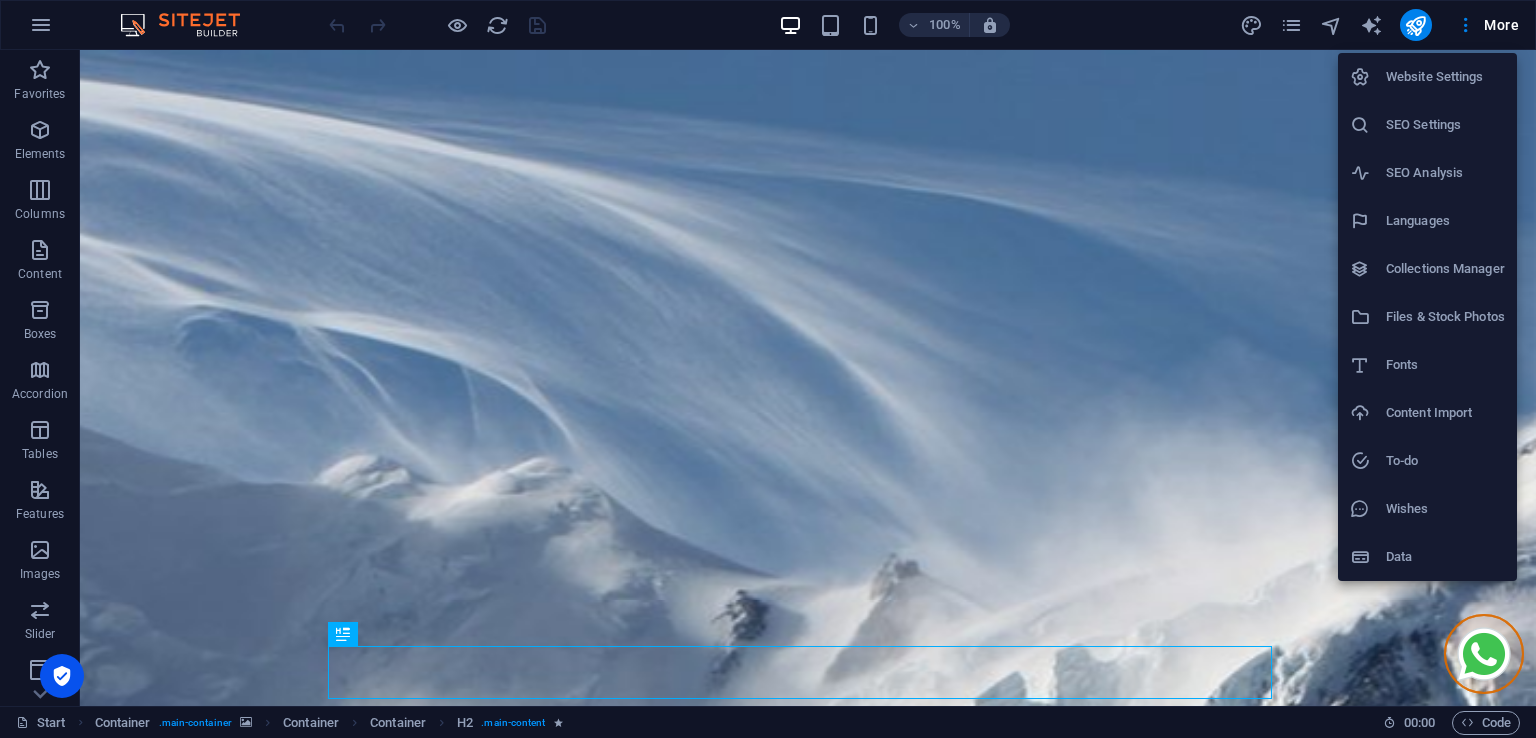 drag, startPoint x: 1245, startPoint y: 381, endPoint x: 1251, endPoint y: 266, distance: 115.15642 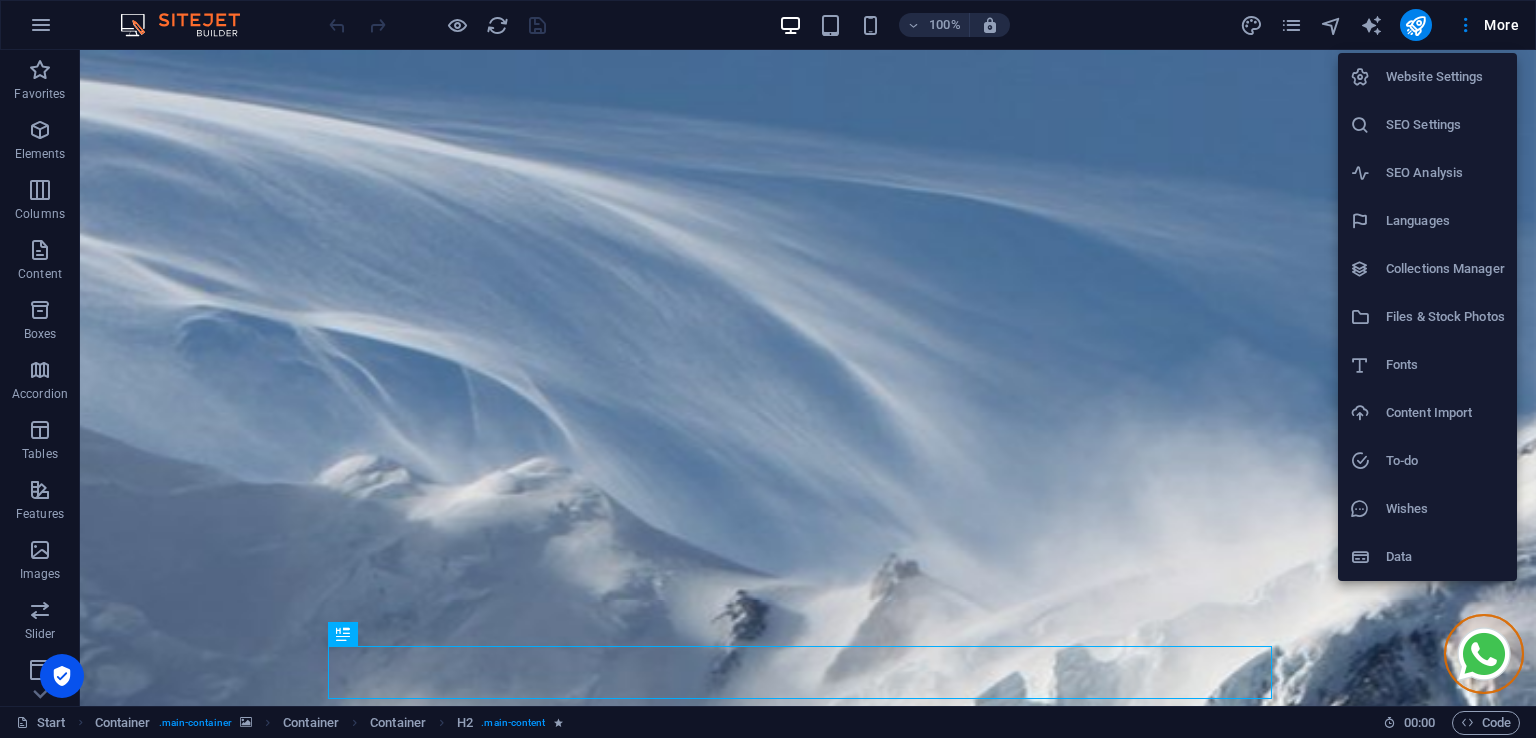 click at bounding box center (768, 369) 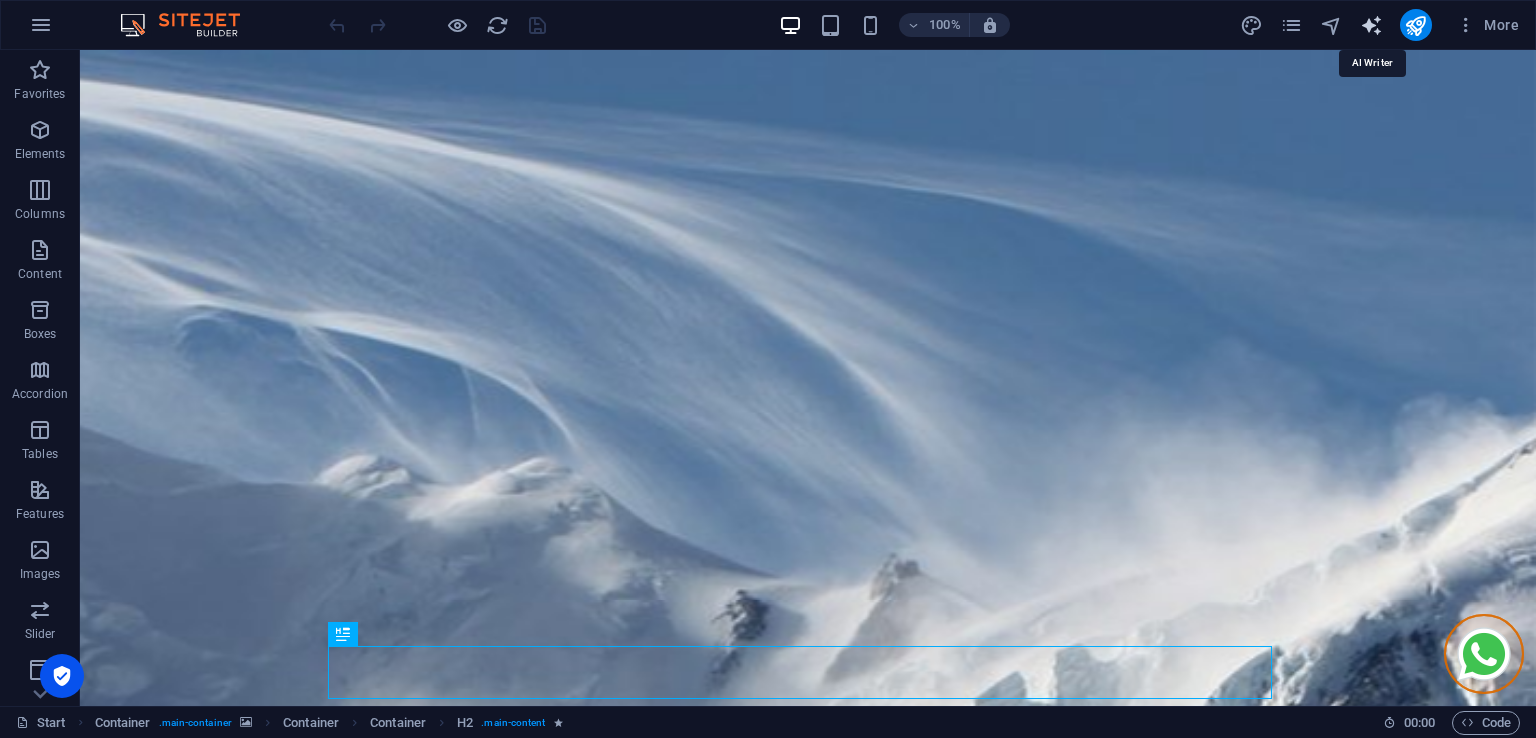 click at bounding box center [1371, 25] 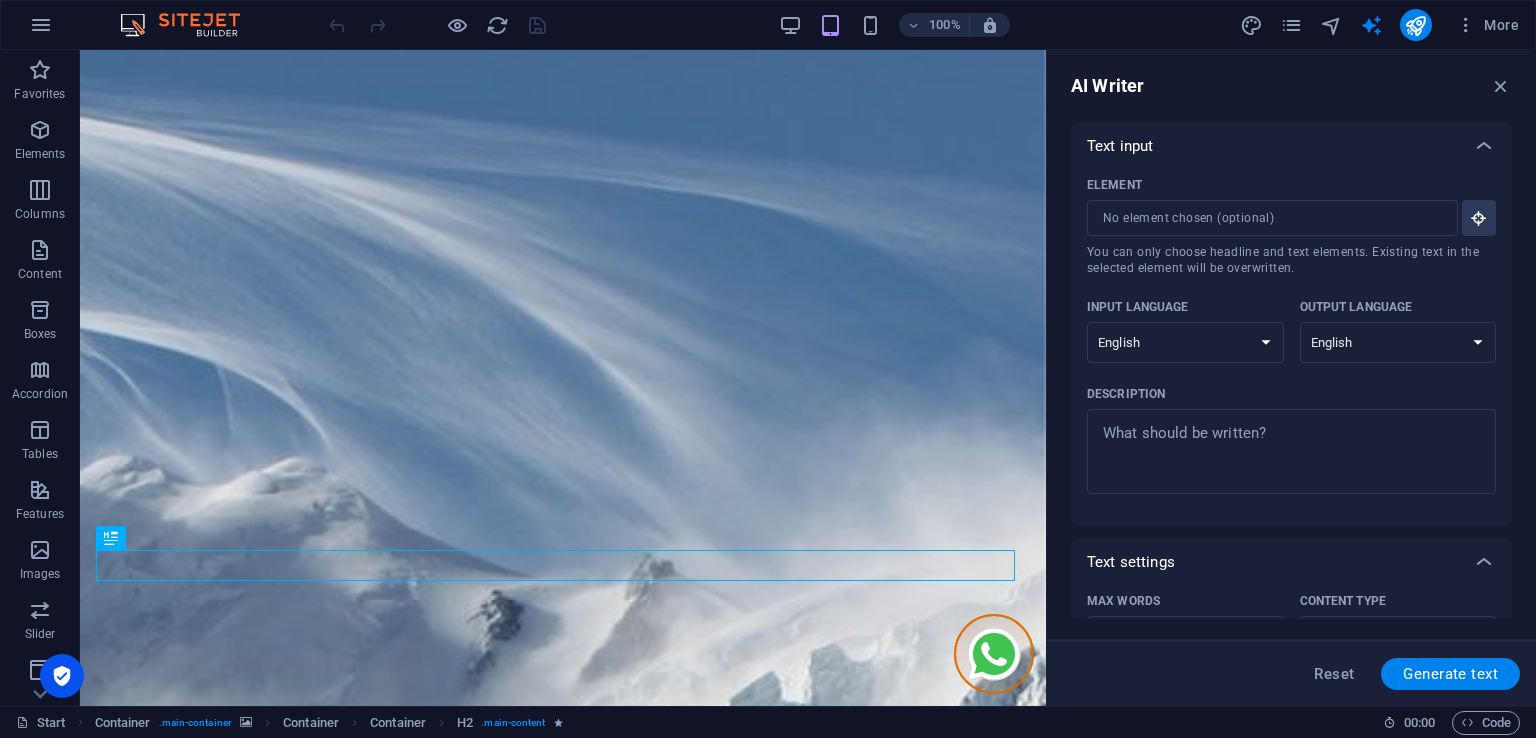 scroll, scrollTop: 0, scrollLeft: 0, axis: both 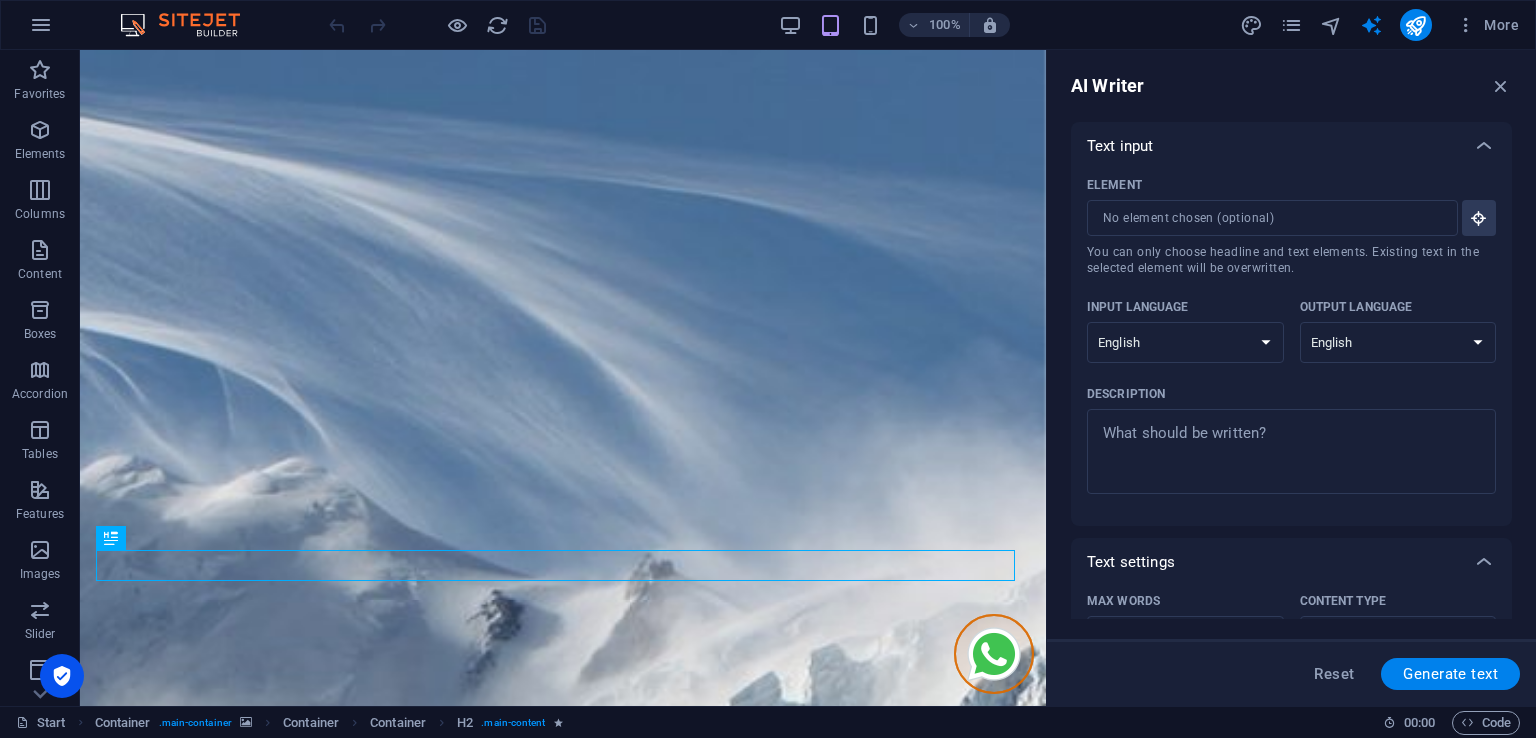 click on "100% More" at bounding box center [926, 25] 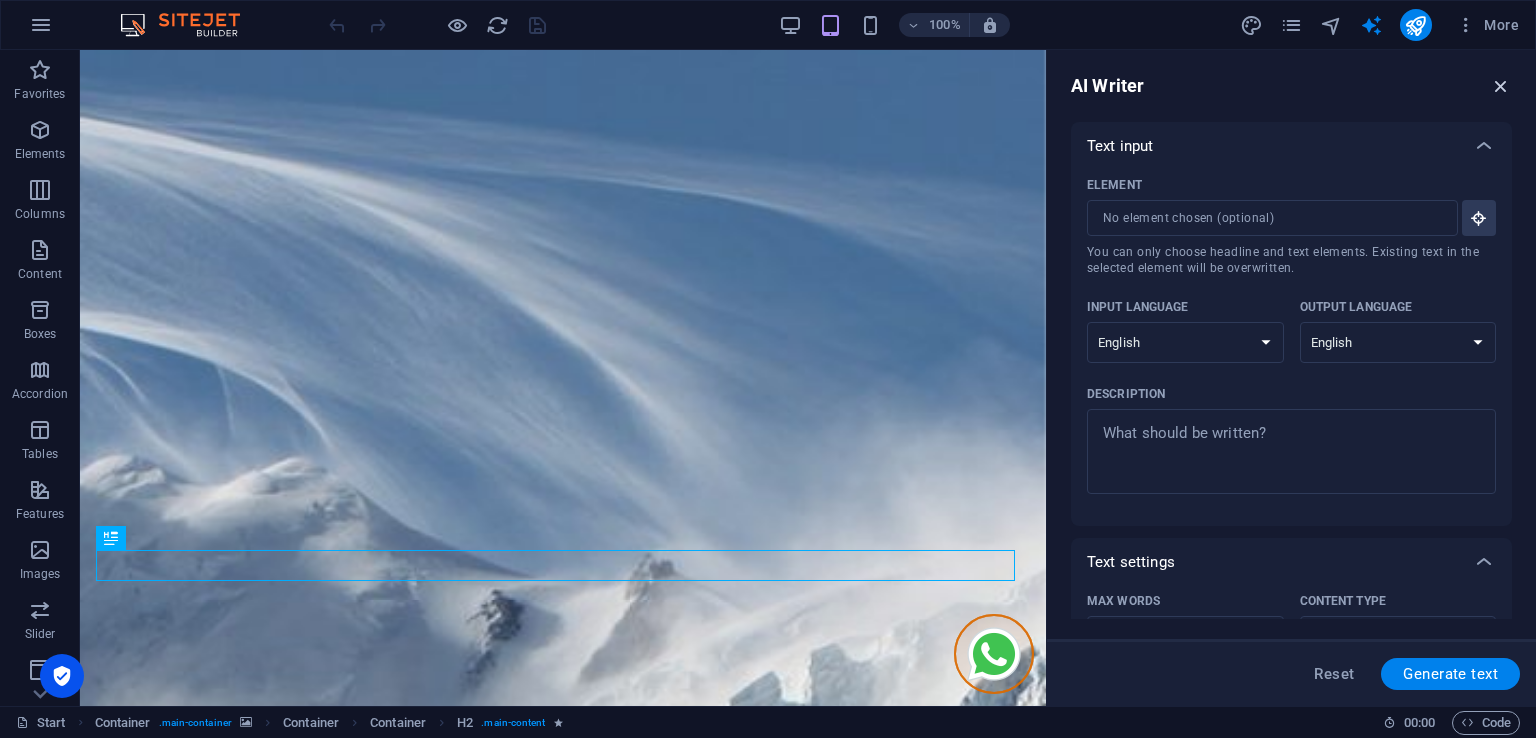 click at bounding box center [1501, 86] 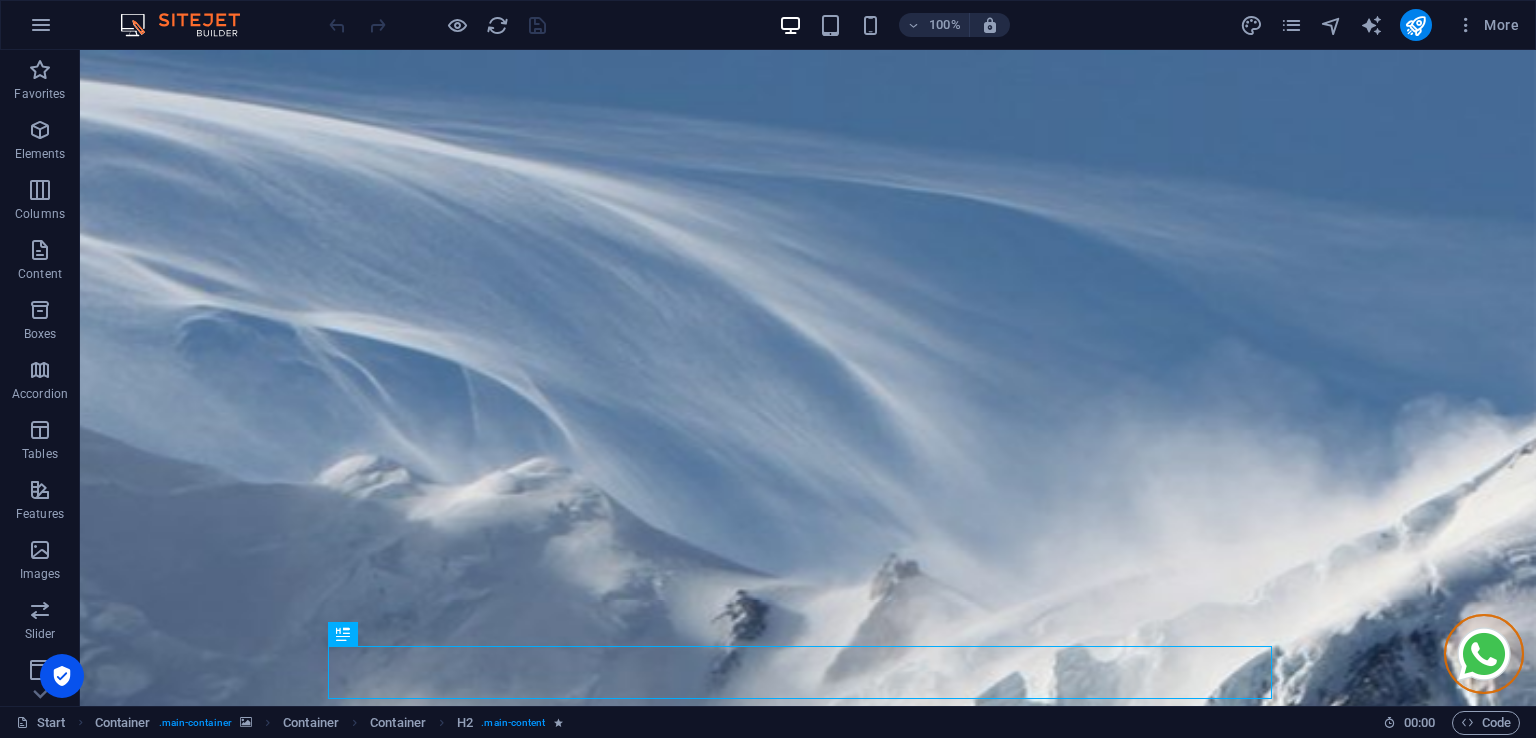 click at bounding box center [190, 25] 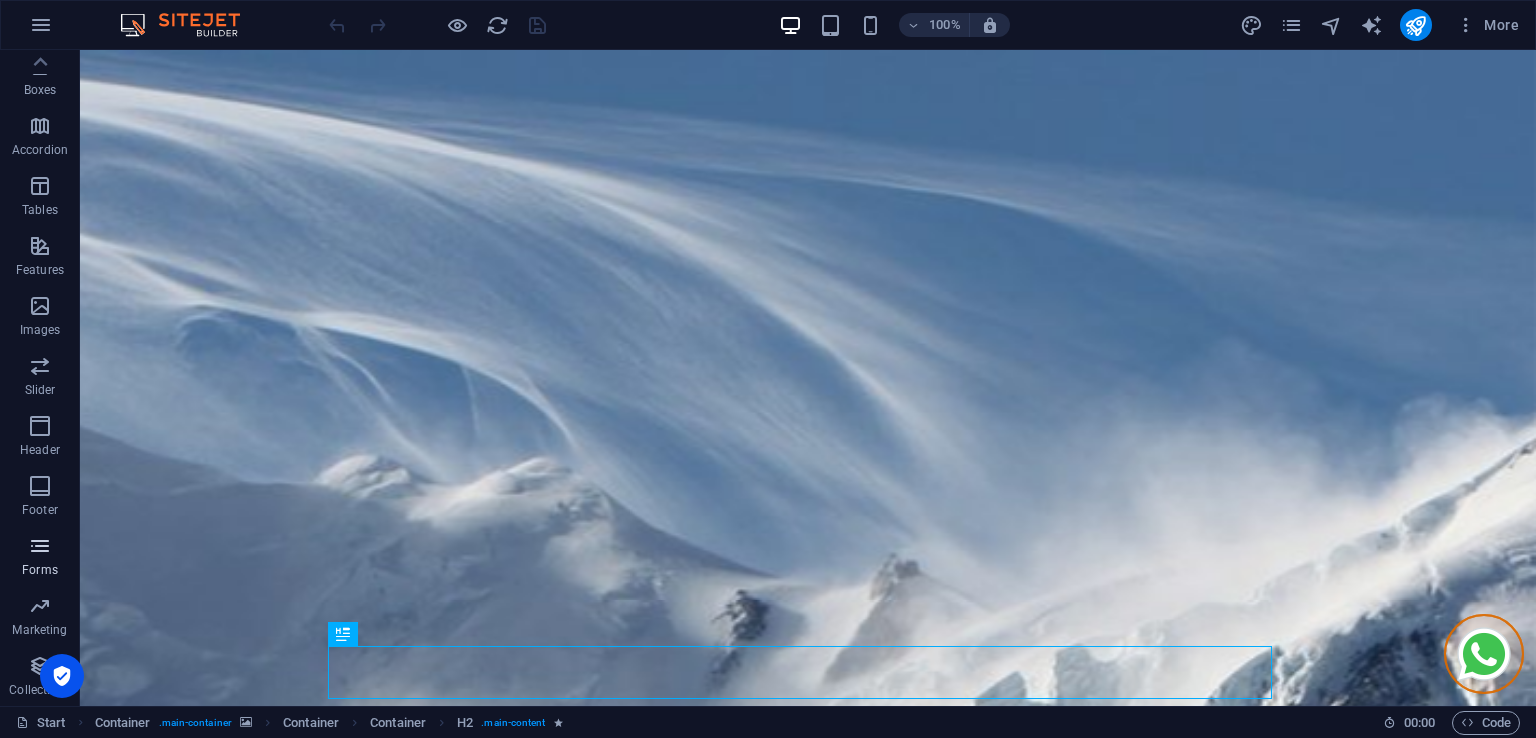 scroll, scrollTop: 0, scrollLeft: 0, axis: both 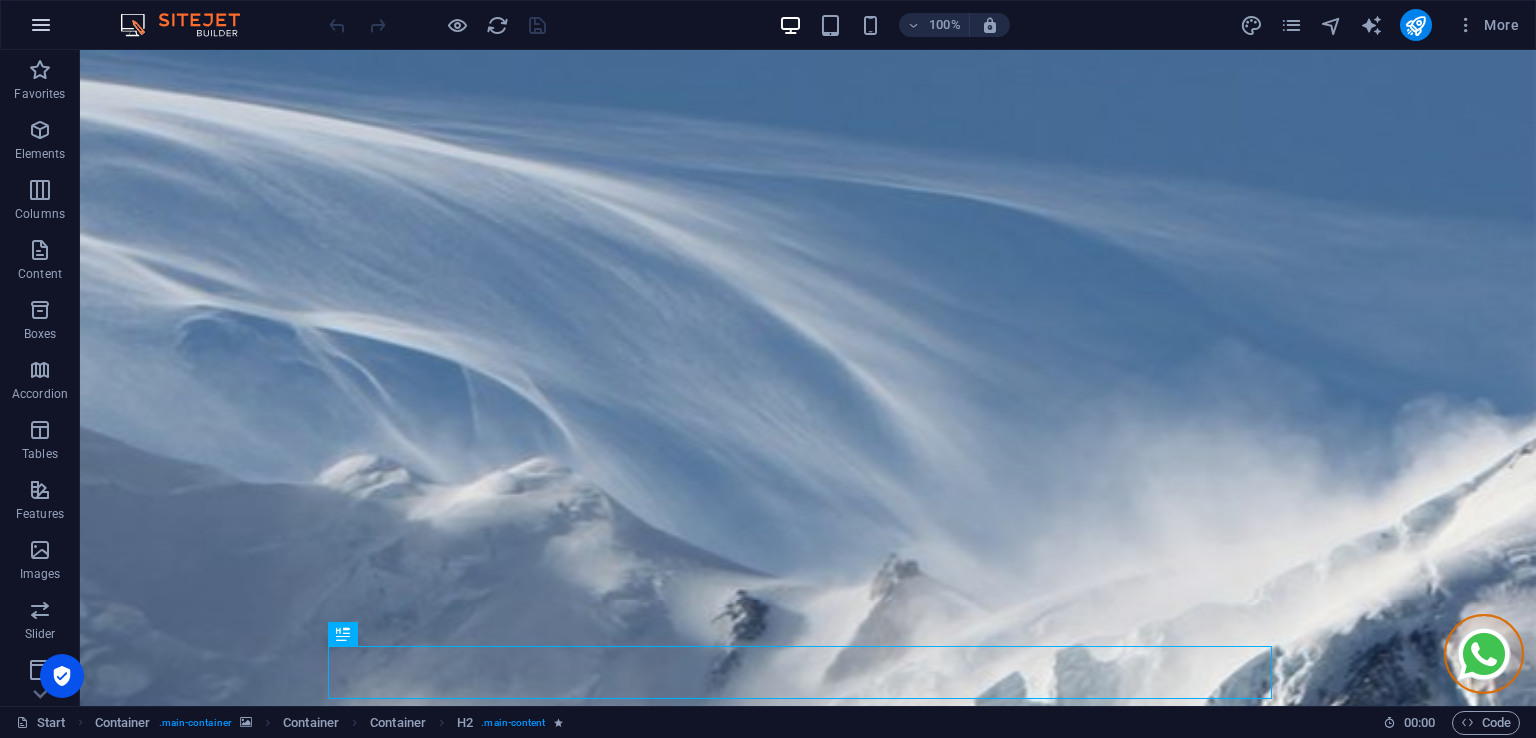 click at bounding box center (41, 25) 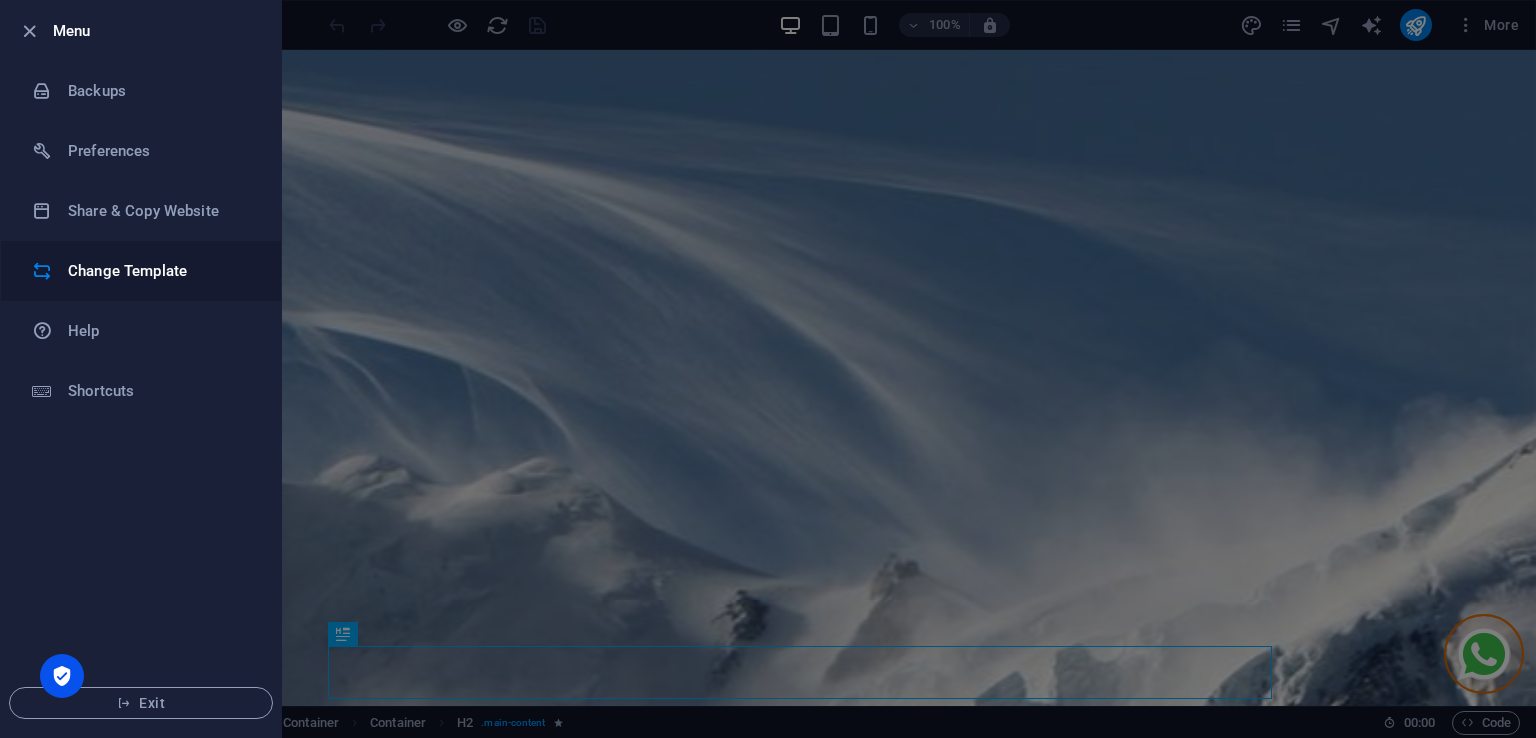 click on "Change Template" at bounding box center [160, 271] 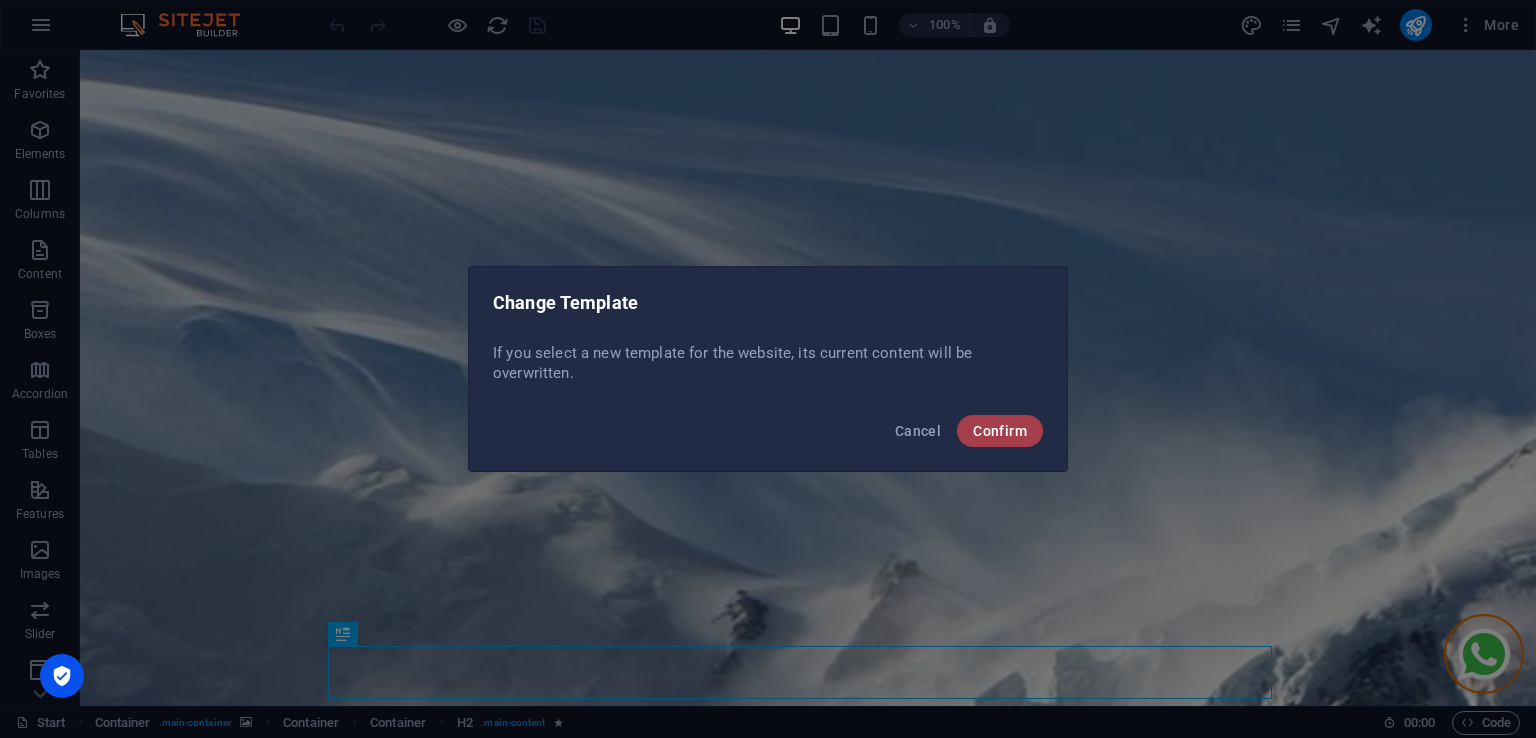 click on "Confirm" at bounding box center (1000, 431) 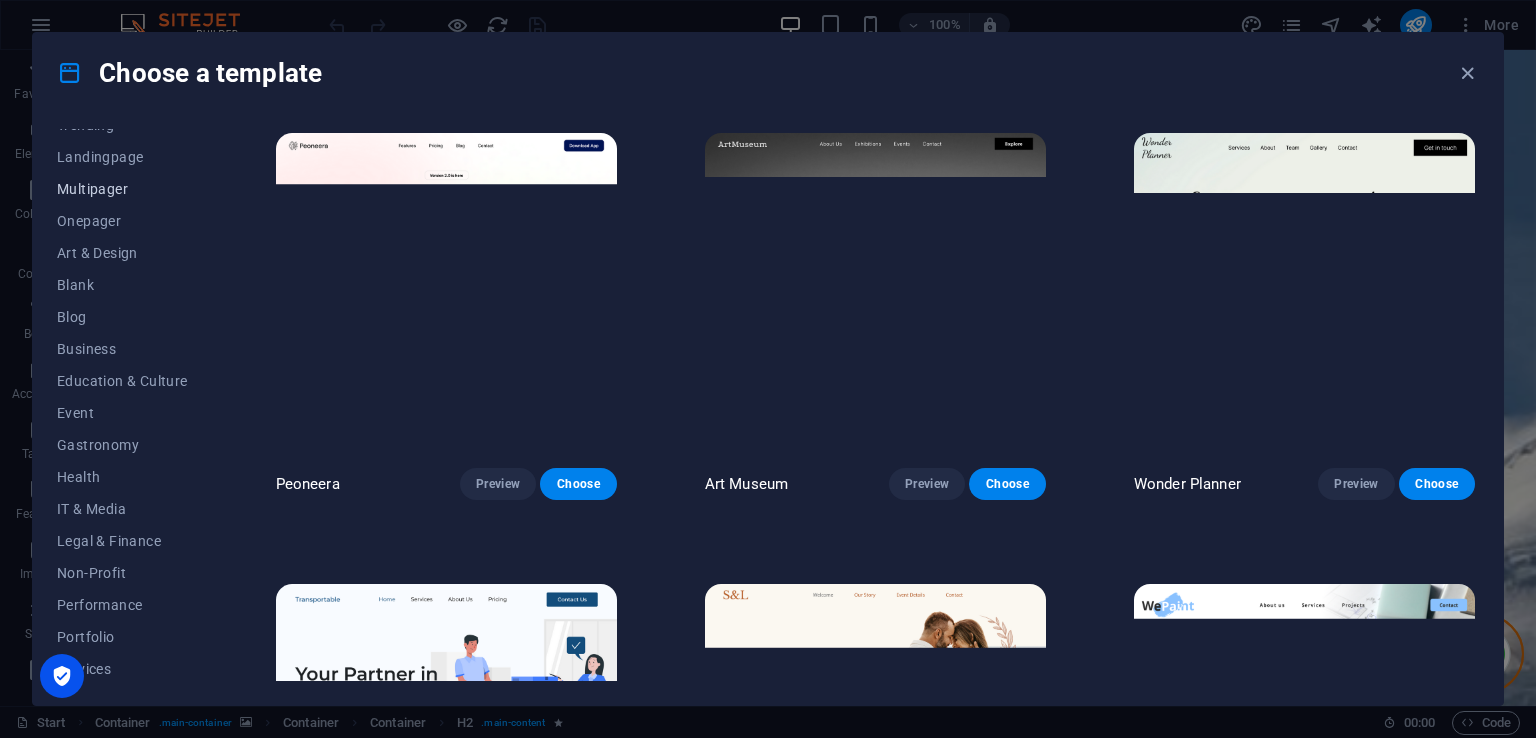 scroll, scrollTop: 248, scrollLeft: 0, axis: vertical 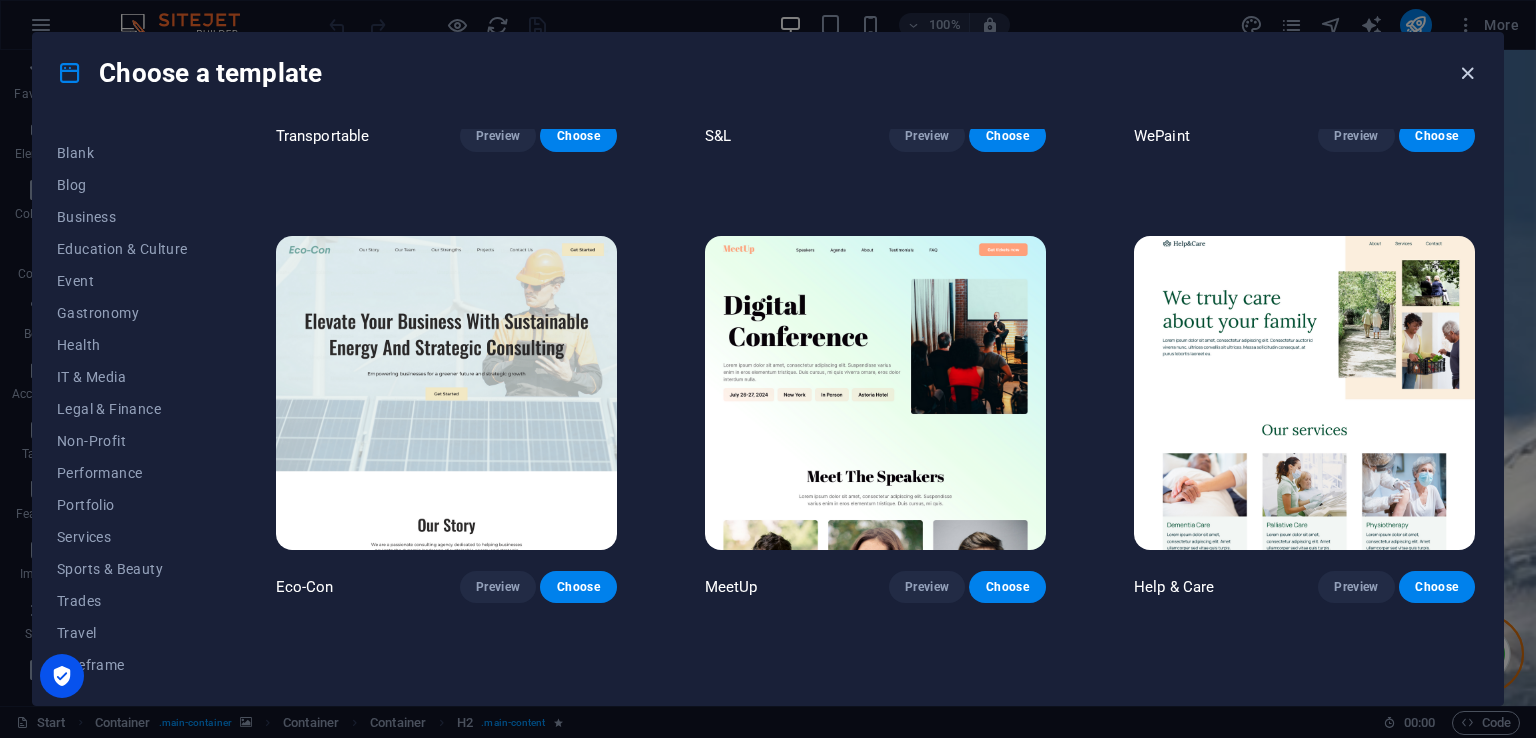 click at bounding box center [1467, 73] 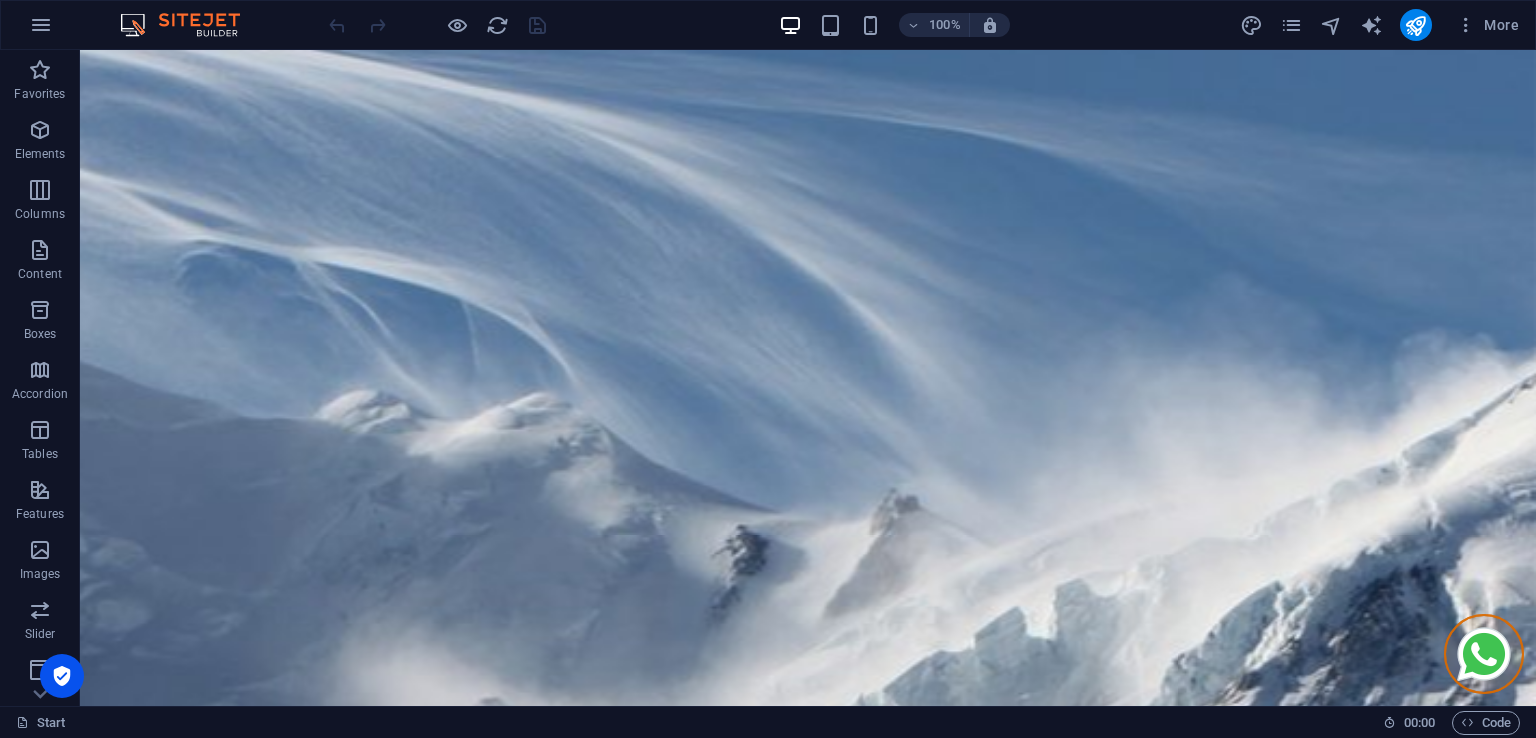 scroll, scrollTop: 0, scrollLeft: 0, axis: both 